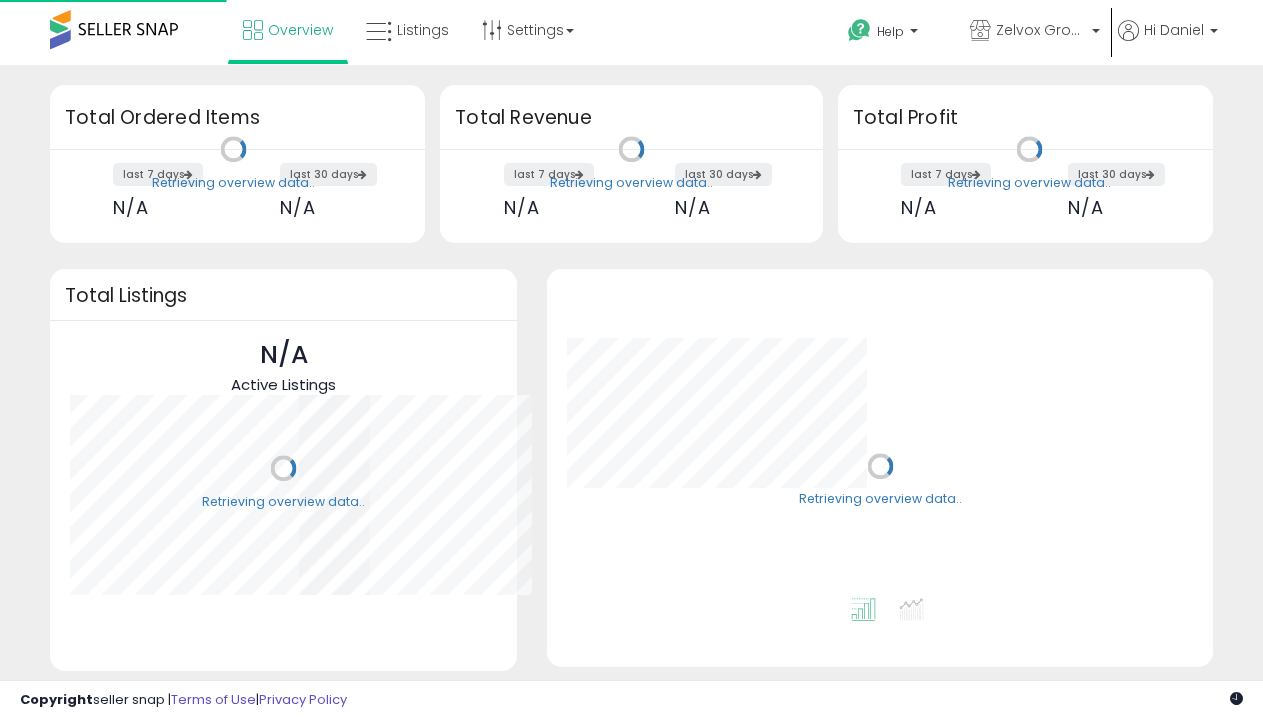 scroll, scrollTop: 0, scrollLeft: 0, axis: both 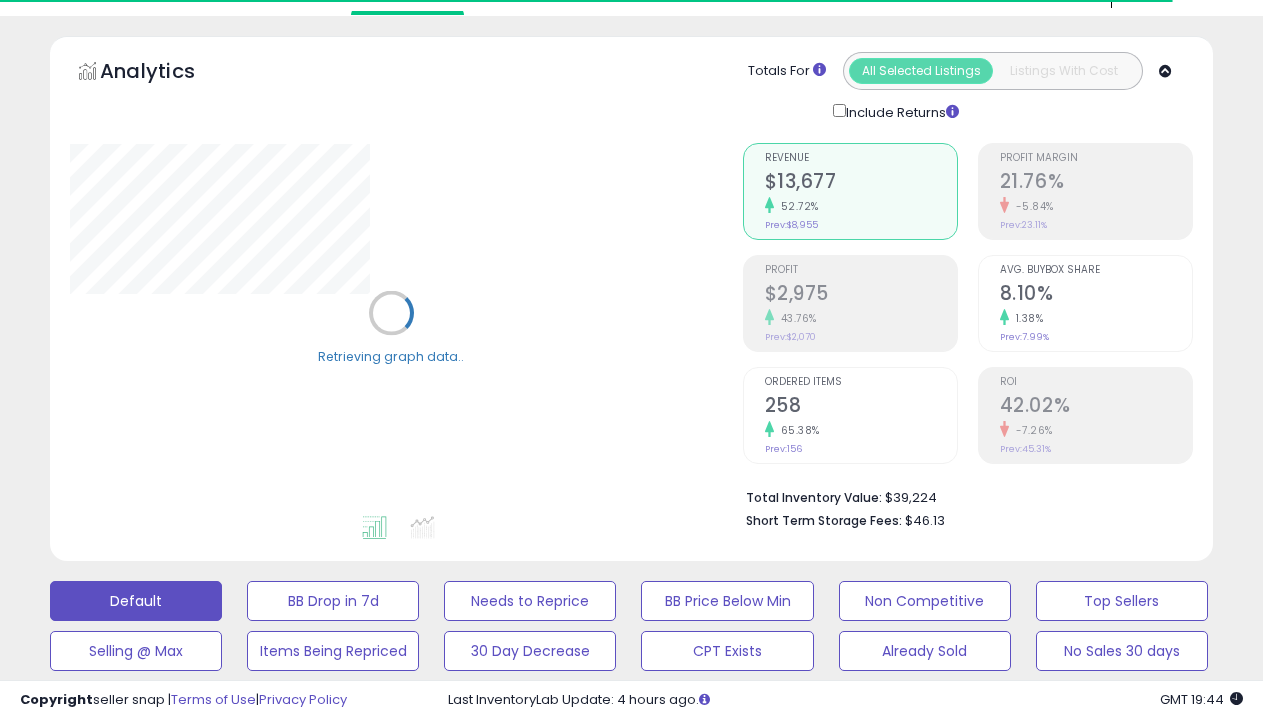 click on "31-60 Days no sale 7" at bounding box center [333, 601] 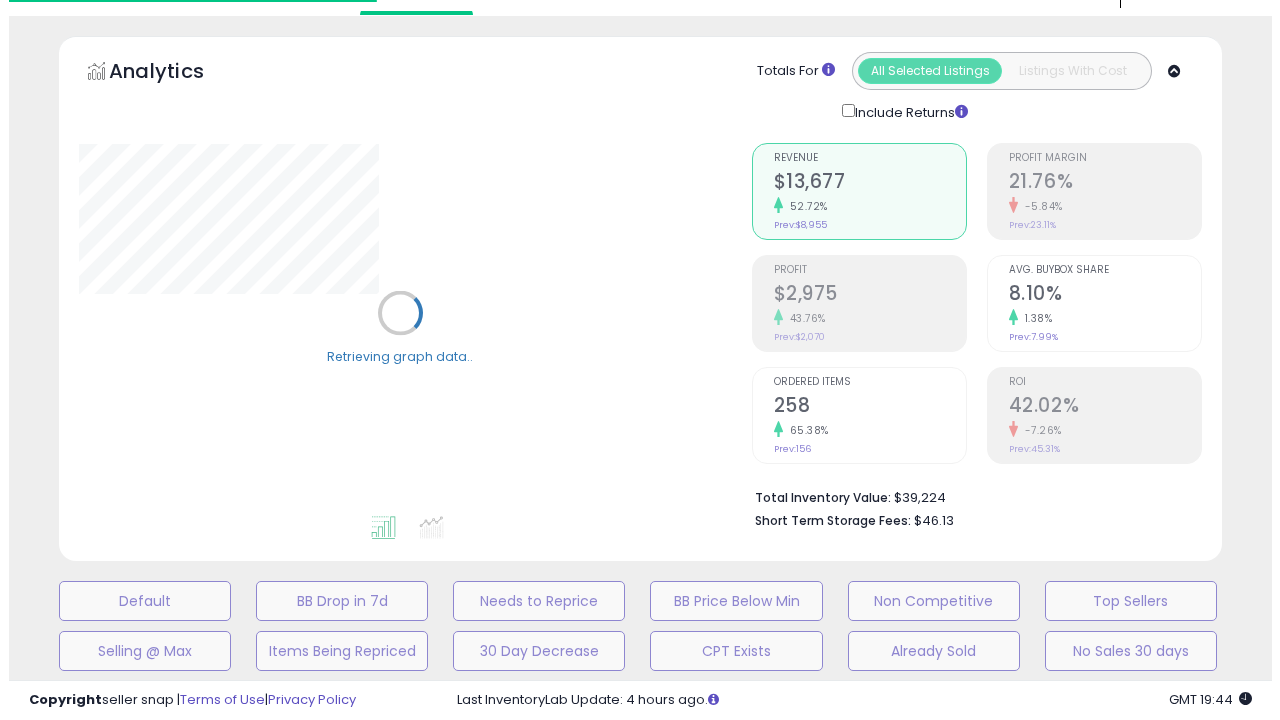 scroll, scrollTop: 389, scrollLeft: 0, axis: vertical 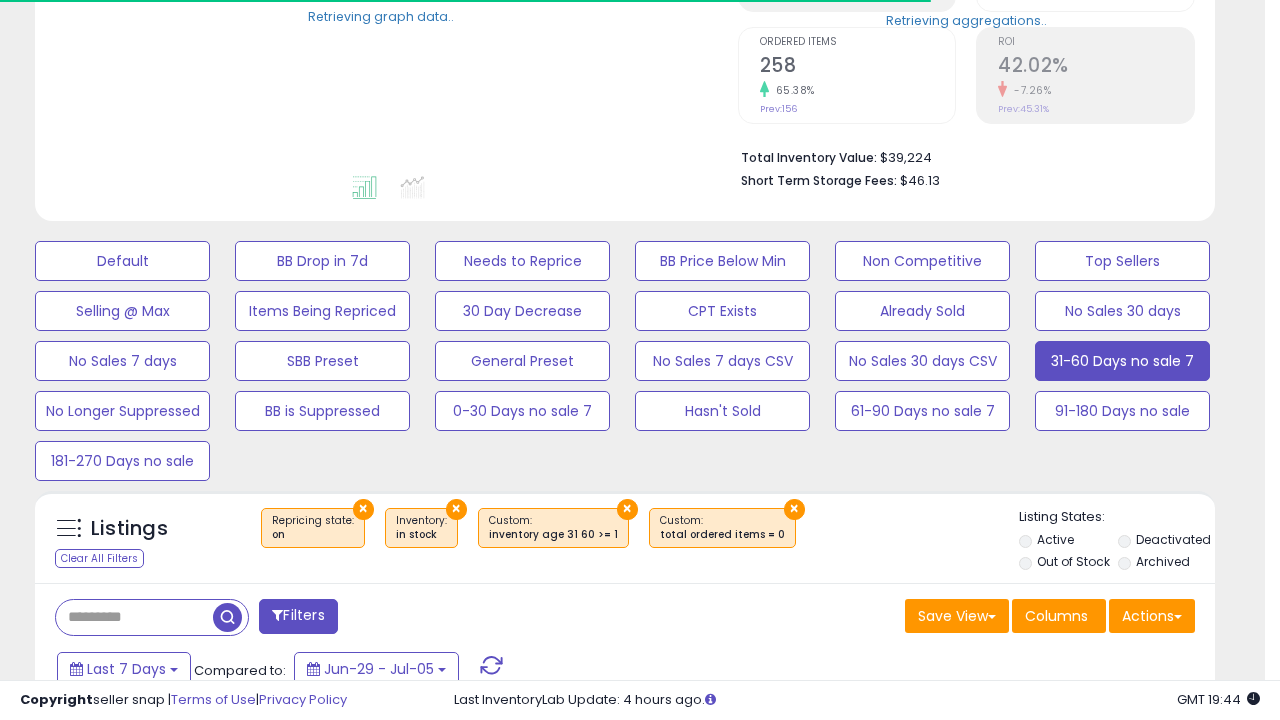 select on "**" 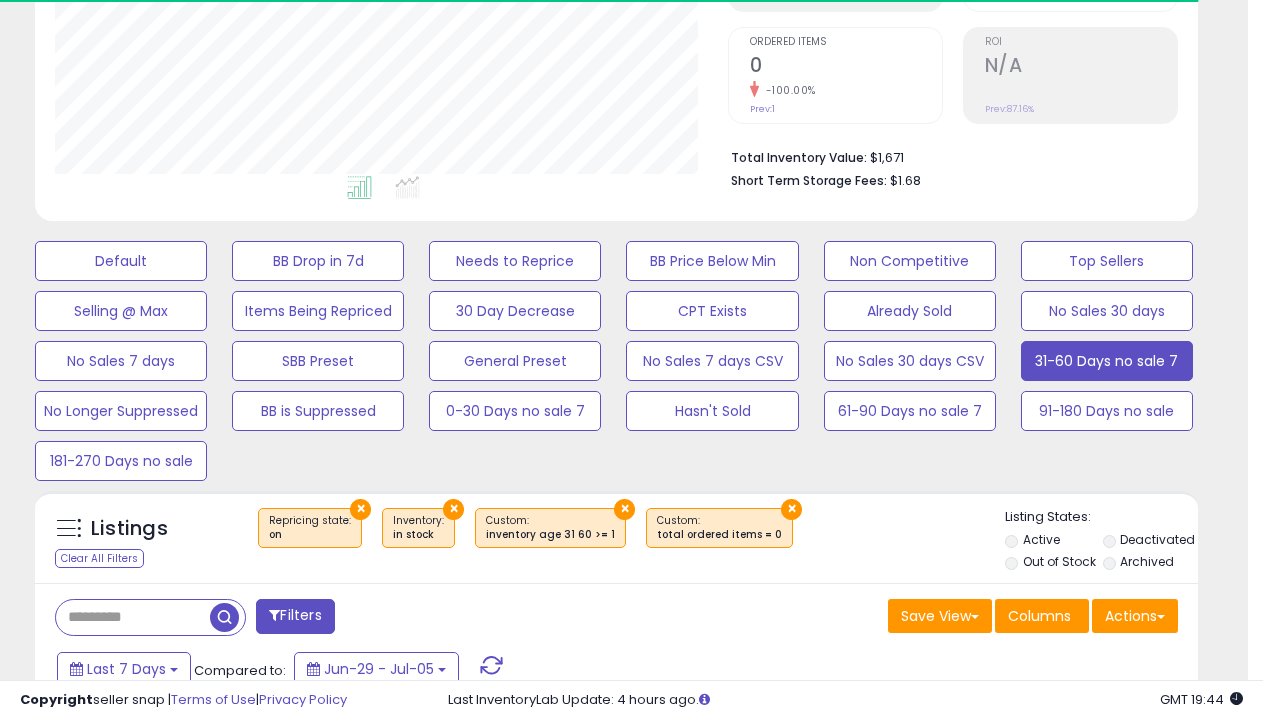scroll, scrollTop: 999590, scrollLeft: 999327, axis: both 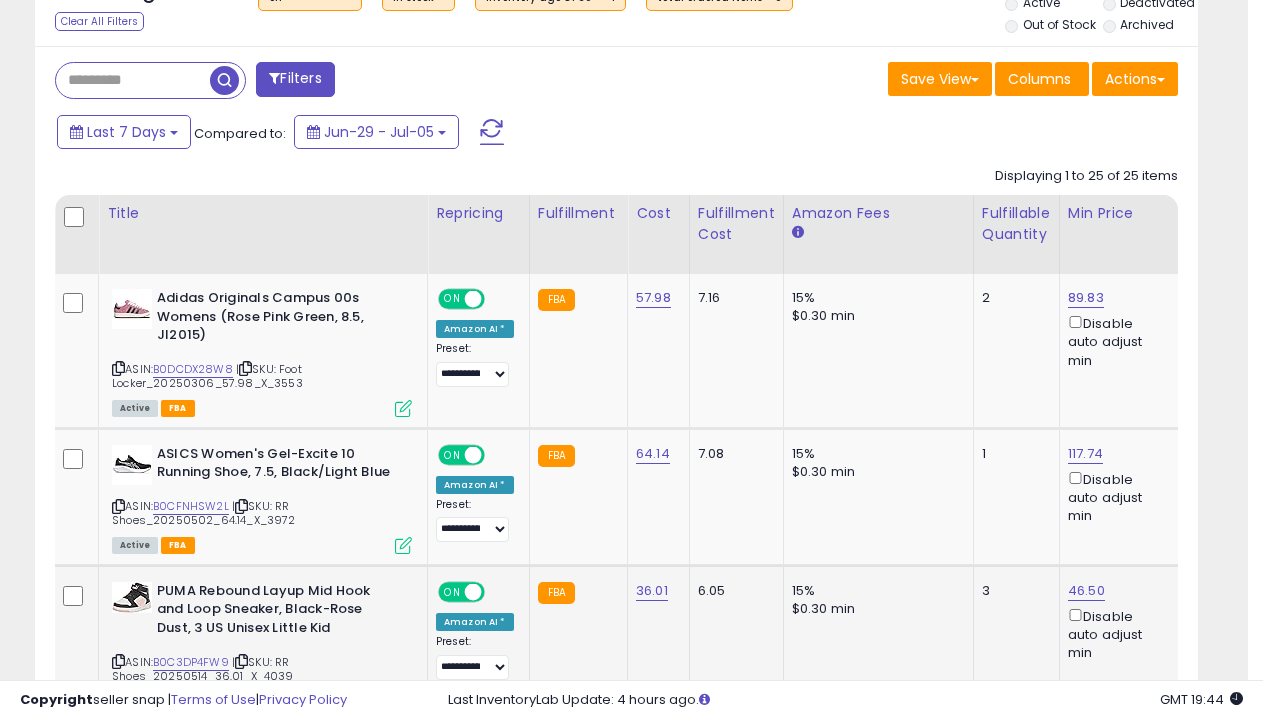 select on "**********" 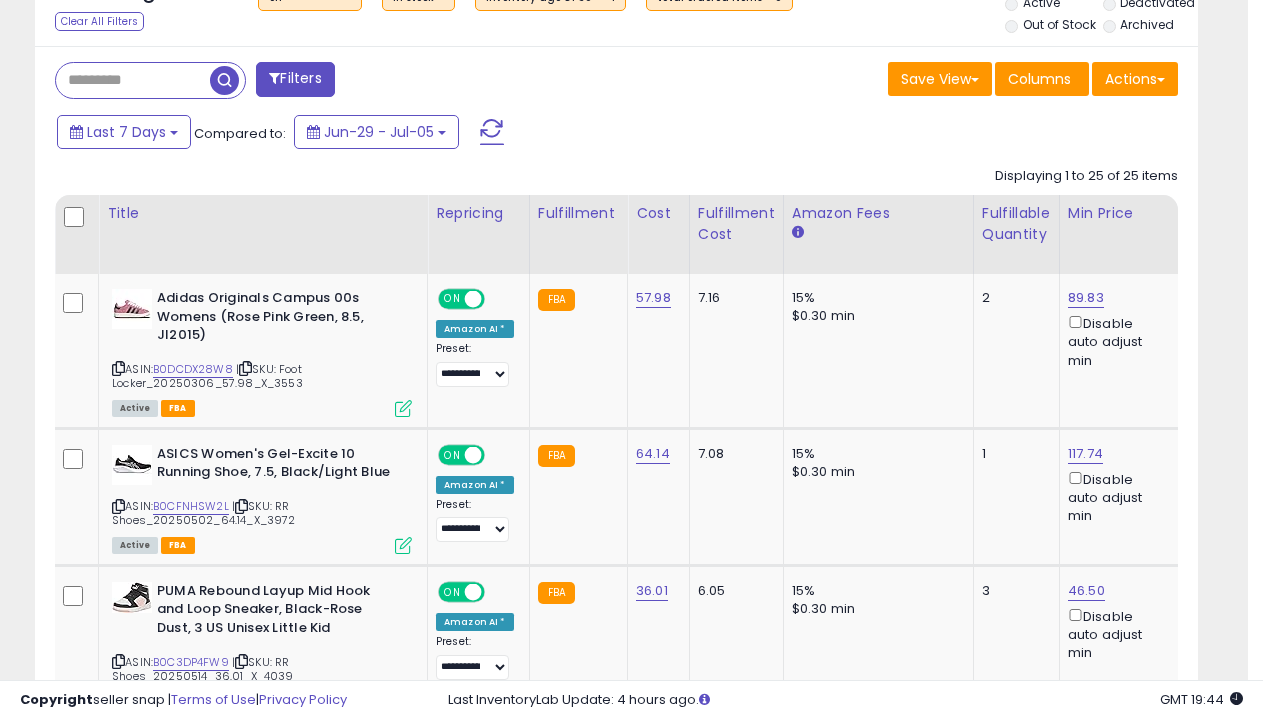 scroll, scrollTop: 1364, scrollLeft: 0, axis: vertical 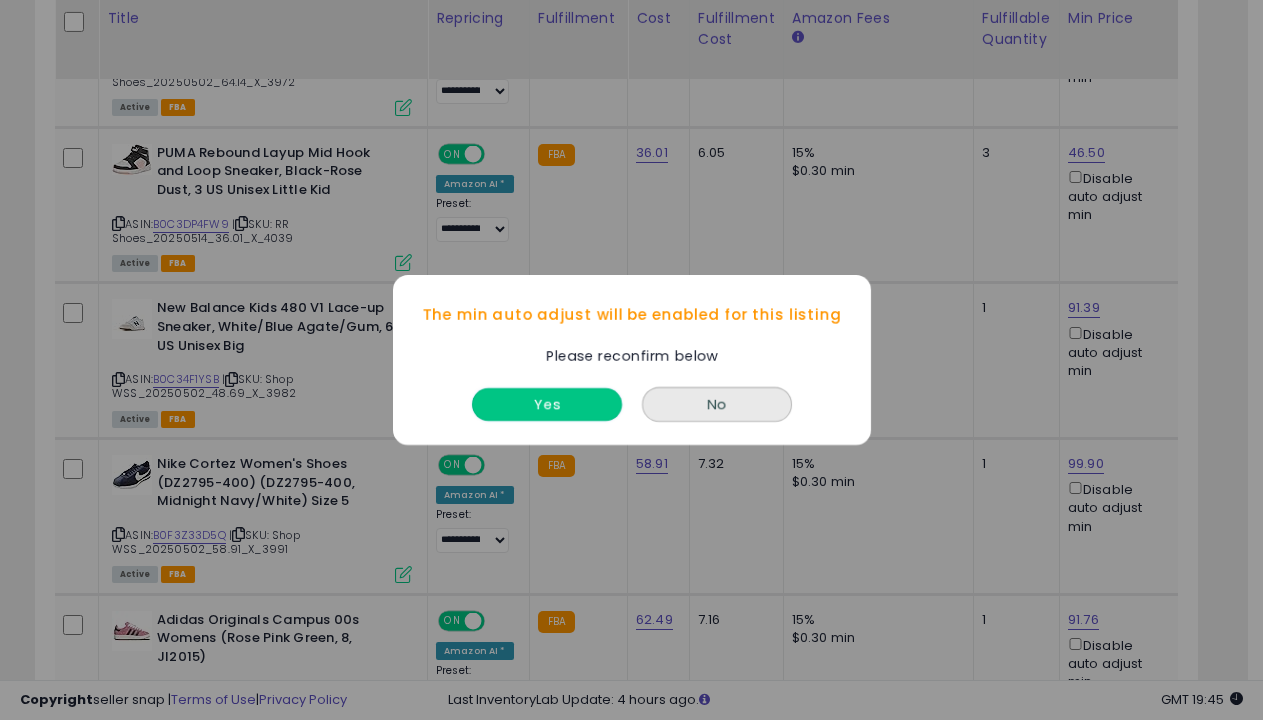 click on "Yes" at bounding box center [547, 404] 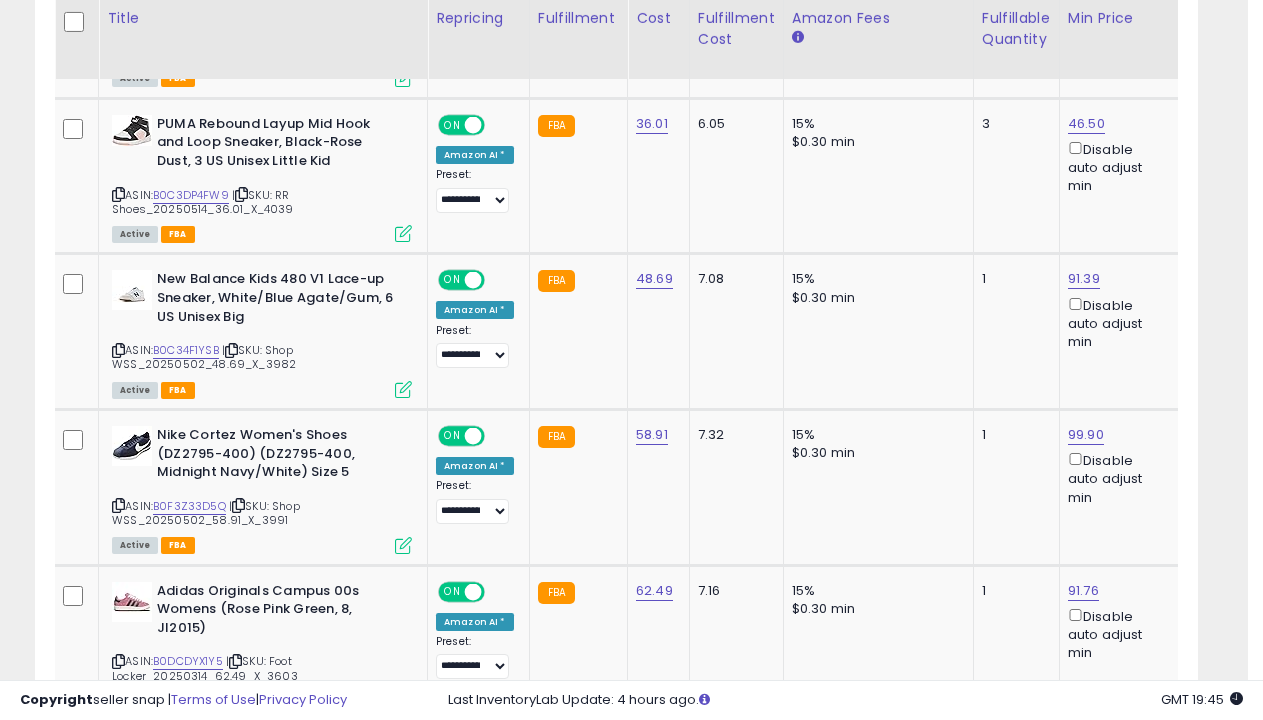 scroll, scrollTop: 1831, scrollLeft: 0, axis: vertical 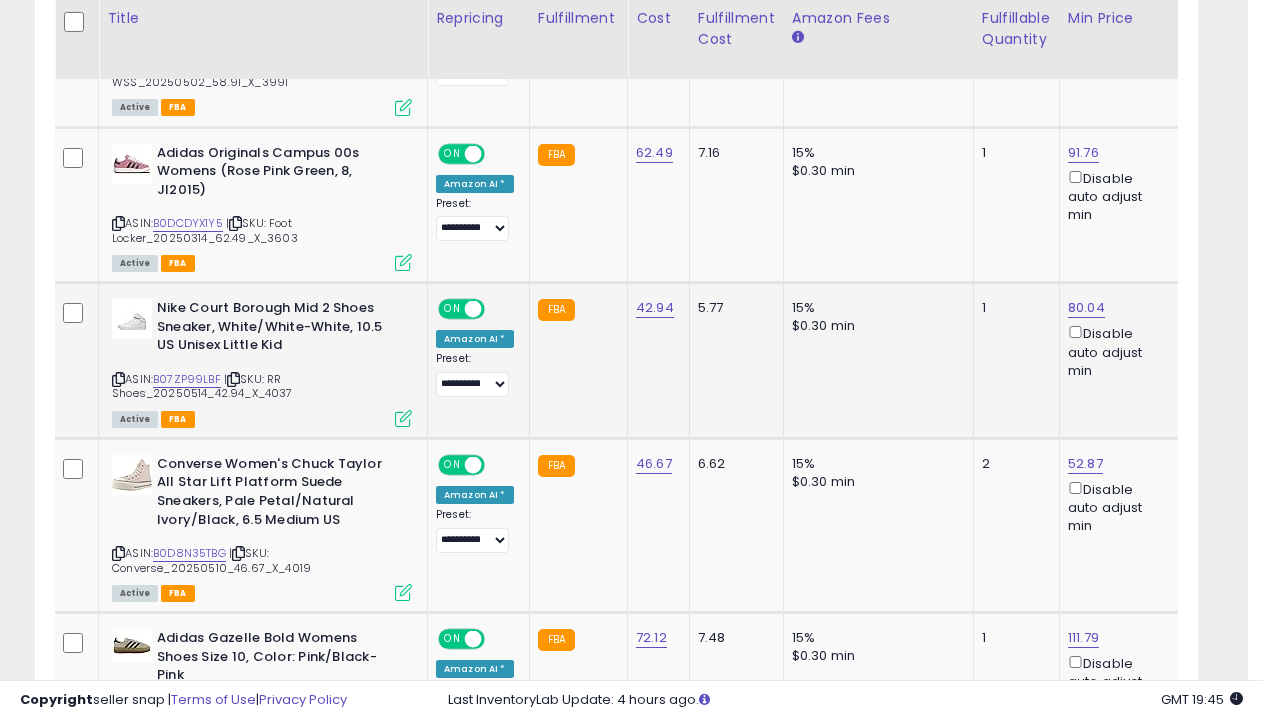select on "**********" 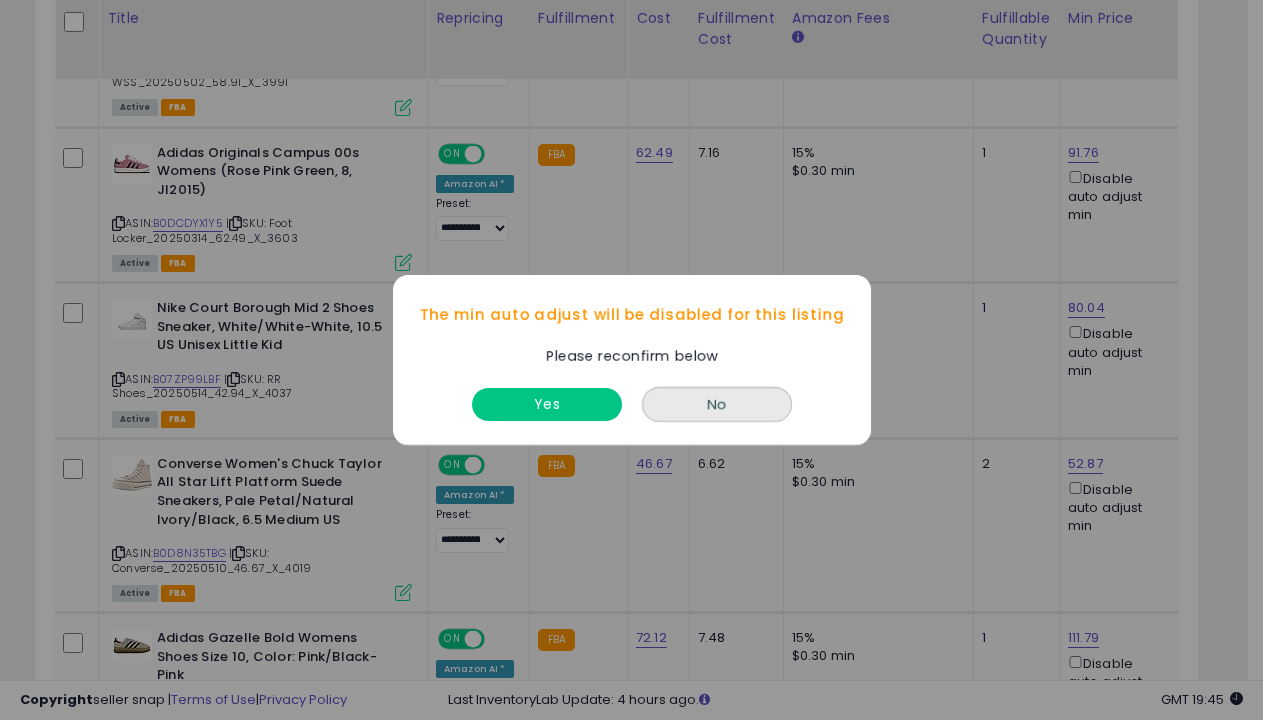 click on "Yes" at bounding box center (547, 404) 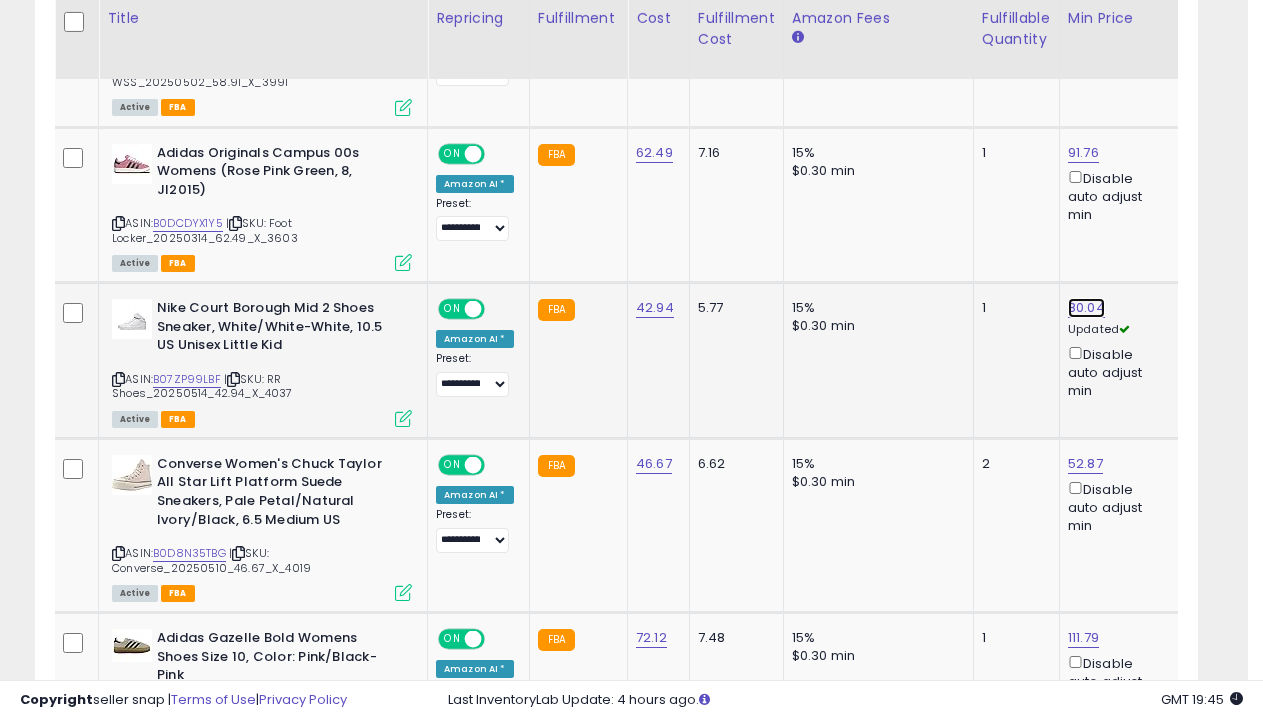 click on "80.04" at bounding box center [1086, -607] 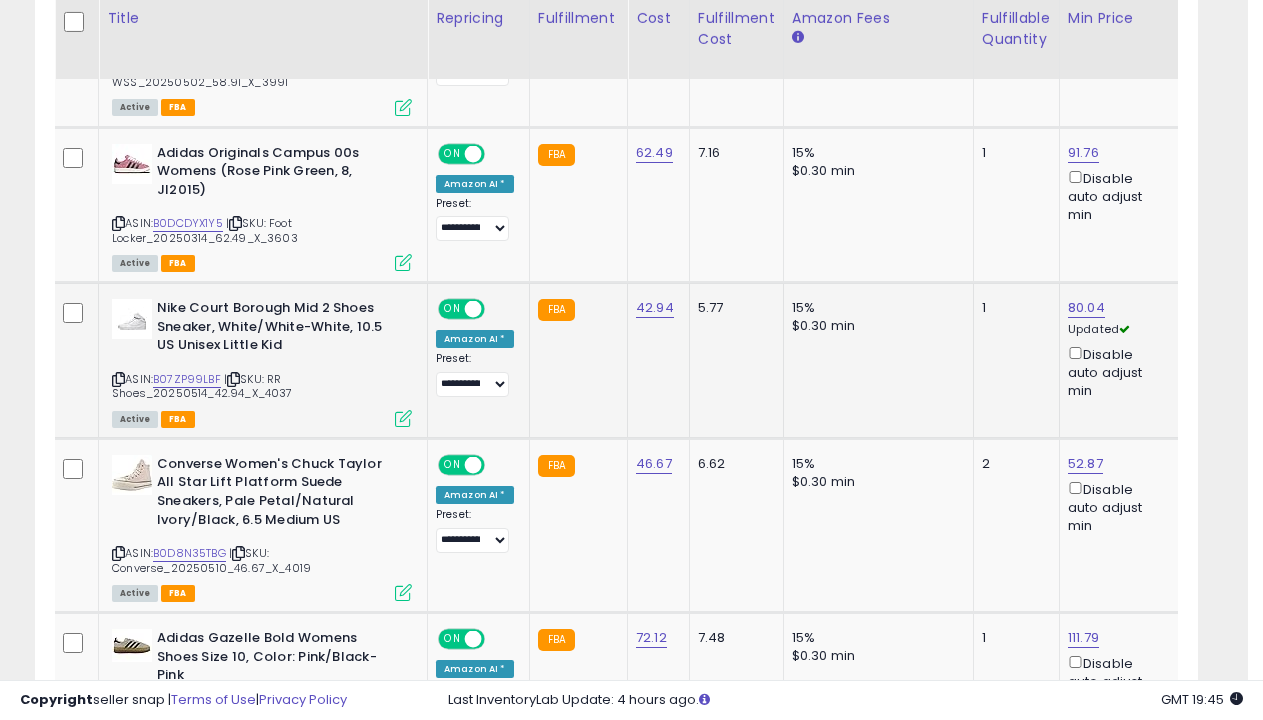 scroll, scrollTop: 0, scrollLeft: 96, axis: horizontal 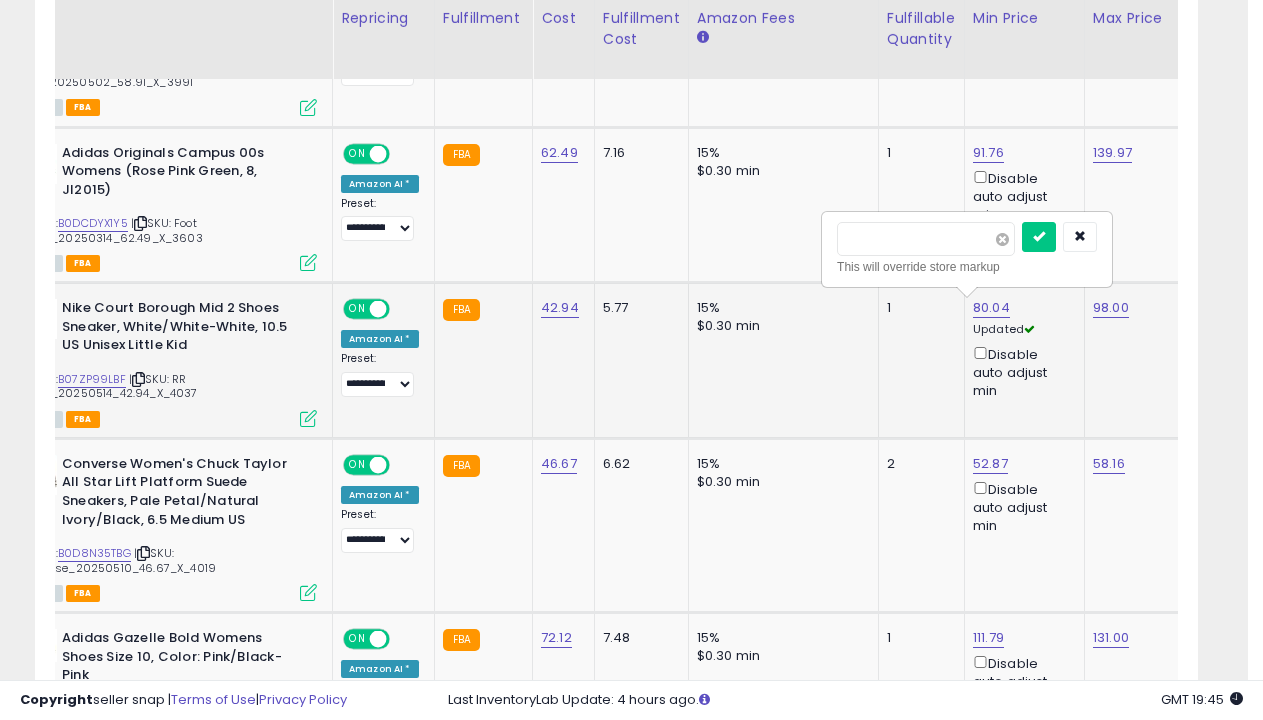 click at bounding box center [1002, 239] 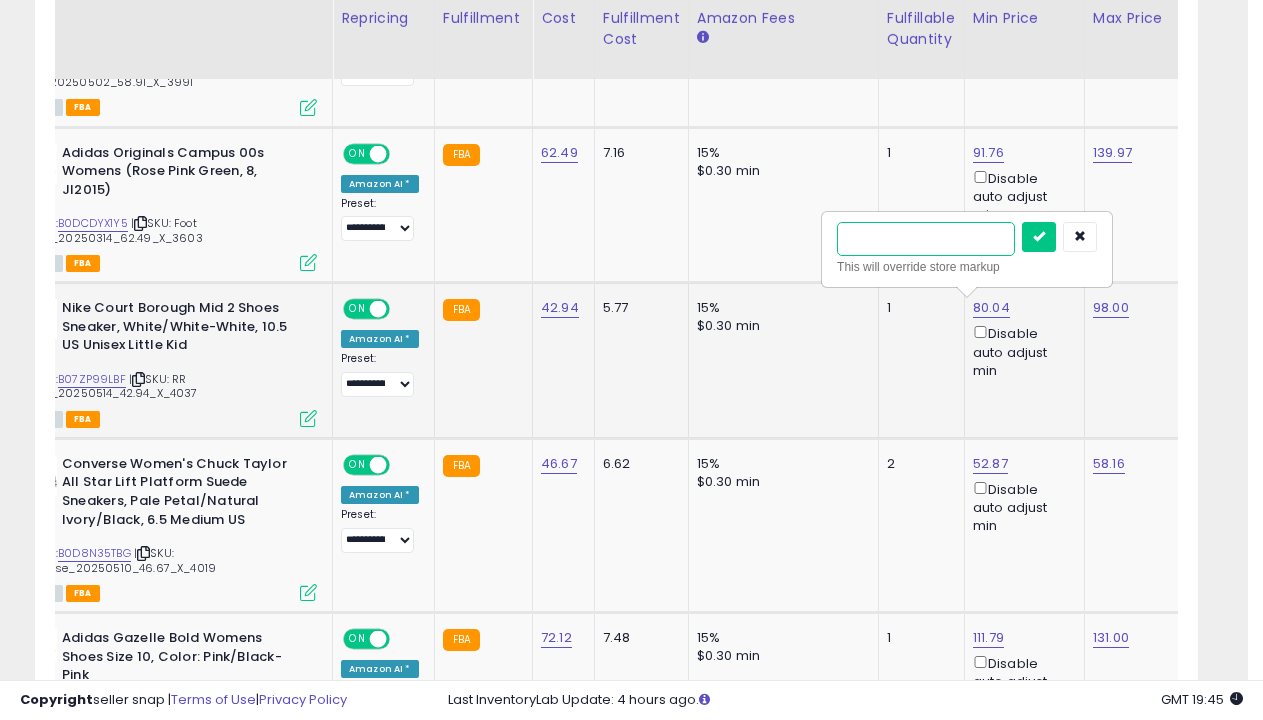 type on "****" 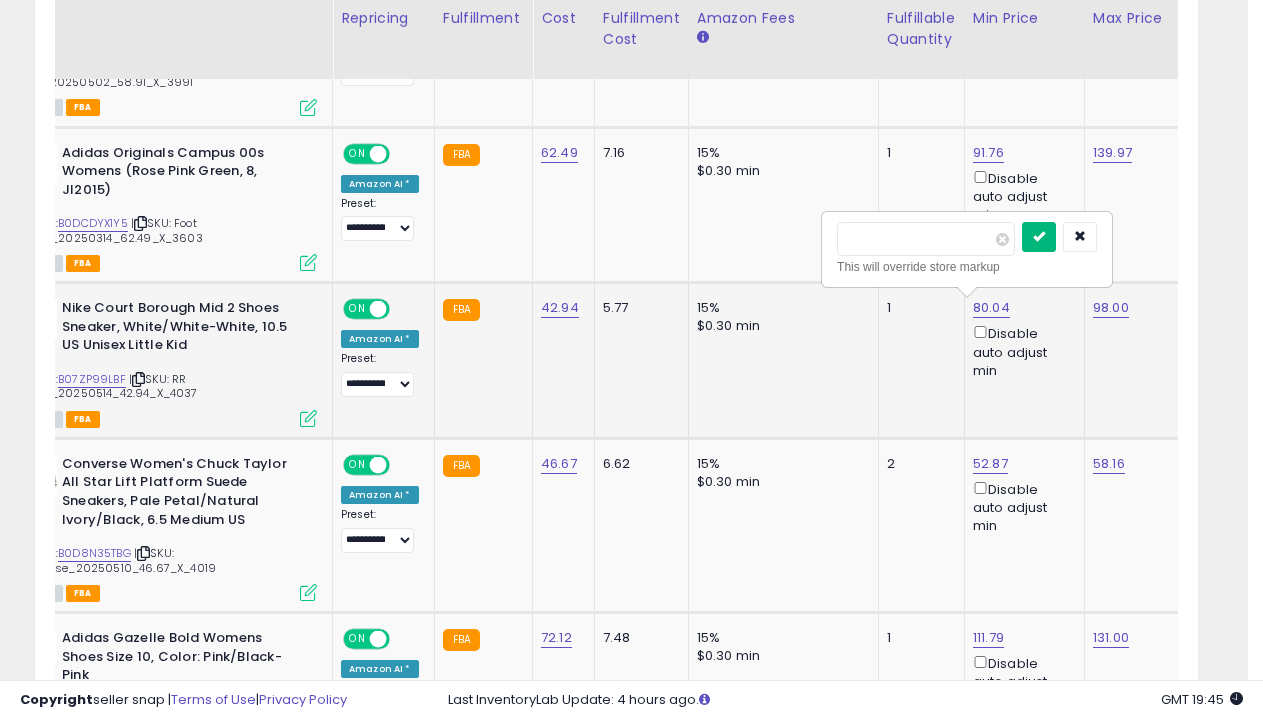 click at bounding box center [1039, 236] 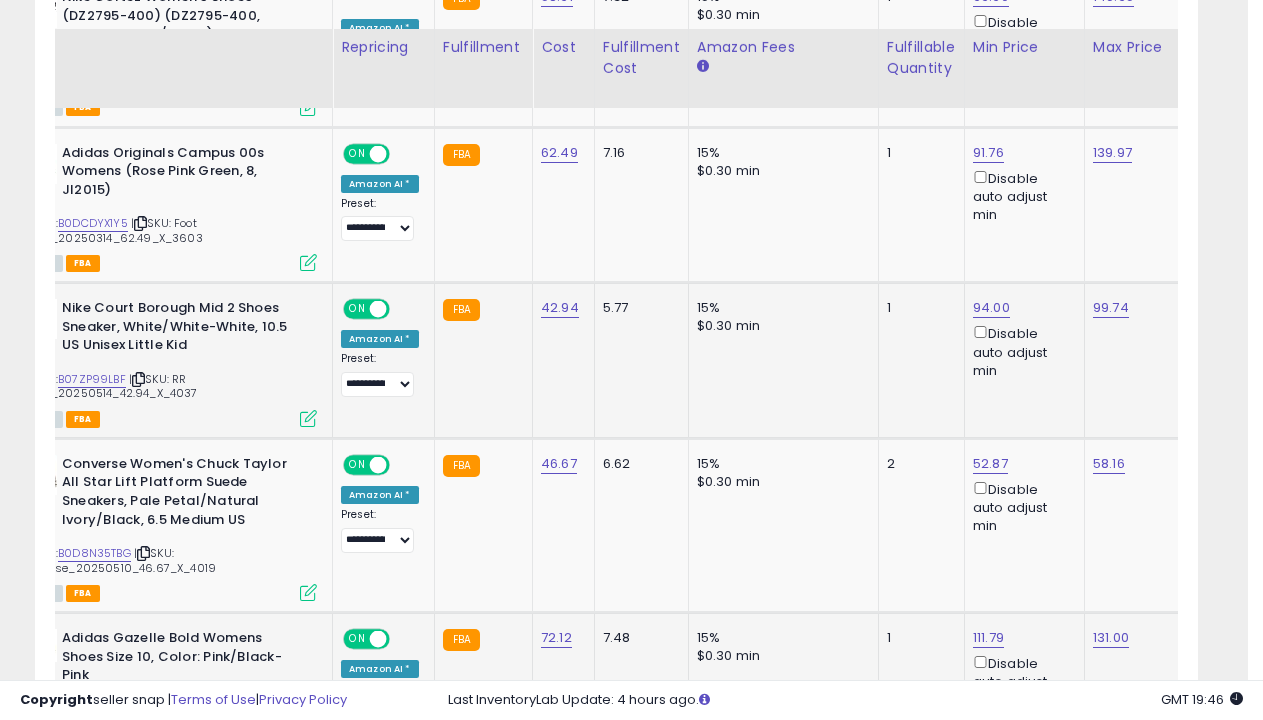 scroll, scrollTop: 1860, scrollLeft: 0, axis: vertical 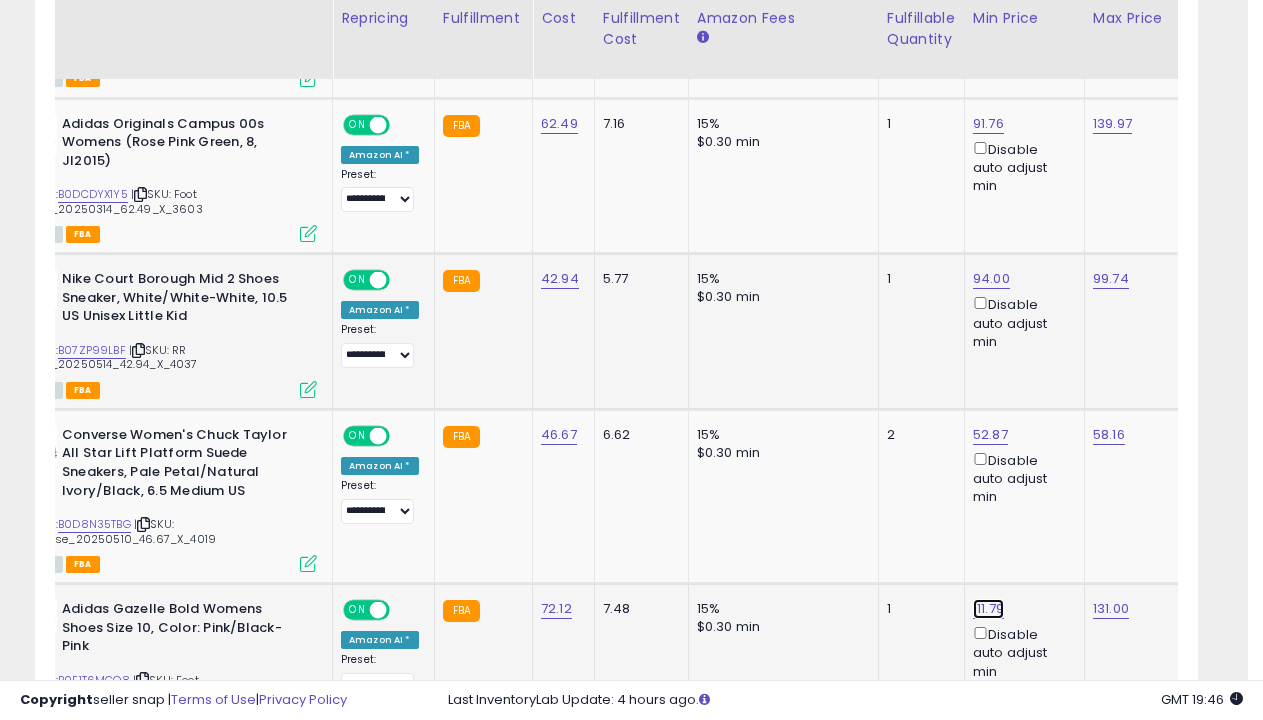 click on "111.79" at bounding box center (991, -636) 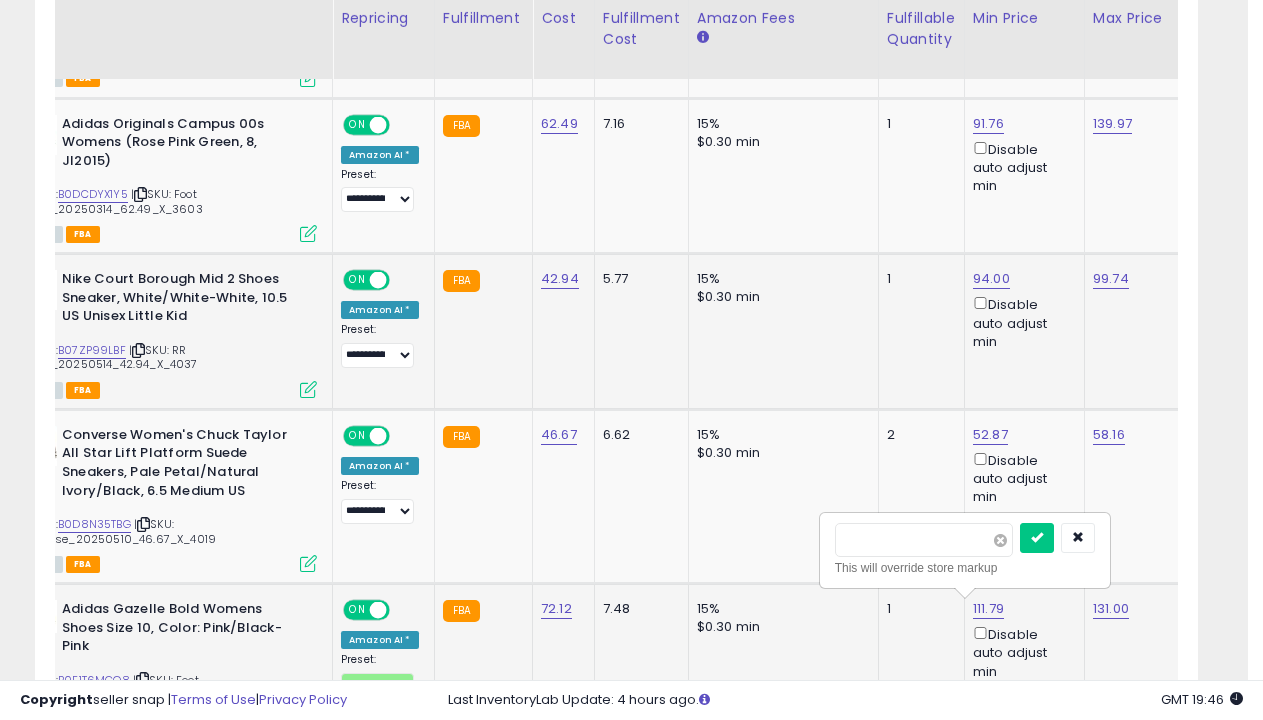 click at bounding box center [1000, 540] 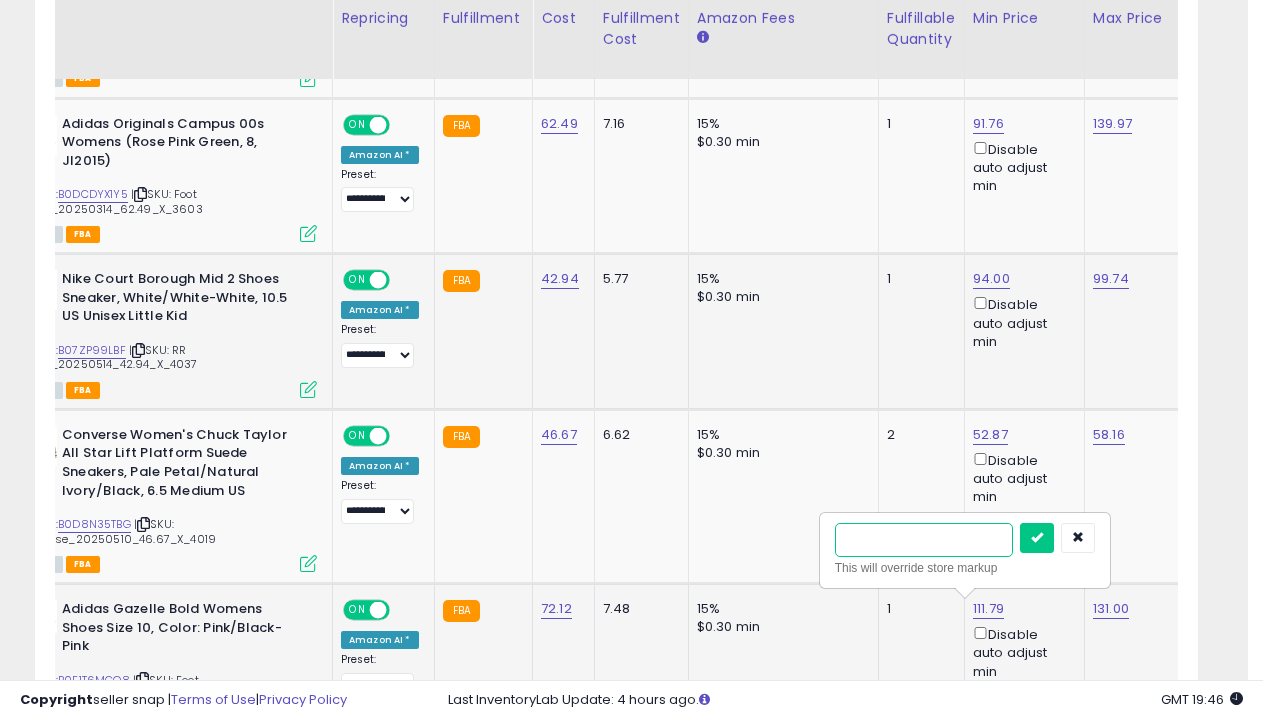 type on "******" 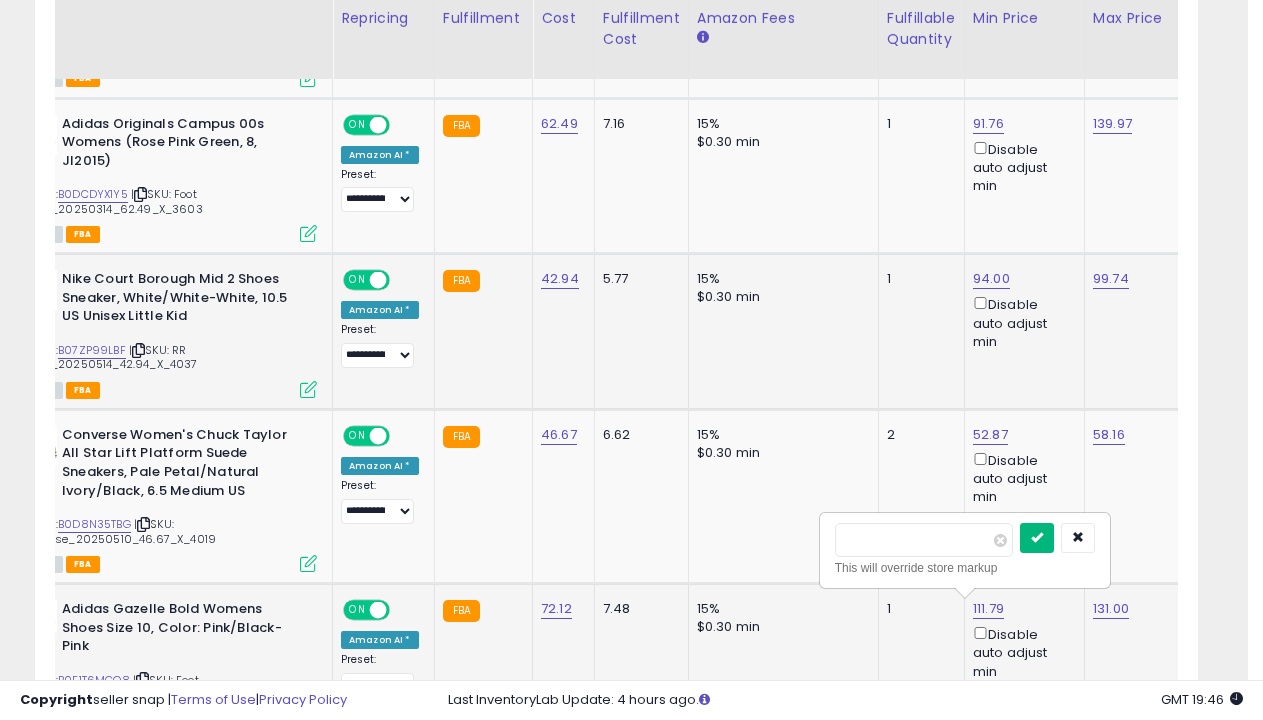 click at bounding box center (1037, 537) 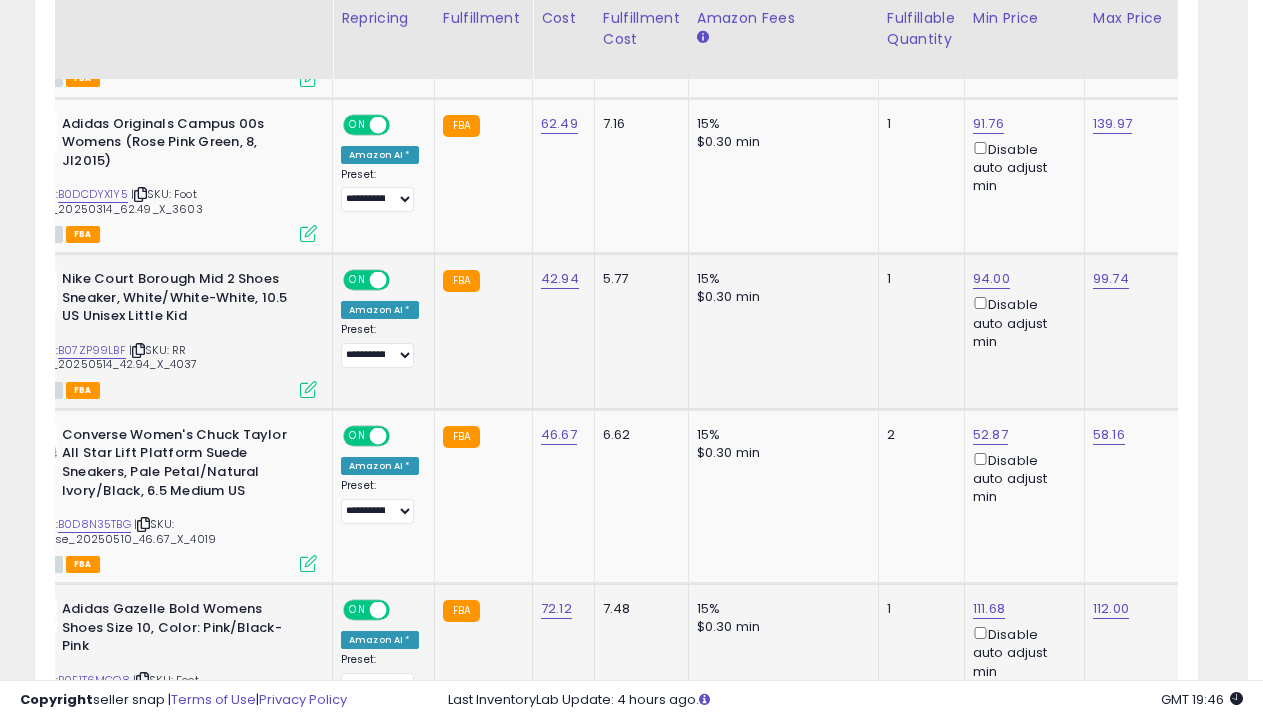 scroll, scrollTop: 2289, scrollLeft: 0, axis: vertical 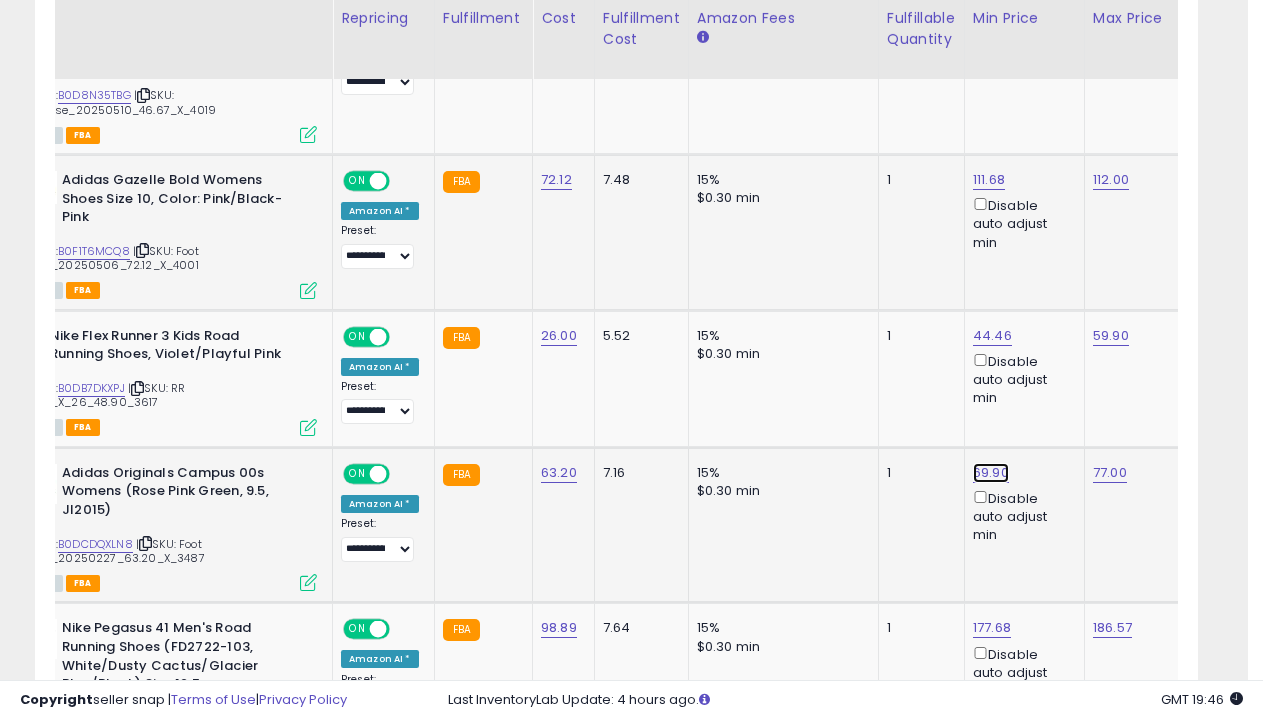 click on "69.90" at bounding box center (991, -1065) 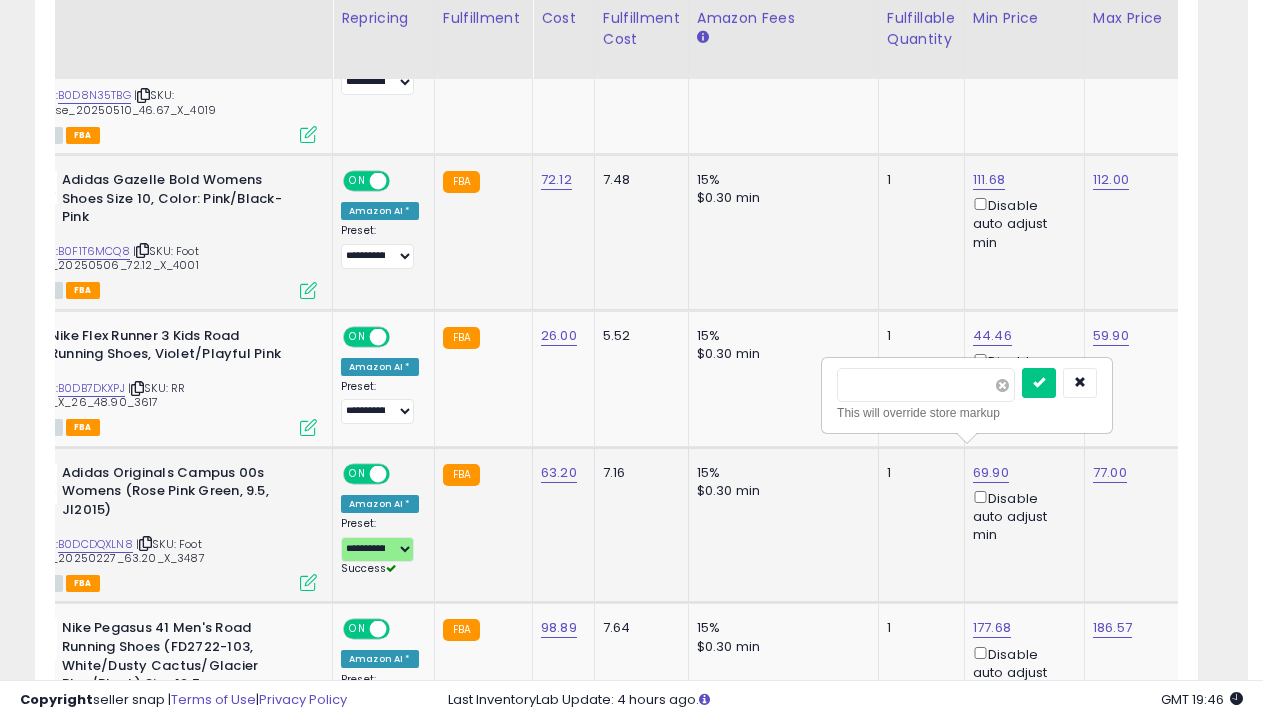 click at bounding box center [1002, 385] 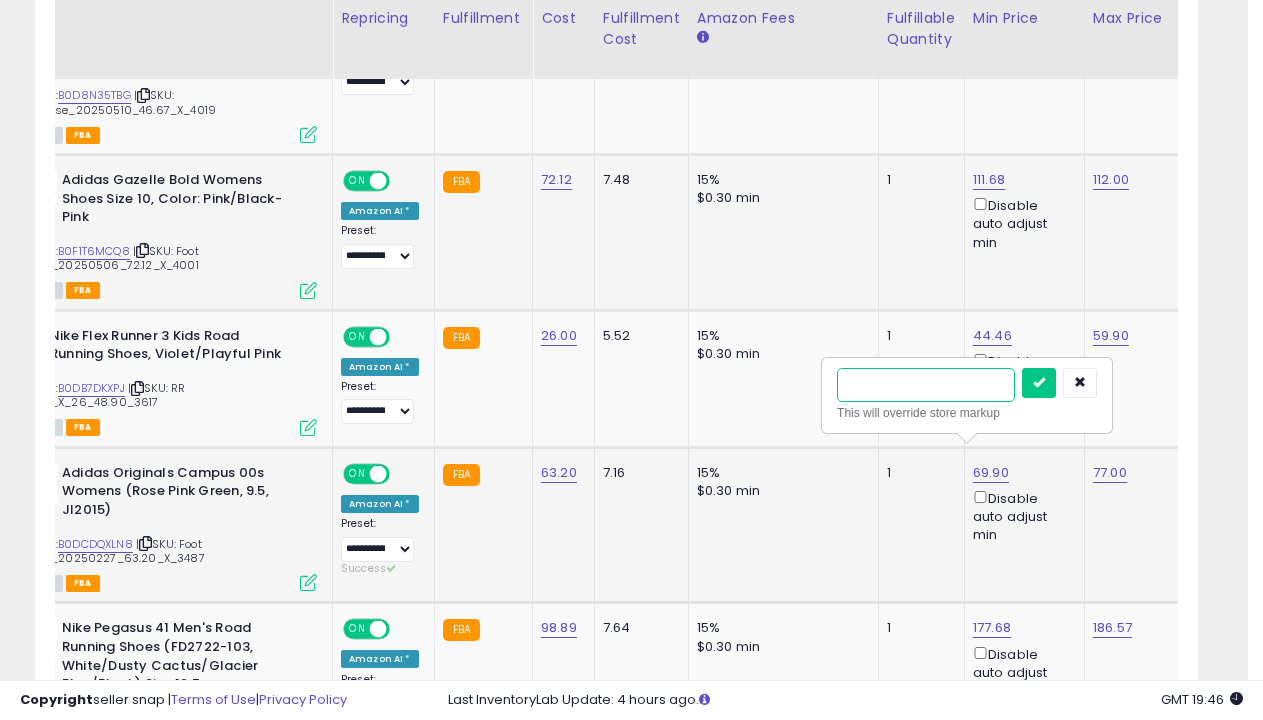 type on "****" 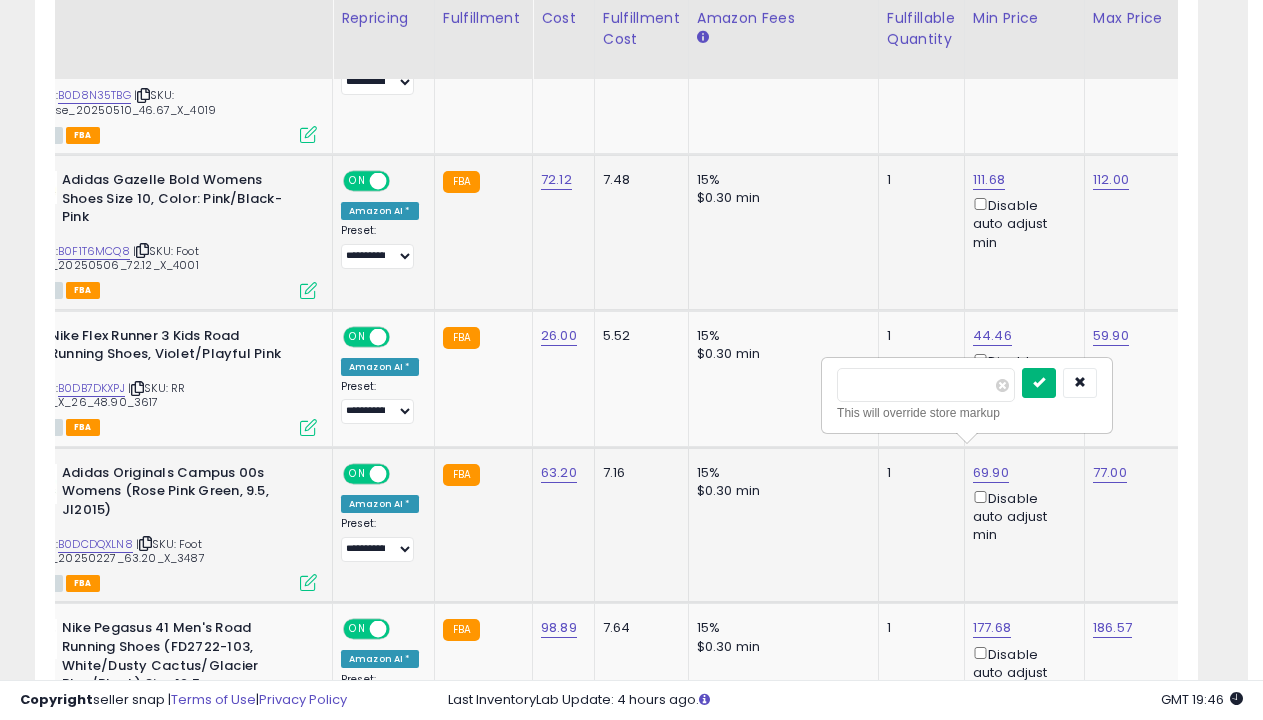 click at bounding box center (1039, 382) 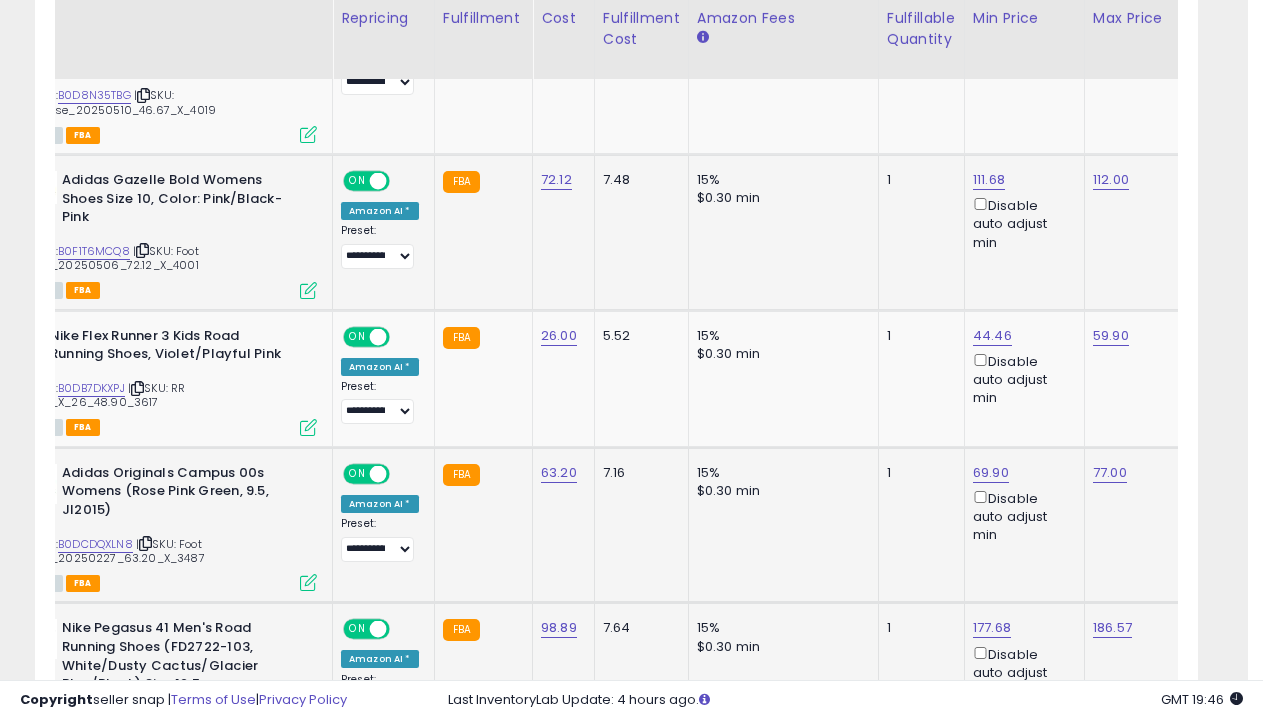 scroll, scrollTop: 2327, scrollLeft: 0, axis: vertical 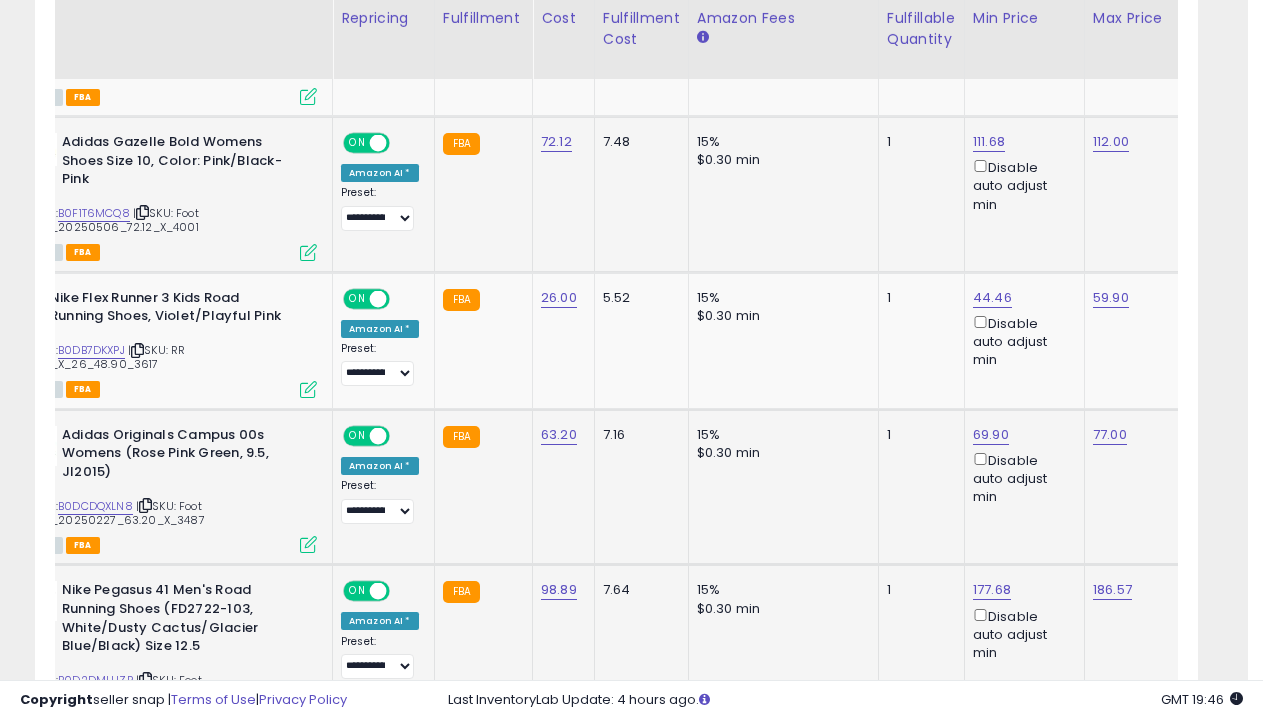 select on "**********" 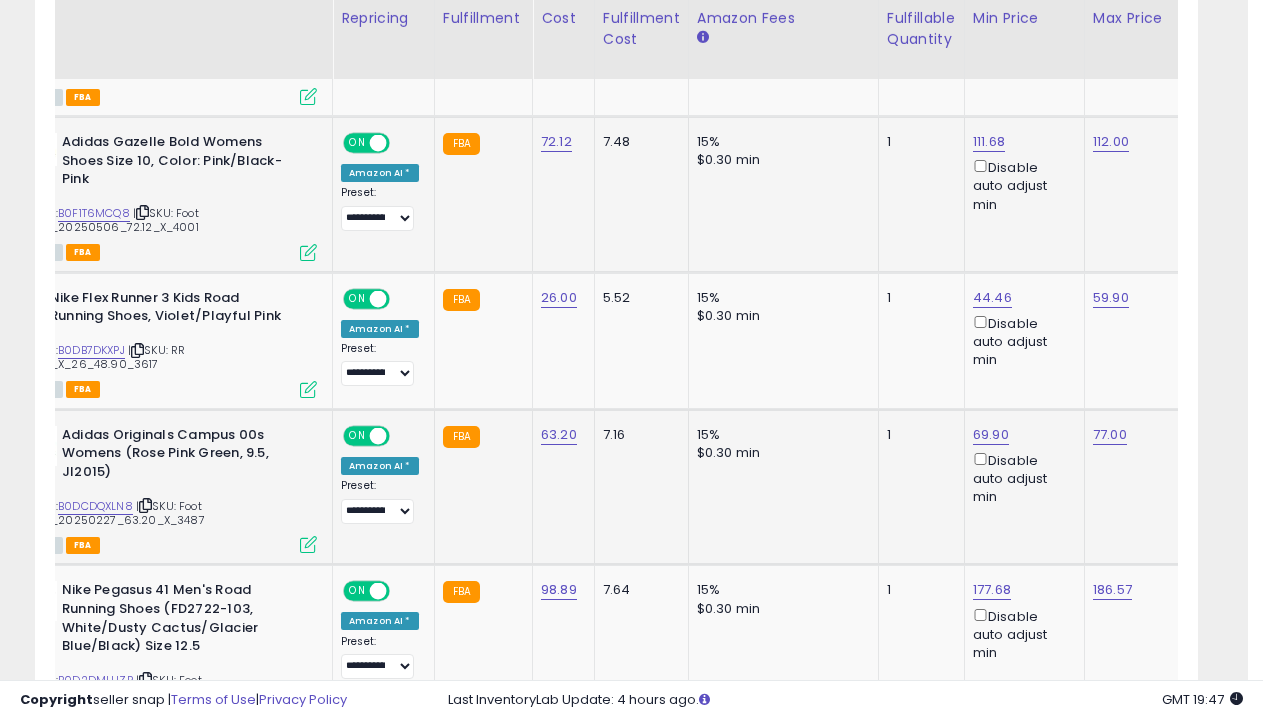 scroll, scrollTop: 2765, scrollLeft: 0, axis: vertical 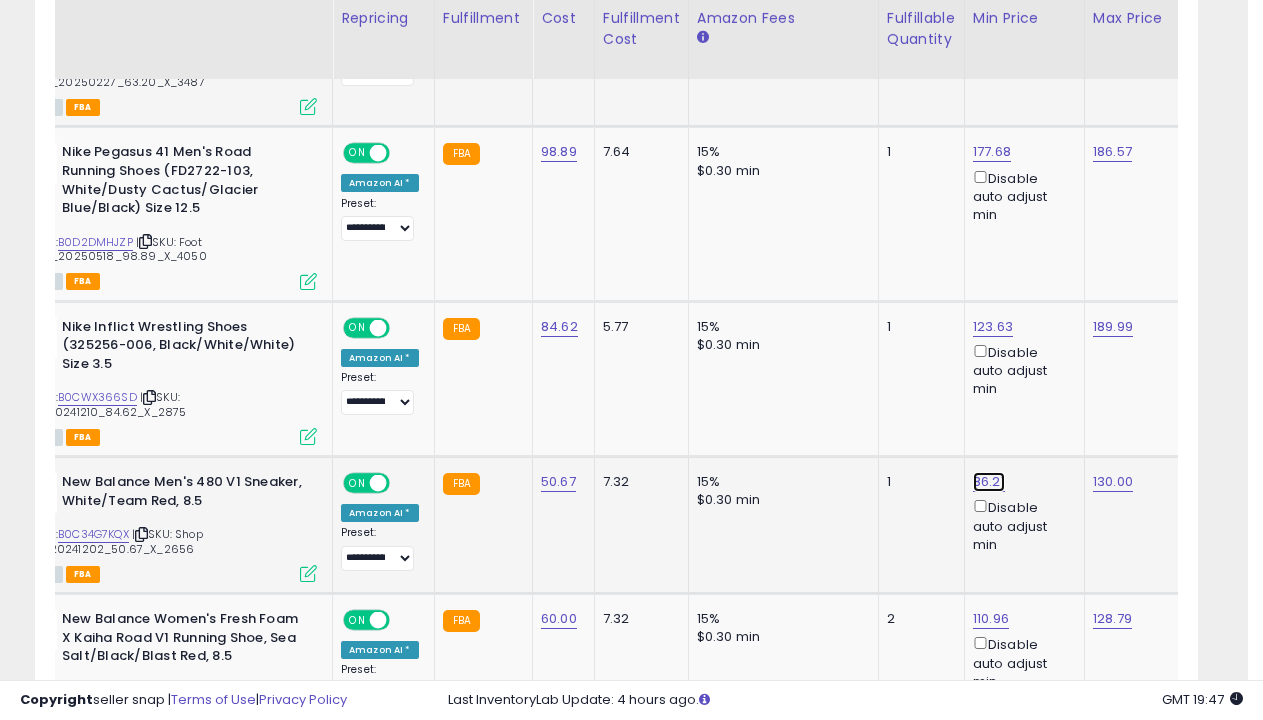 click on "86.21" at bounding box center [991, -1541] 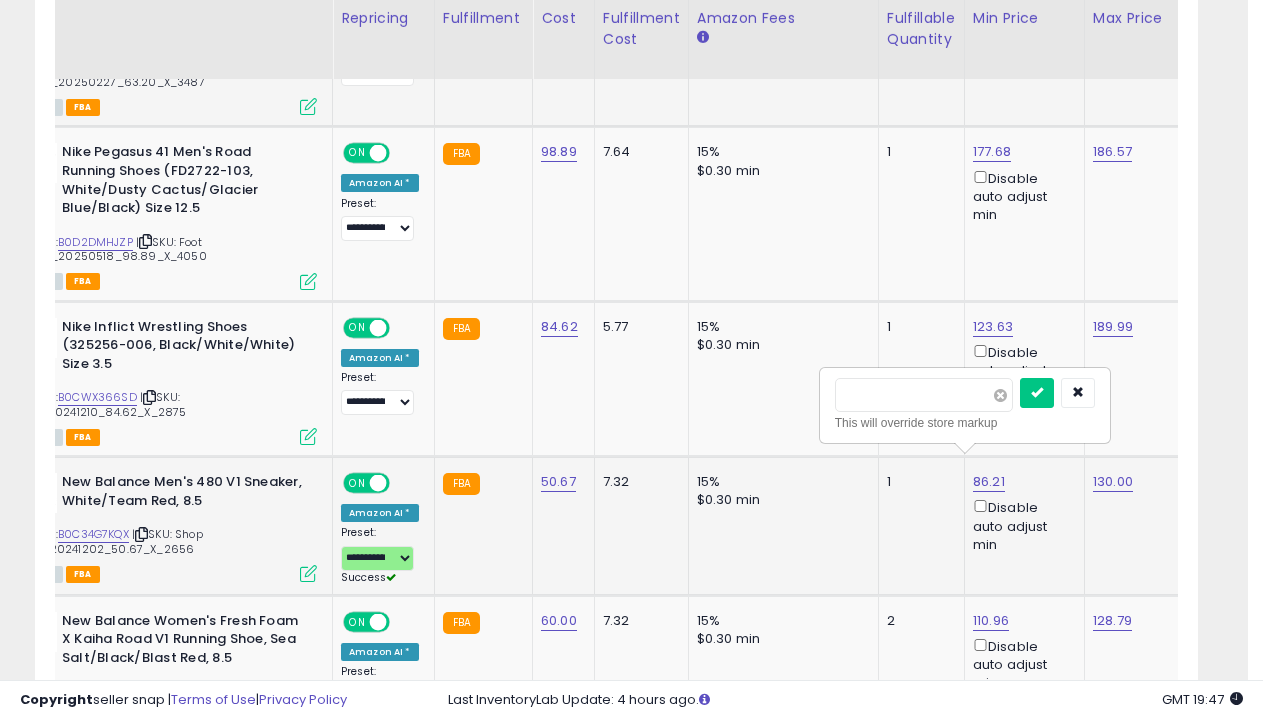 click at bounding box center [1000, 395] 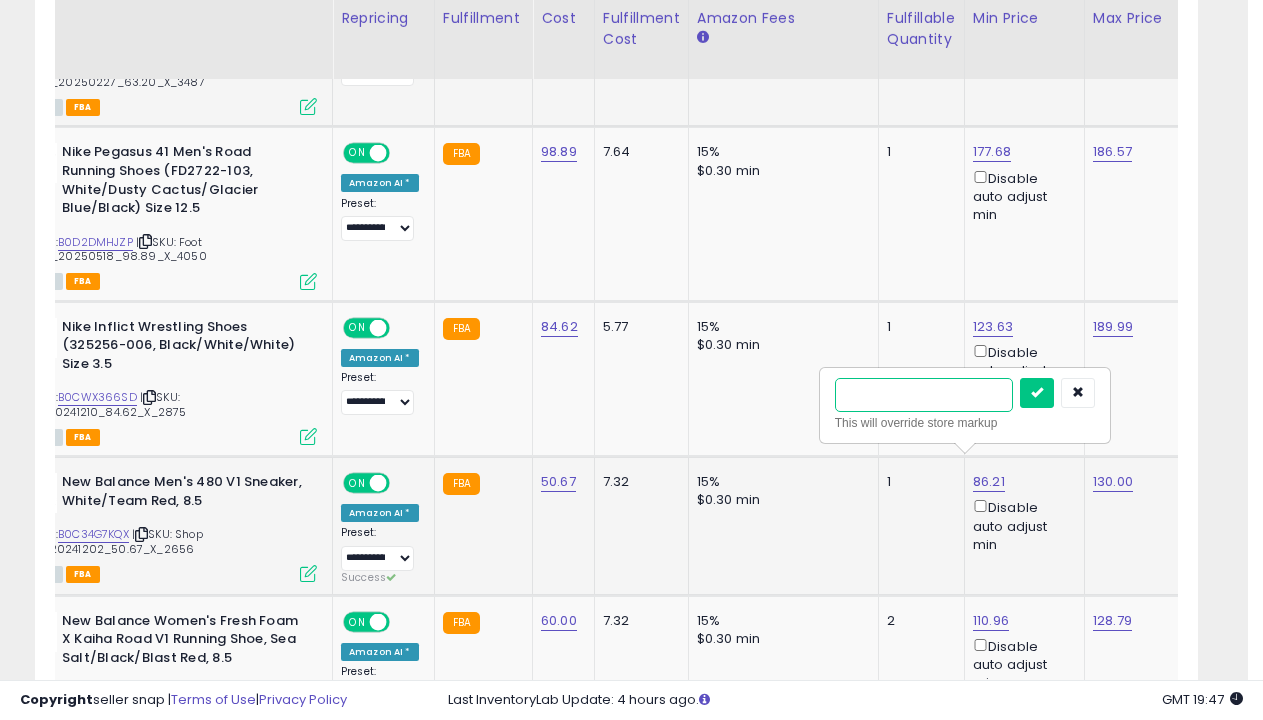 type on "*****" 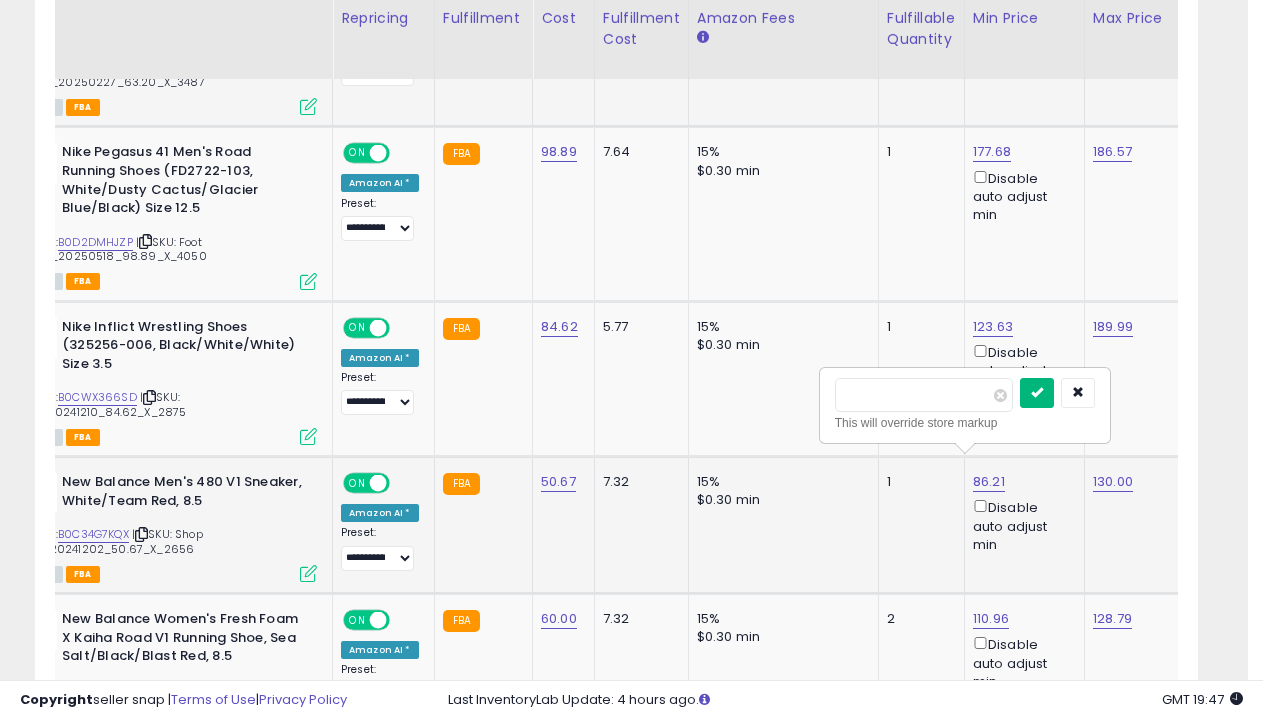 click at bounding box center (1037, 392) 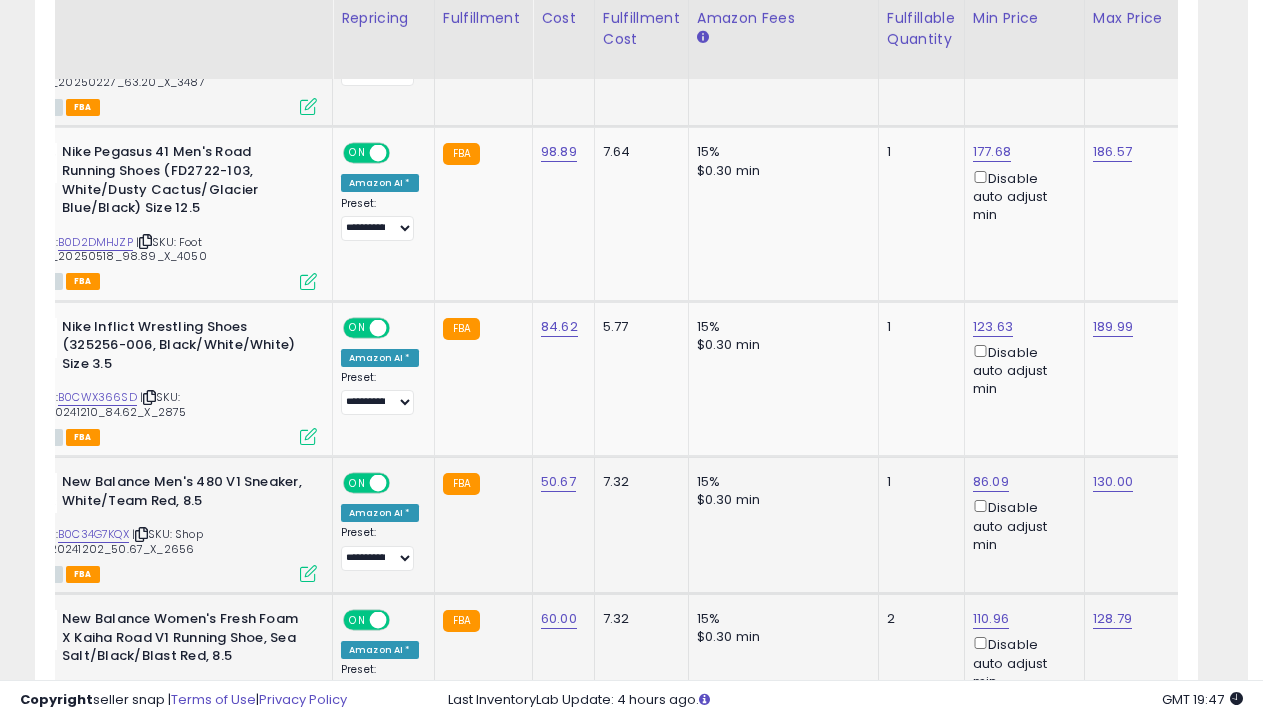 scroll, scrollTop: 2775, scrollLeft: 0, axis: vertical 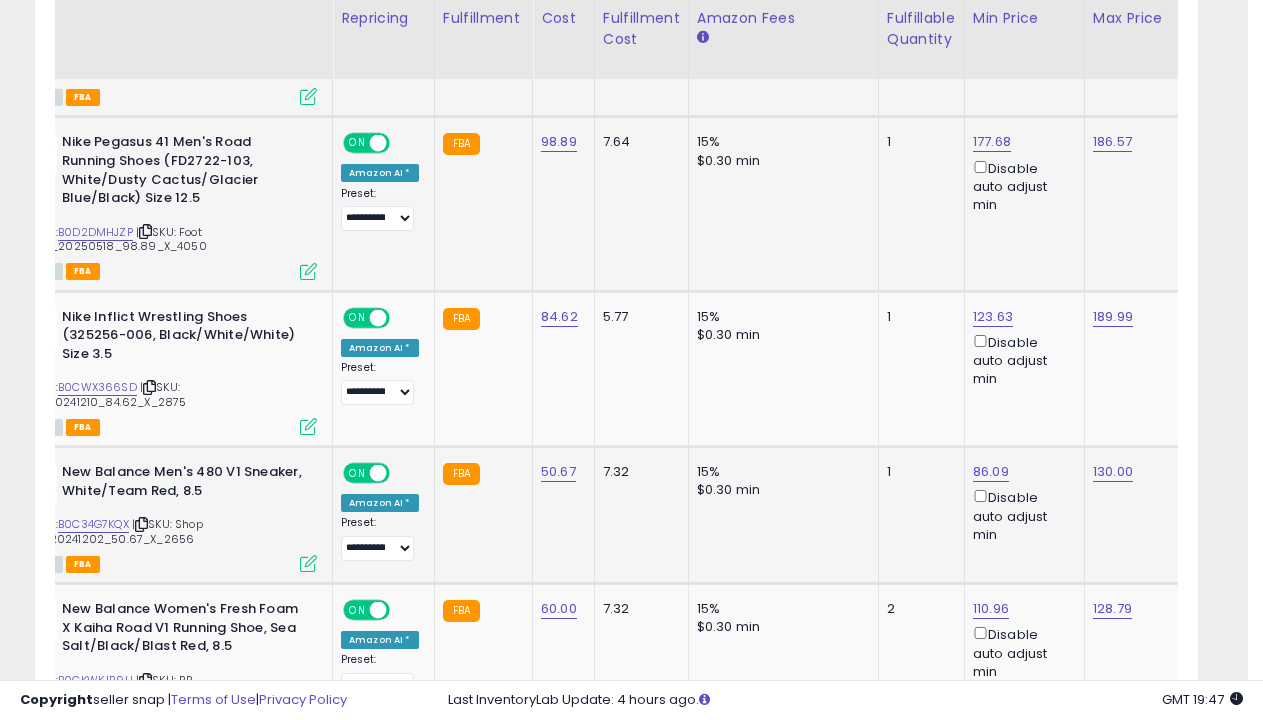 select on "**********" 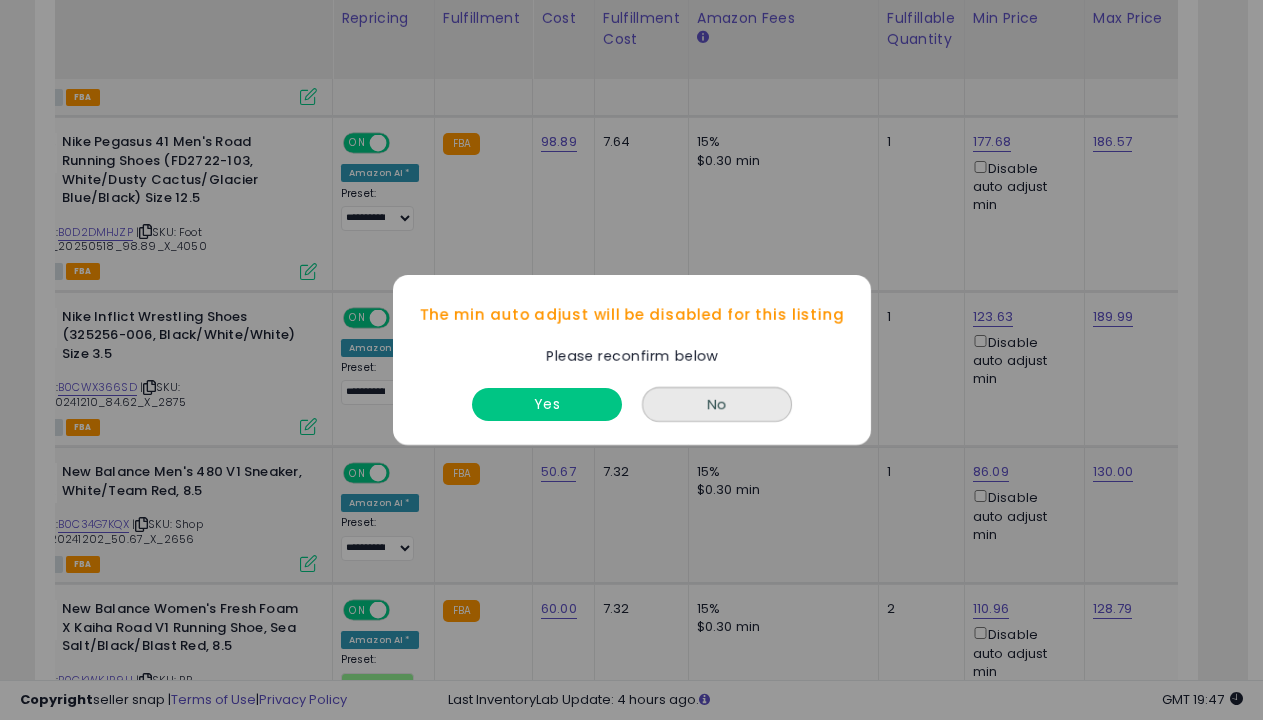 click on "Yes" at bounding box center [547, 404] 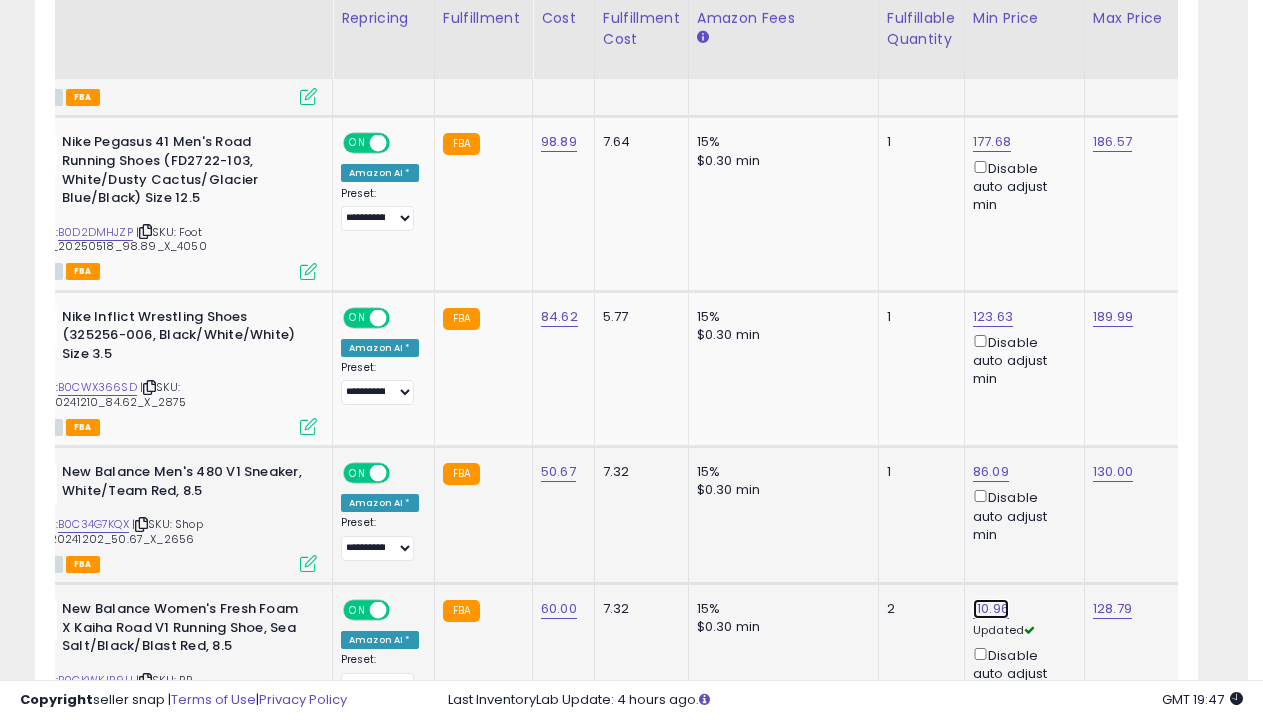 click on "110.96" at bounding box center (991, -1551) 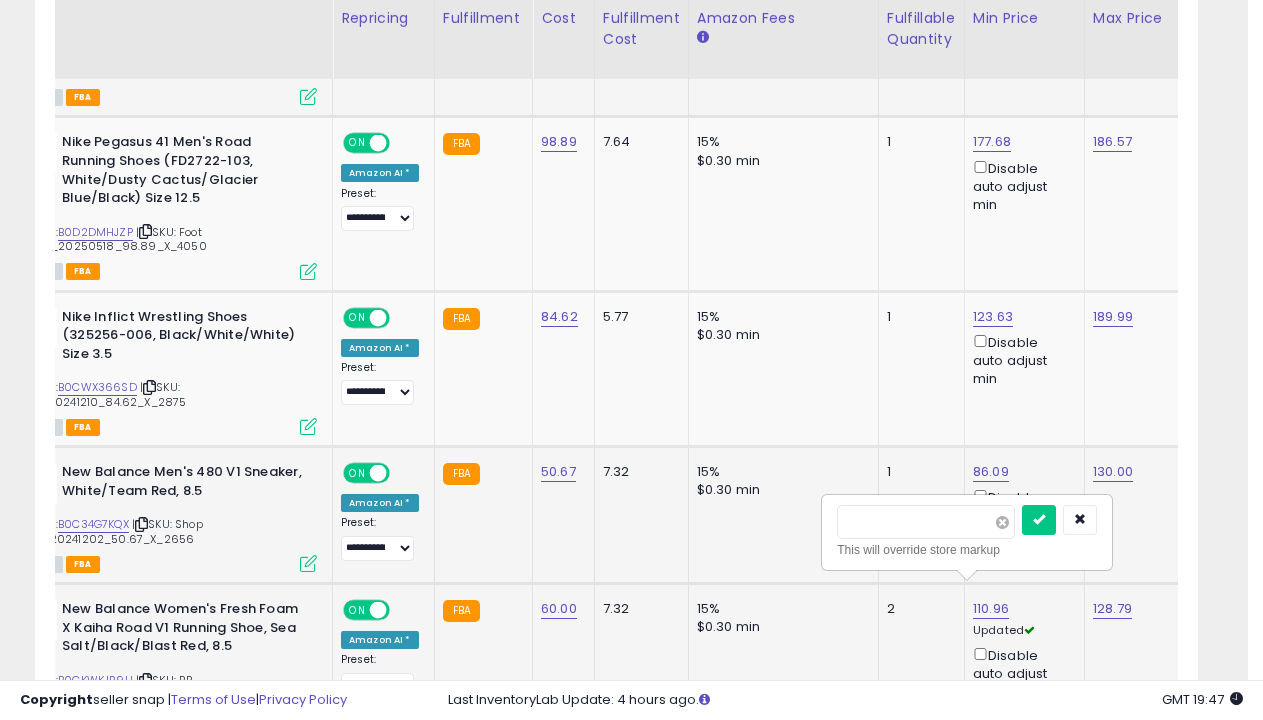 click at bounding box center [1002, 522] 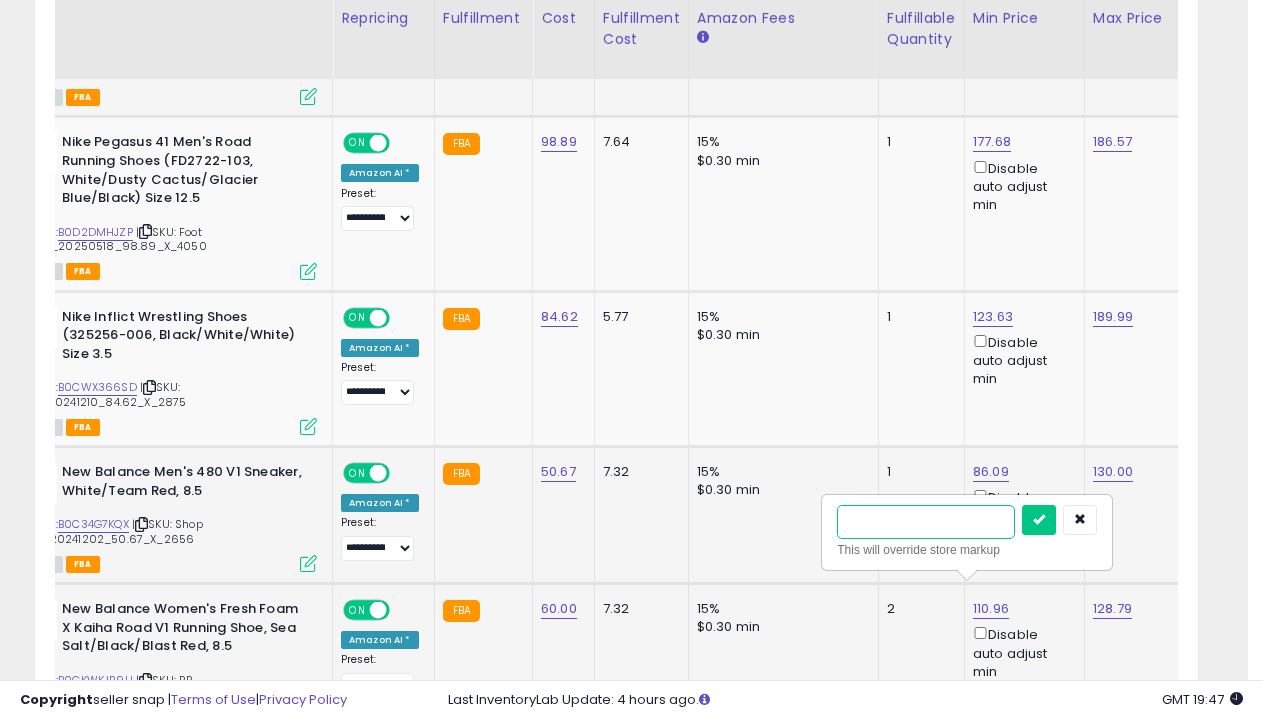 type on "******" 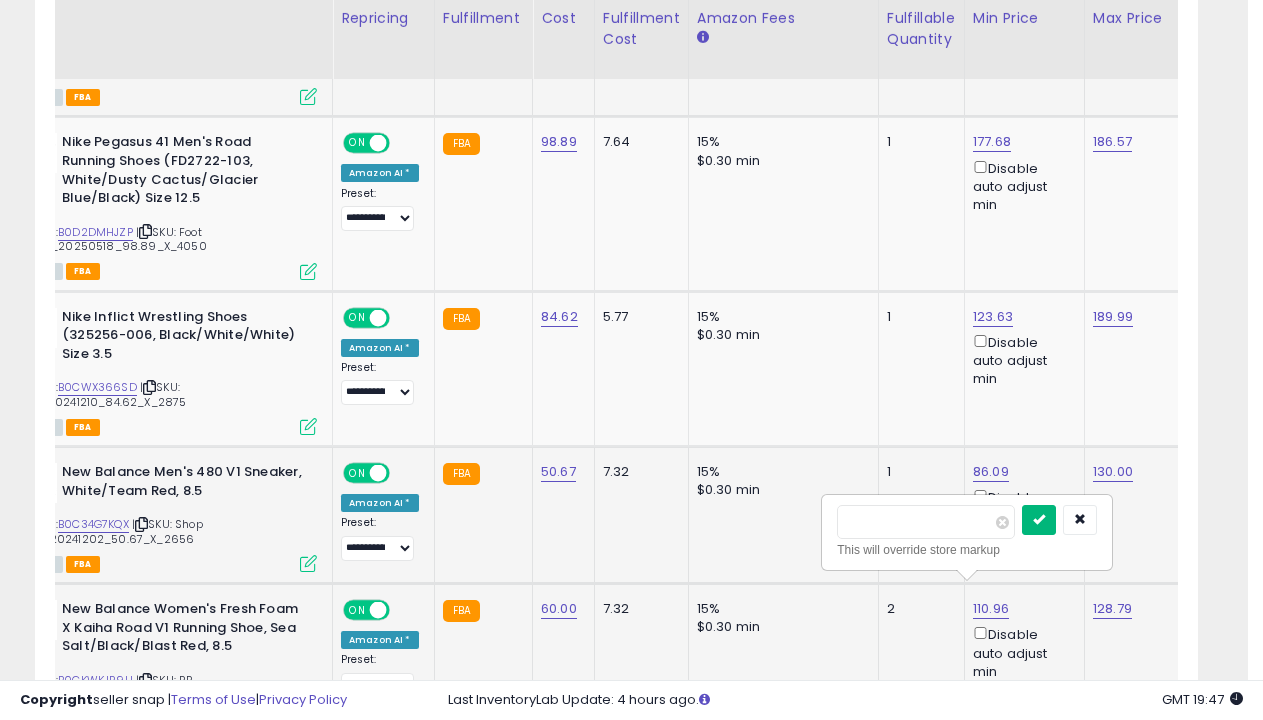click at bounding box center (1039, 519) 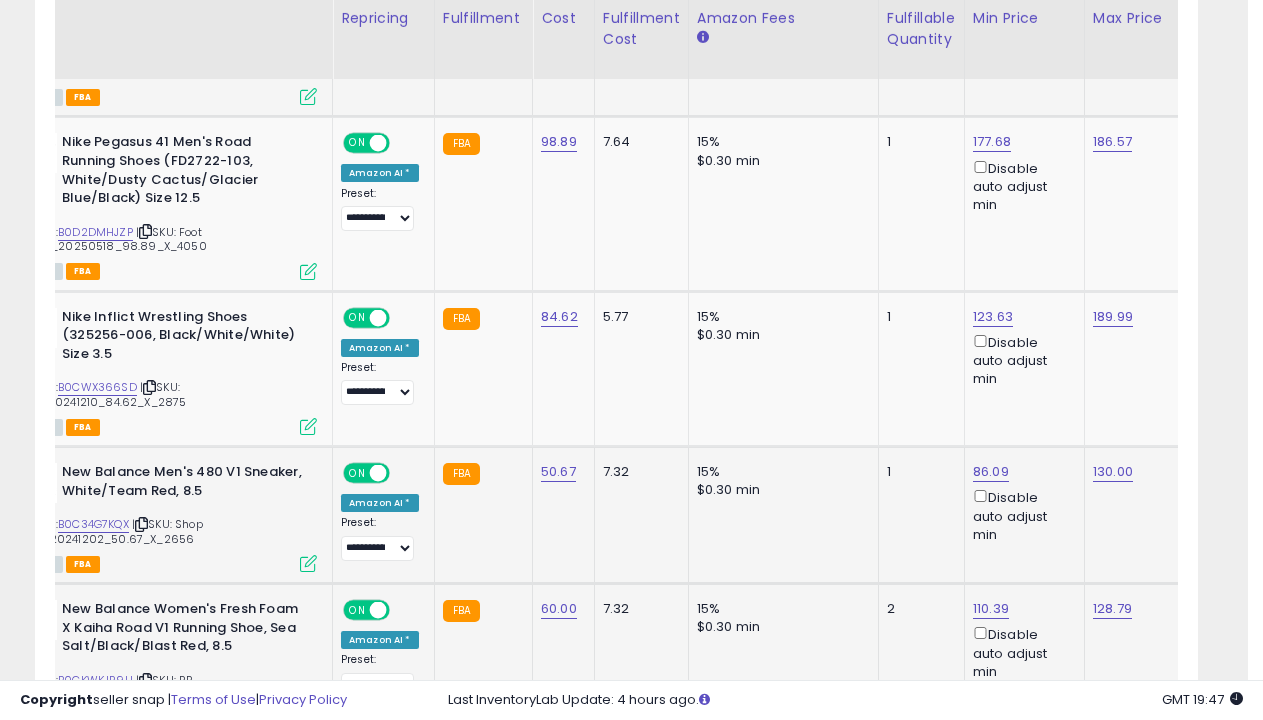 scroll, scrollTop: 3213, scrollLeft: 0, axis: vertical 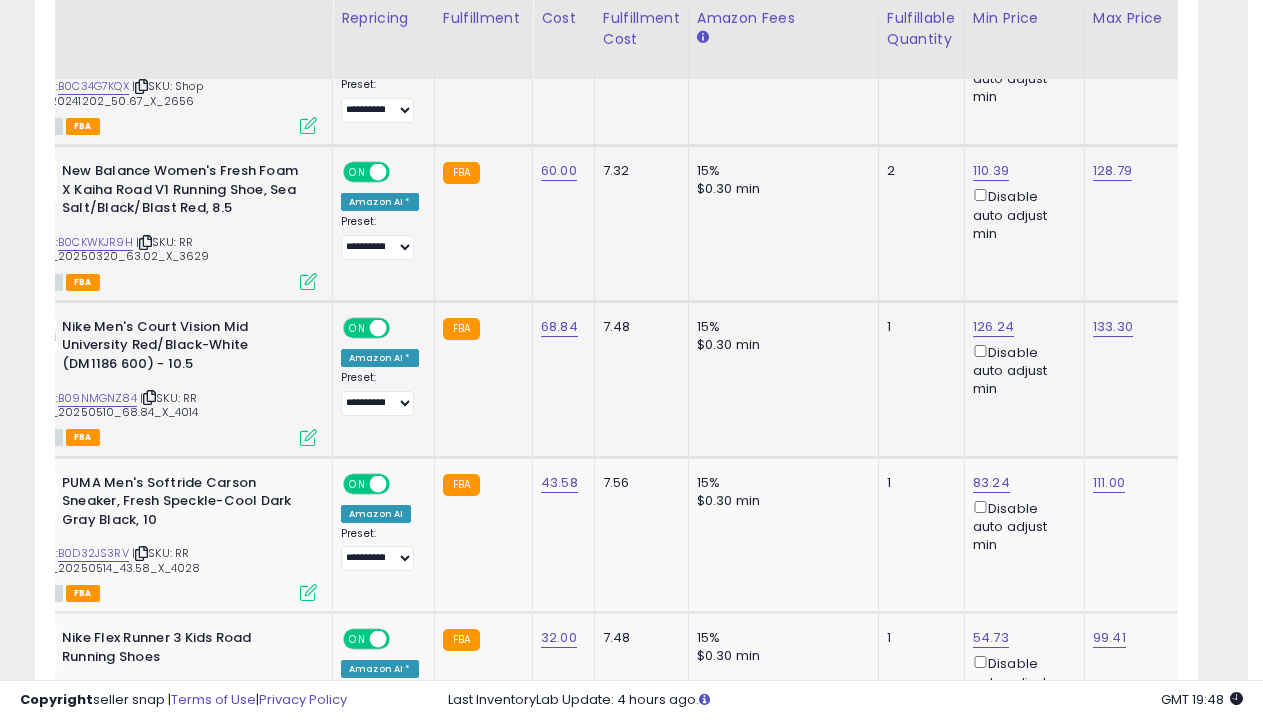 select on "**********" 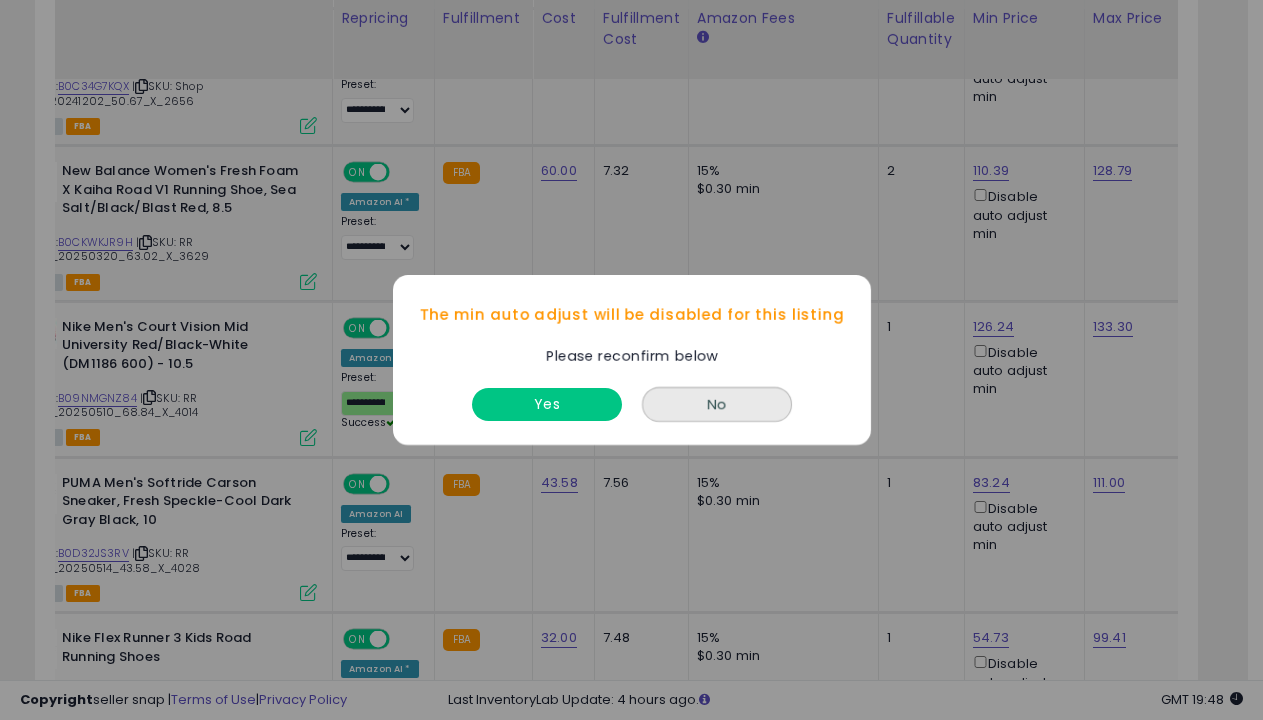 click on "Yes" at bounding box center (547, 404) 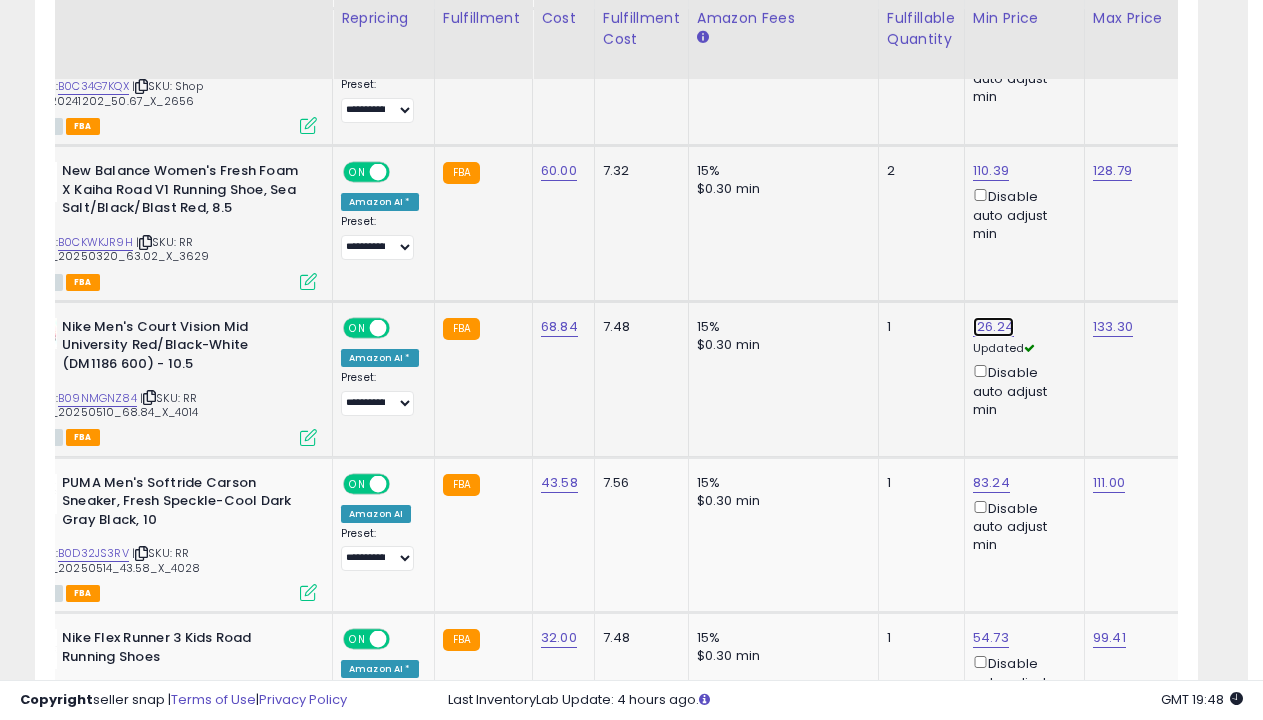 click on "126.24" at bounding box center [991, -1989] 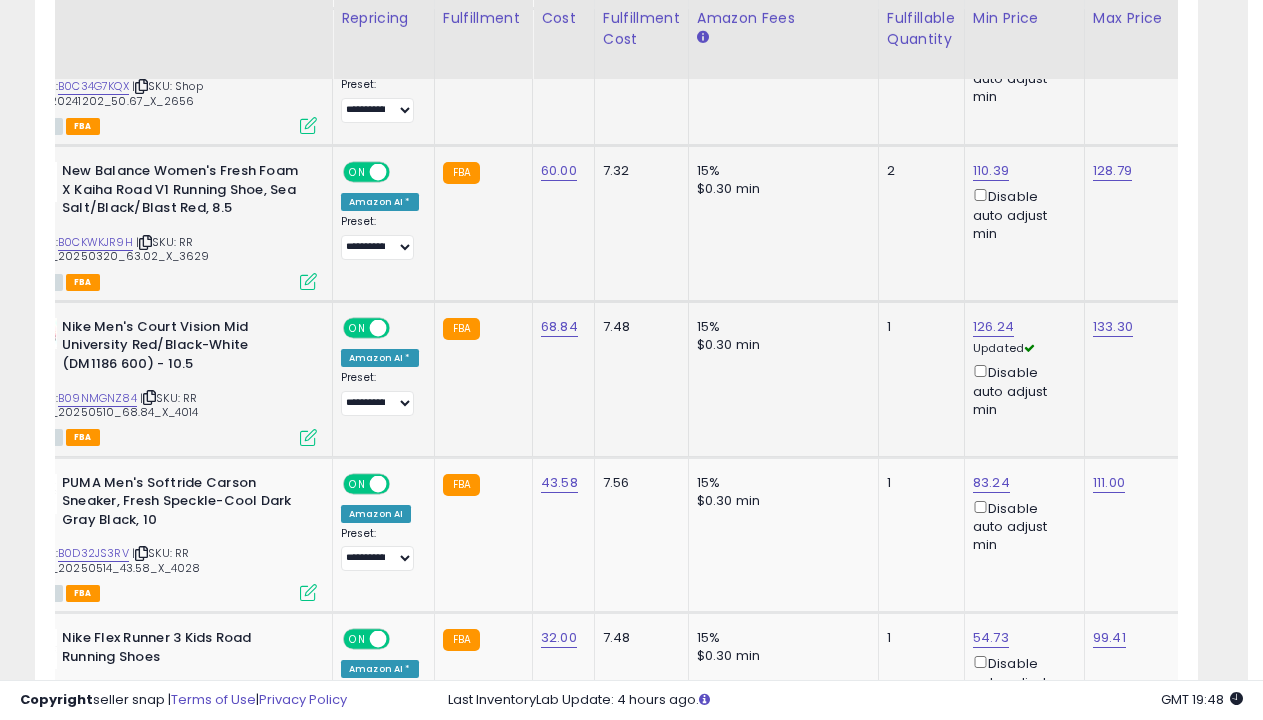 scroll, scrollTop: 0, scrollLeft: 97, axis: horizontal 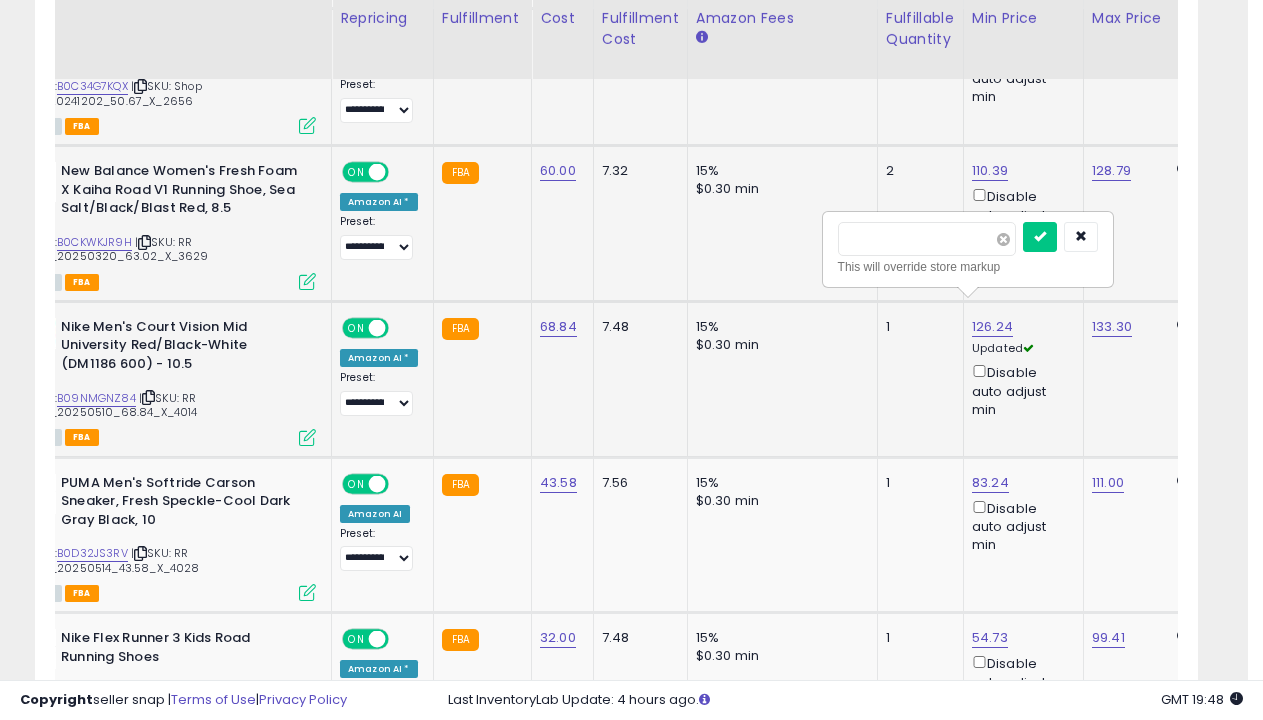 click at bounding box center [1003, 239] 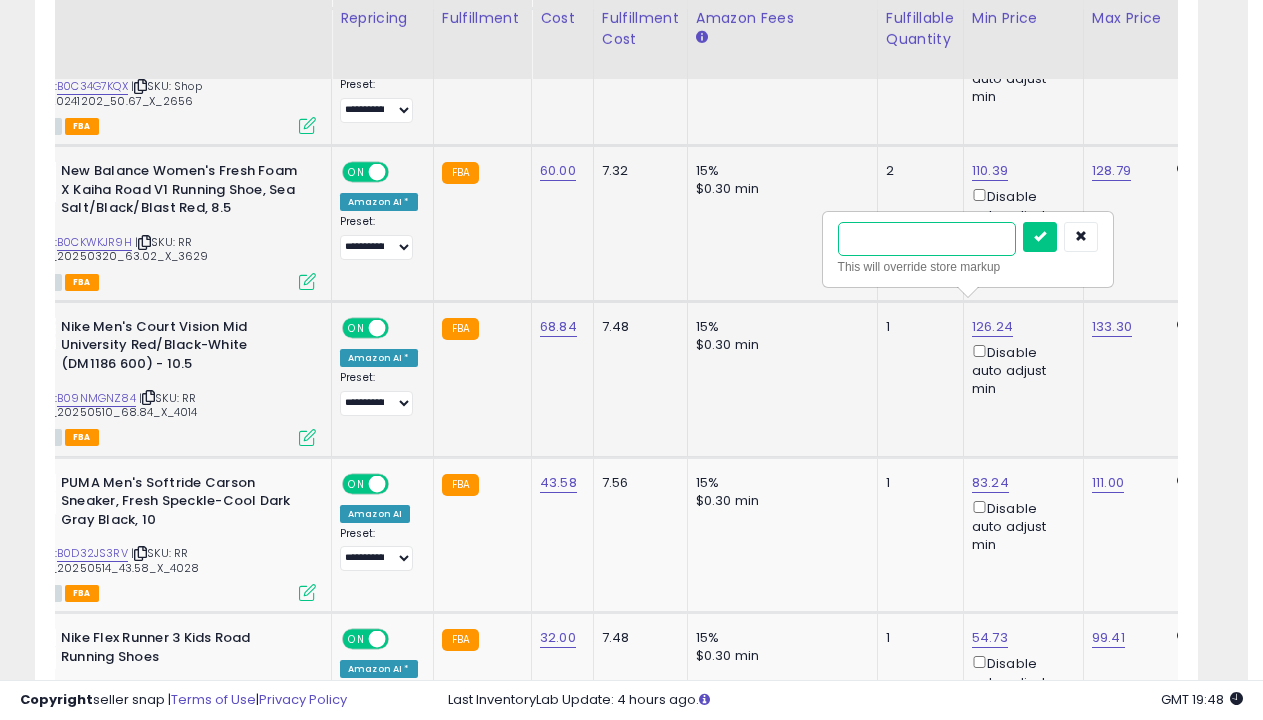 type on "*****" 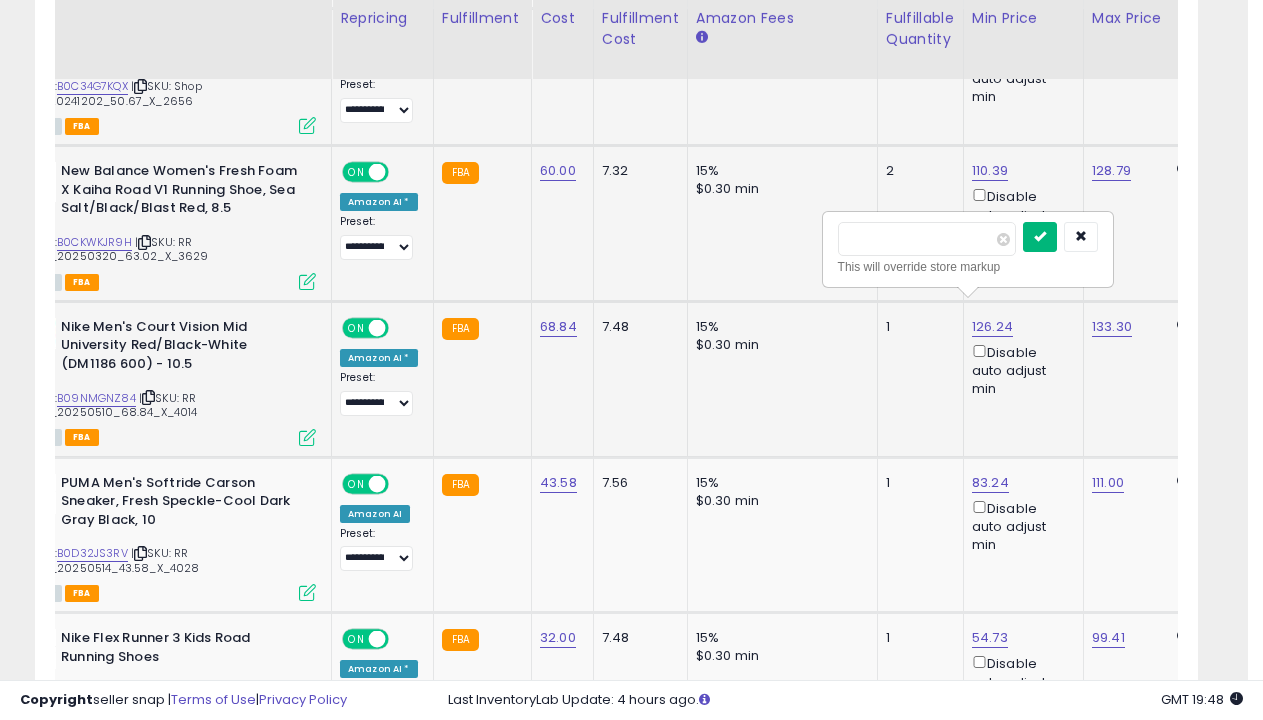 click at bounding box center (1040, 236) 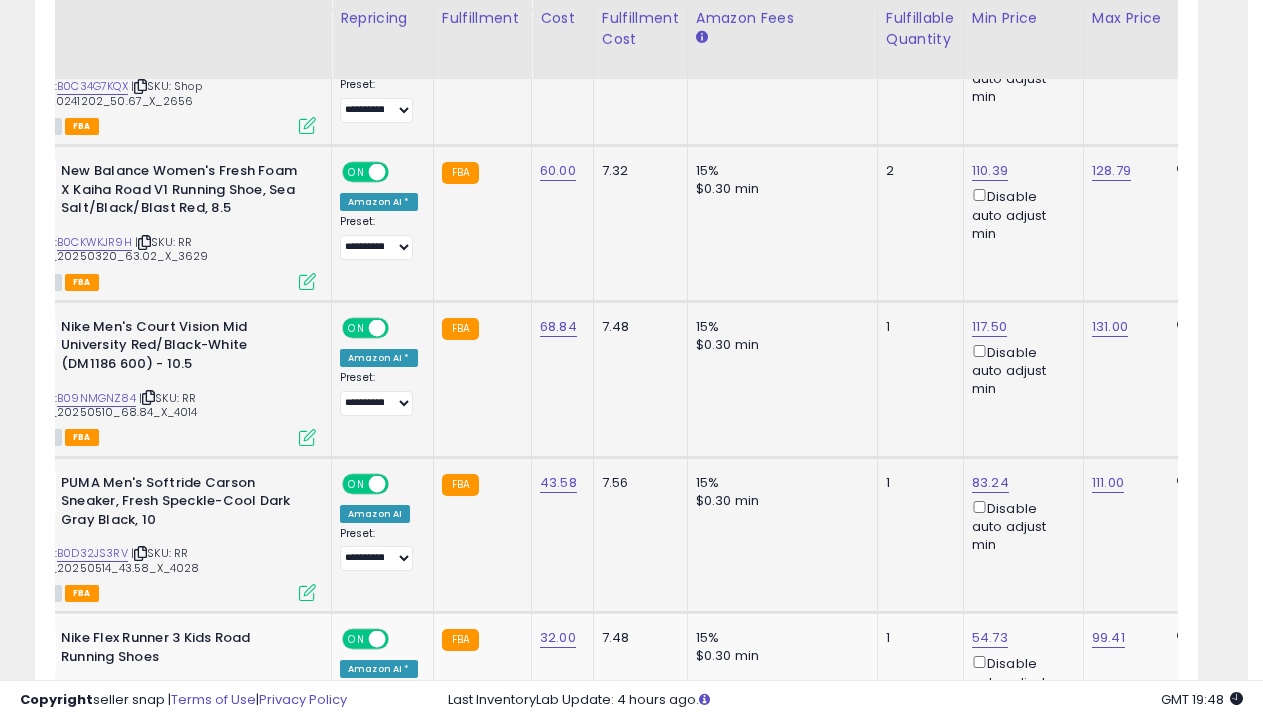 select on "**********" 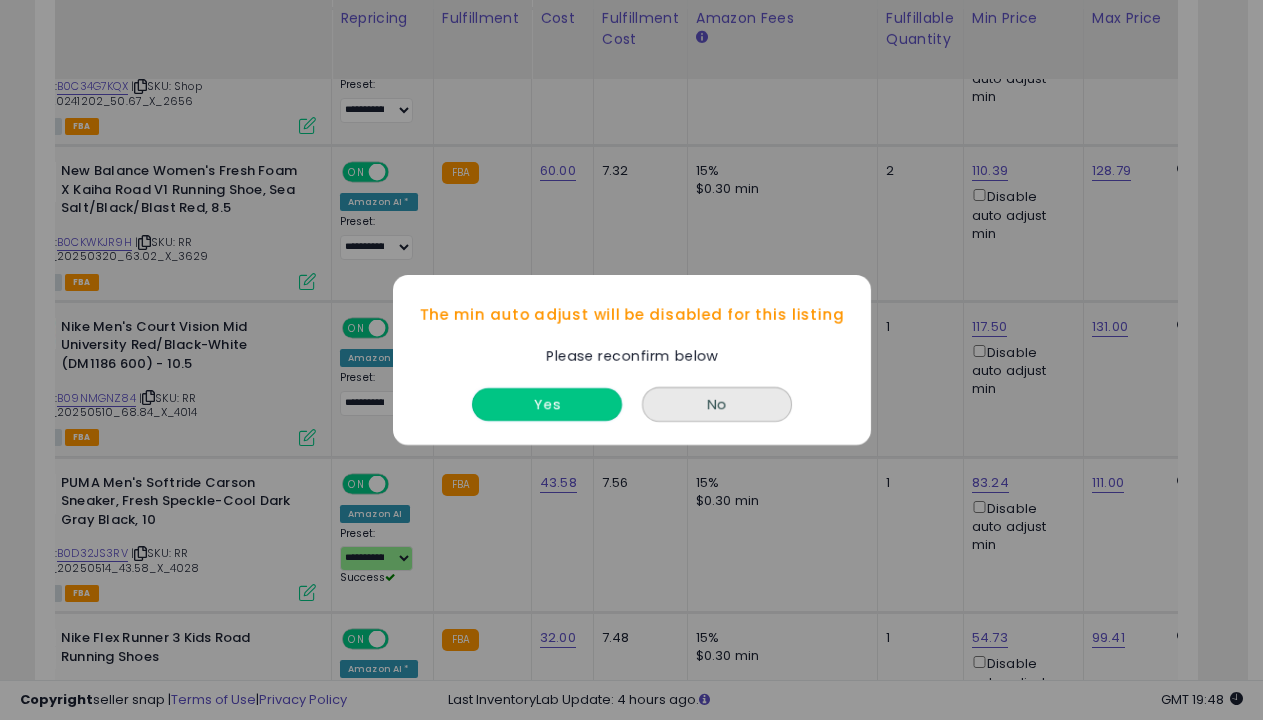 click on "Yes" at bounding box center (547, 404) 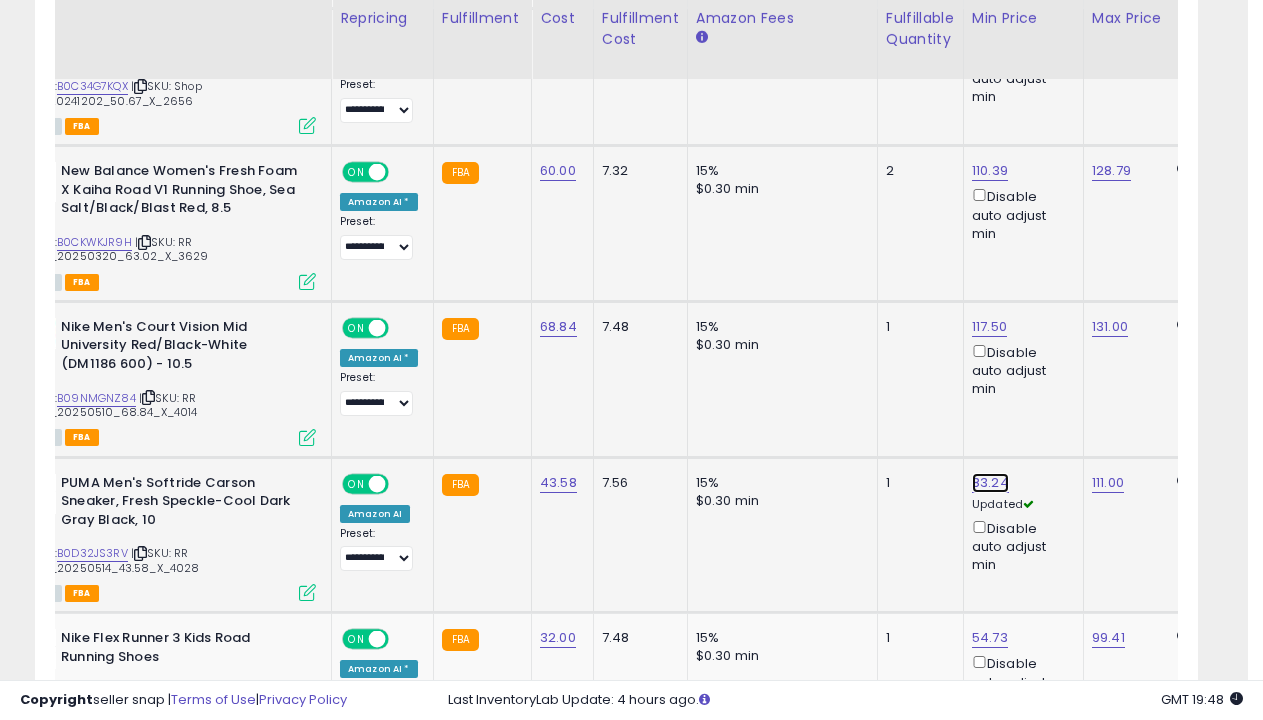 click on "83.24" at bounding box center (990, -1989) 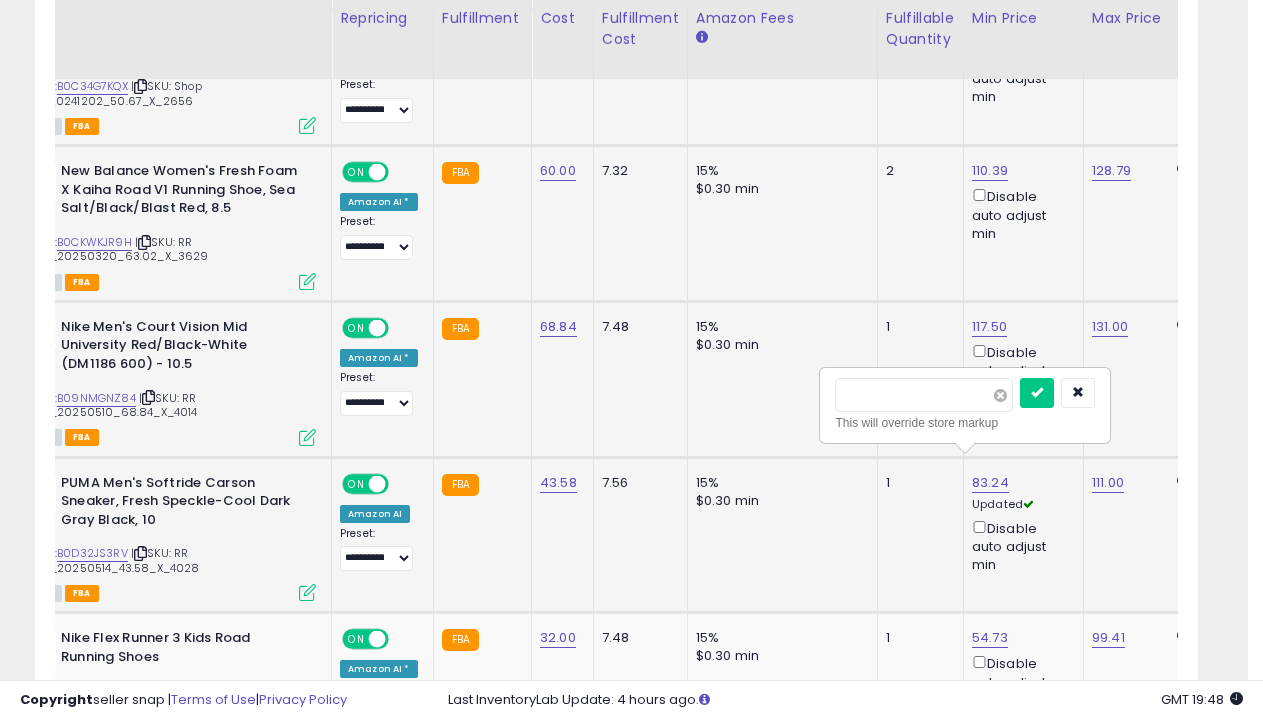click at bounding box center [1000, 395] 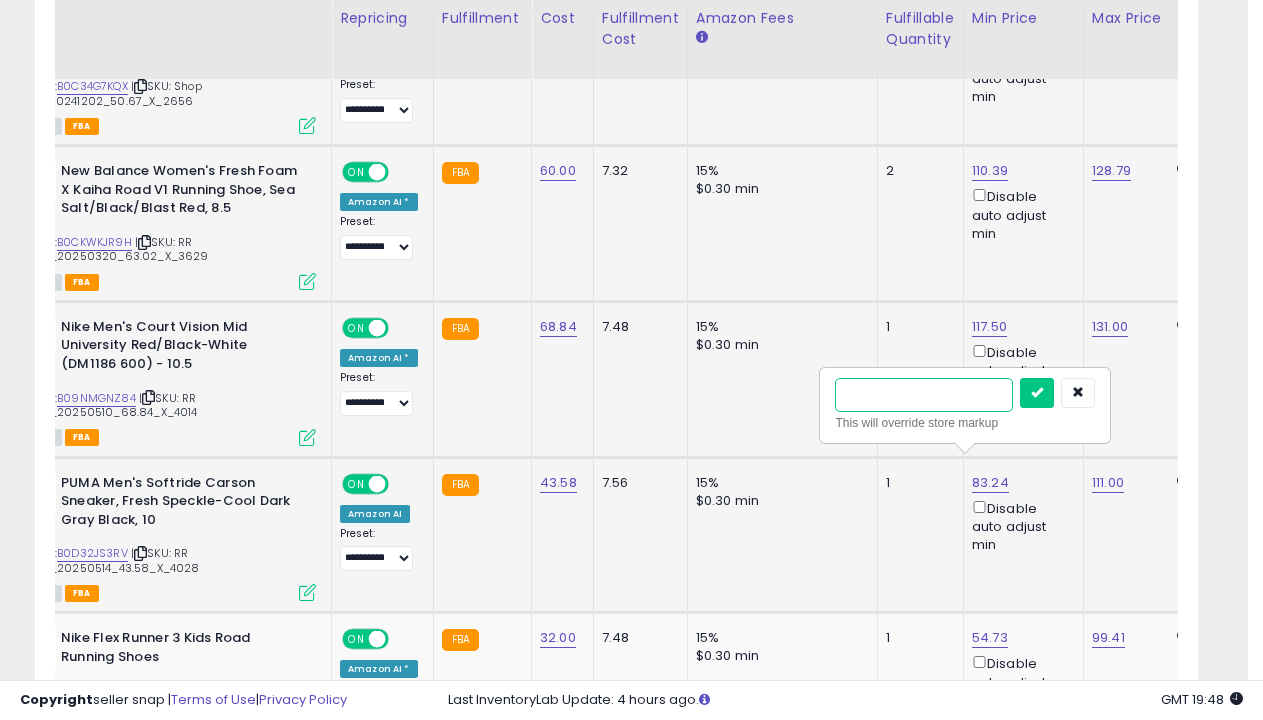 type on "*****" 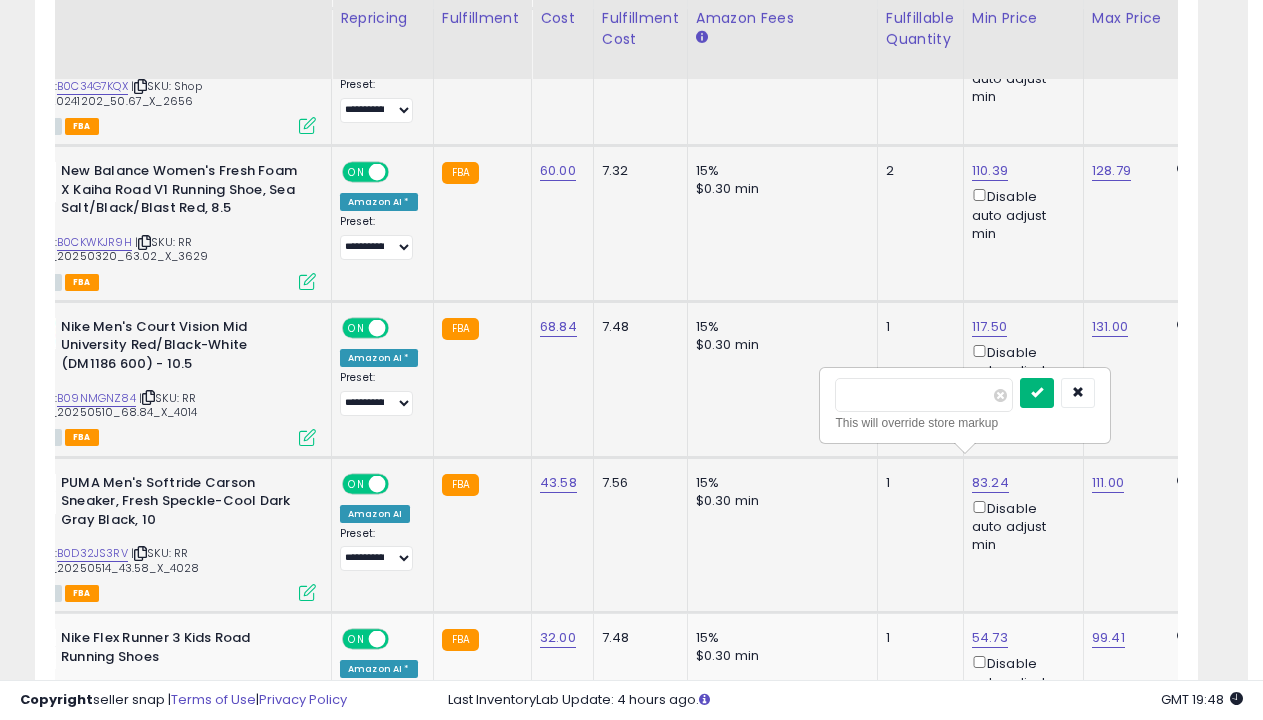 click at bounding box center [1037, 392] 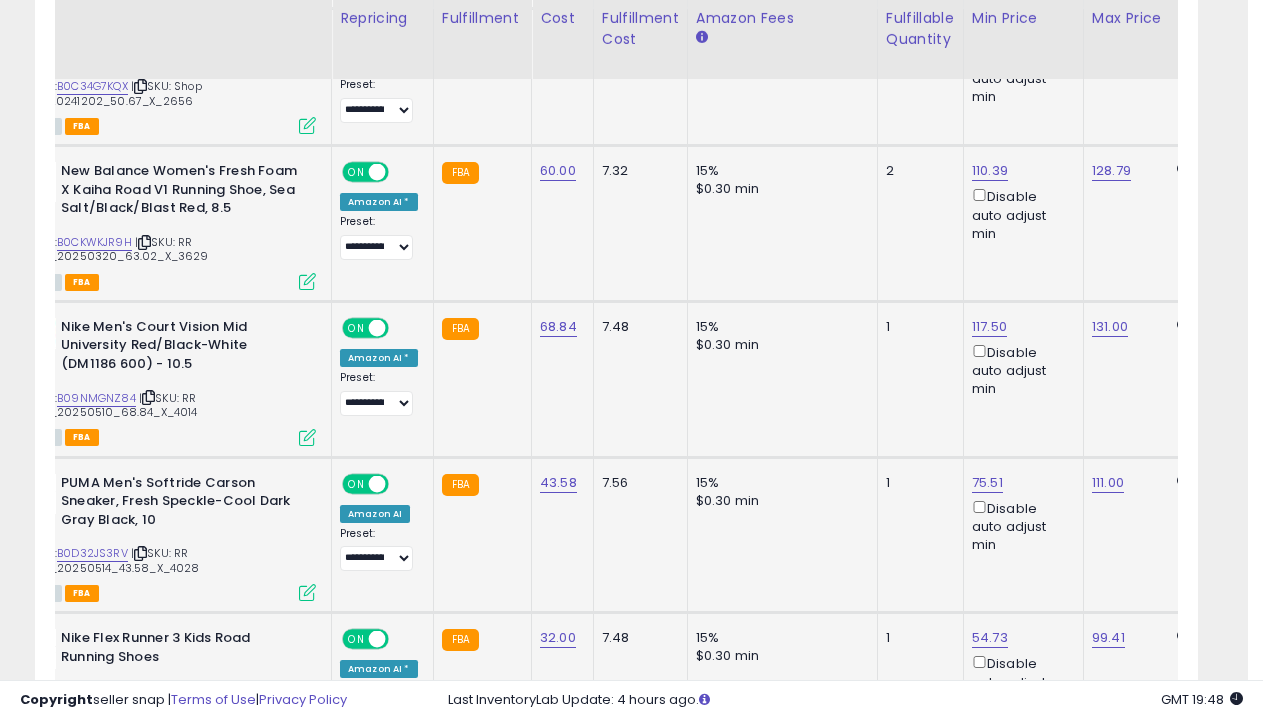 scroll, scrollTop: 3224, scrollLeft: 0, axis: vertical 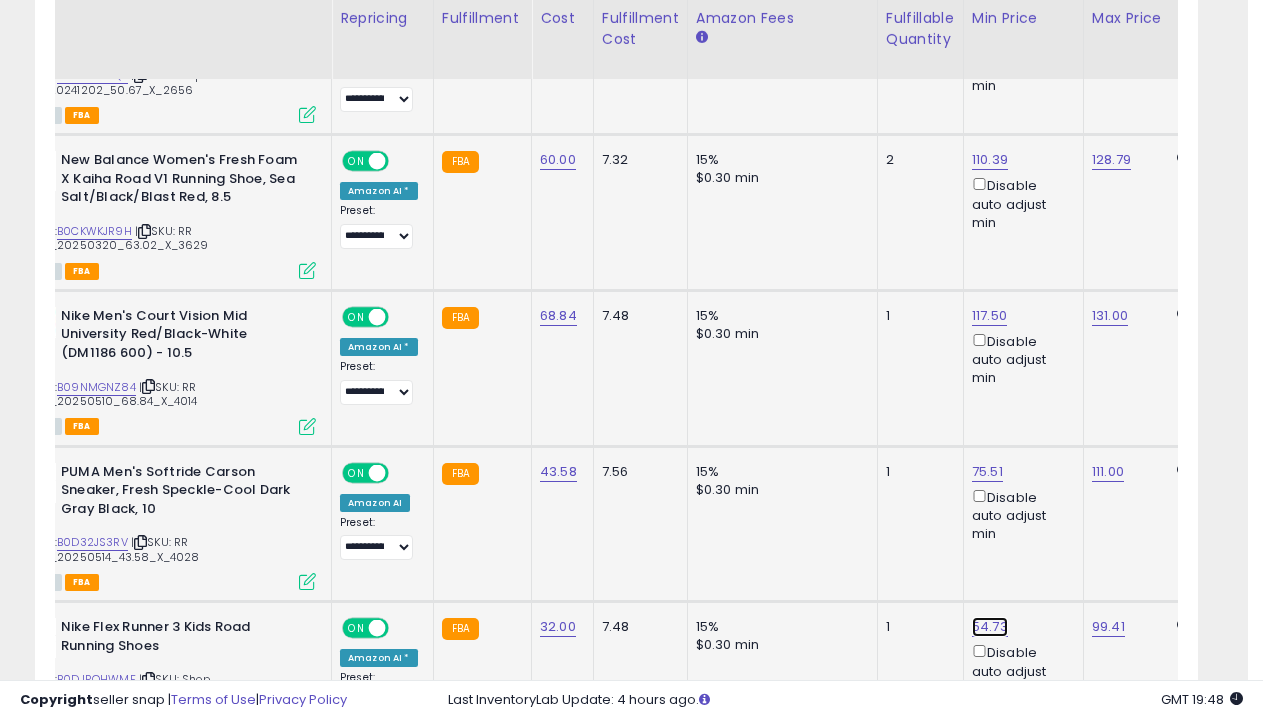 click on "54.73" at bounding box center [990, -2000] 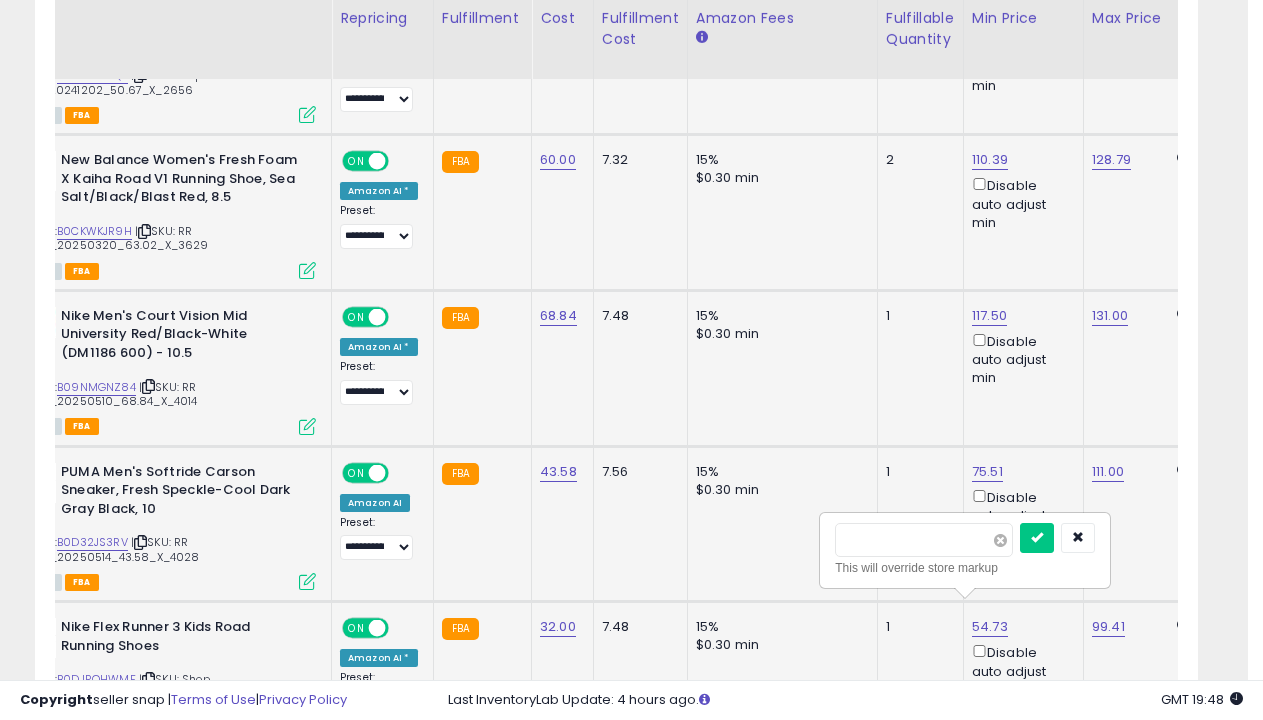click at bounding box center [1000, 540] 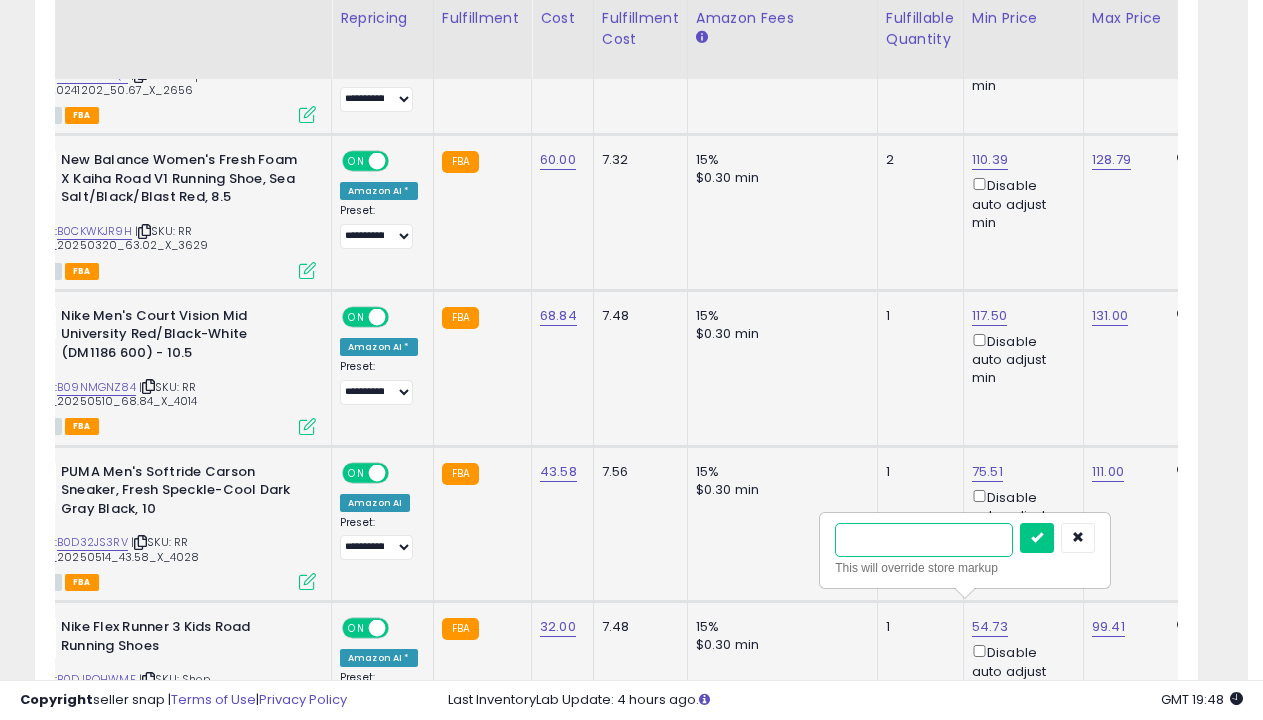 type on "*****" 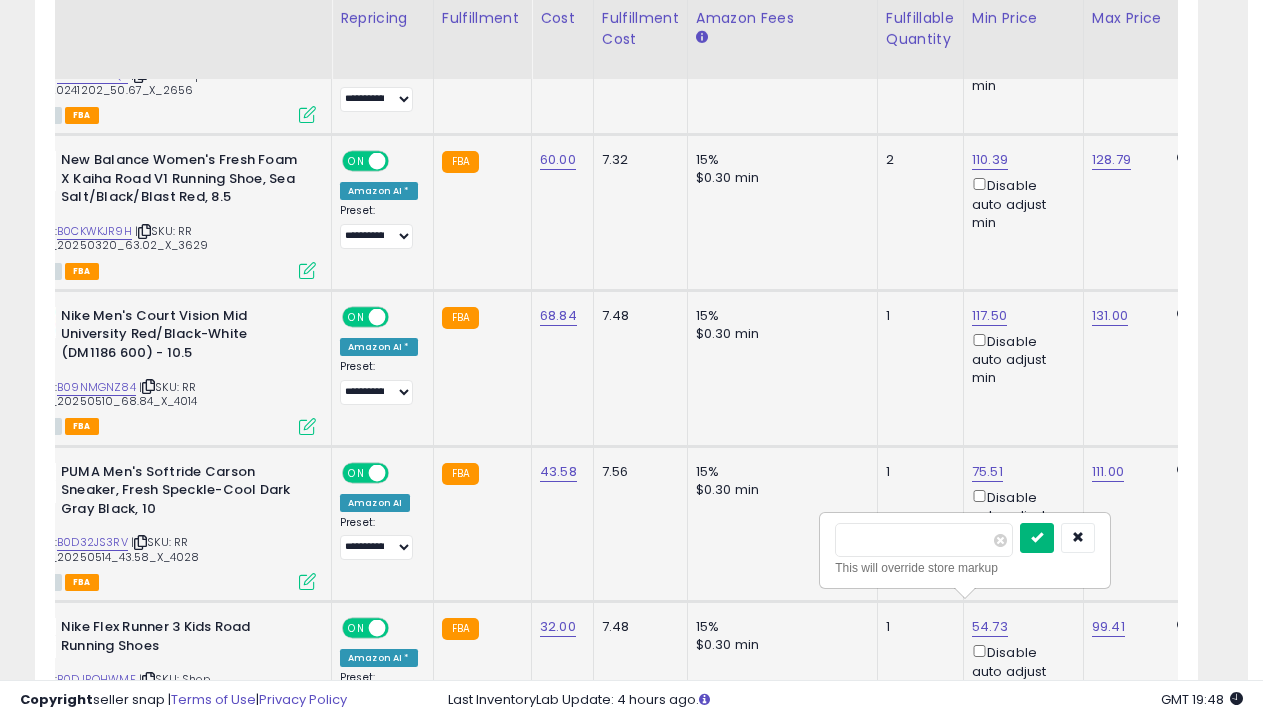 click at bounding box center [1037, 537] 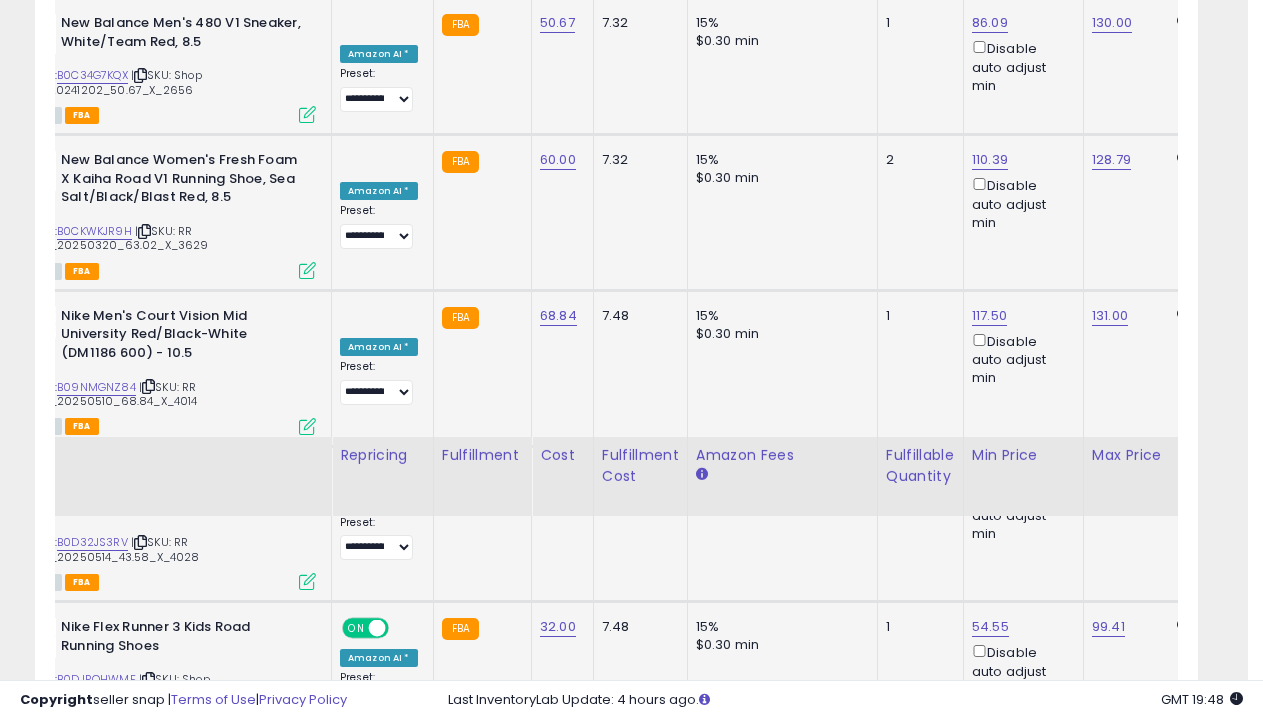 scroll, scrollTop: 3661, scrollLeft: 0, axis: vertical 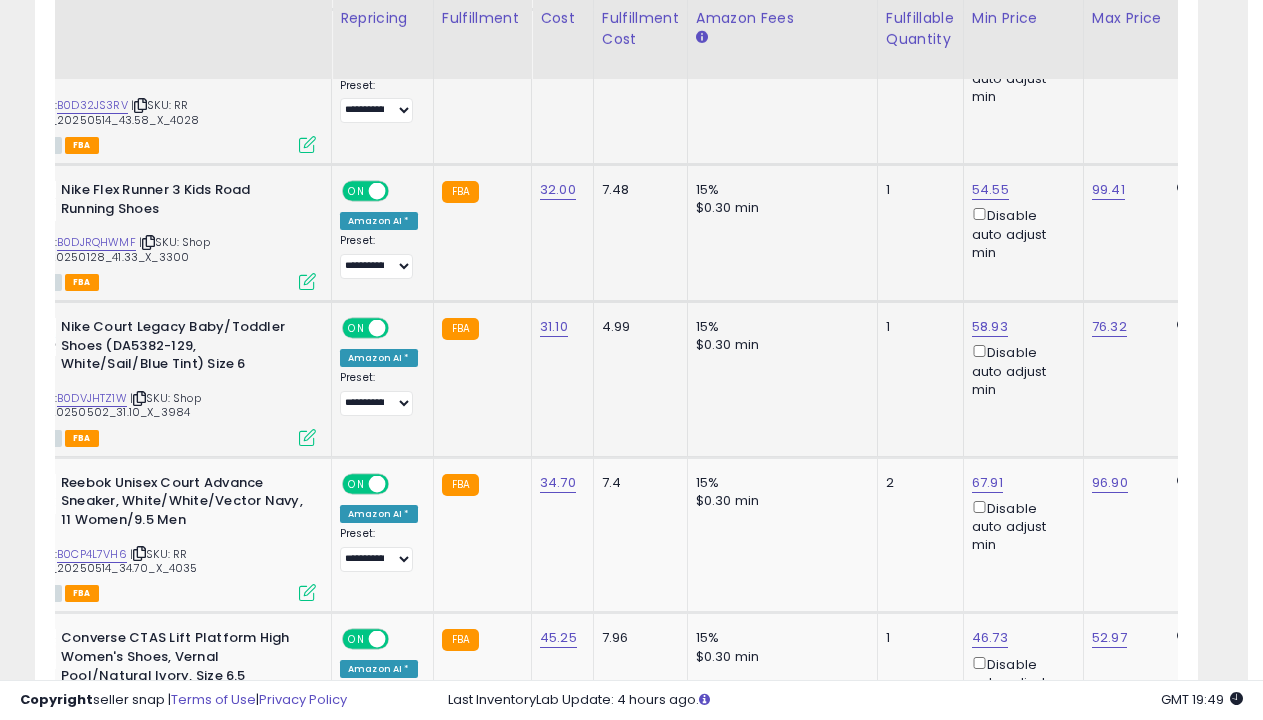 select on "**********" 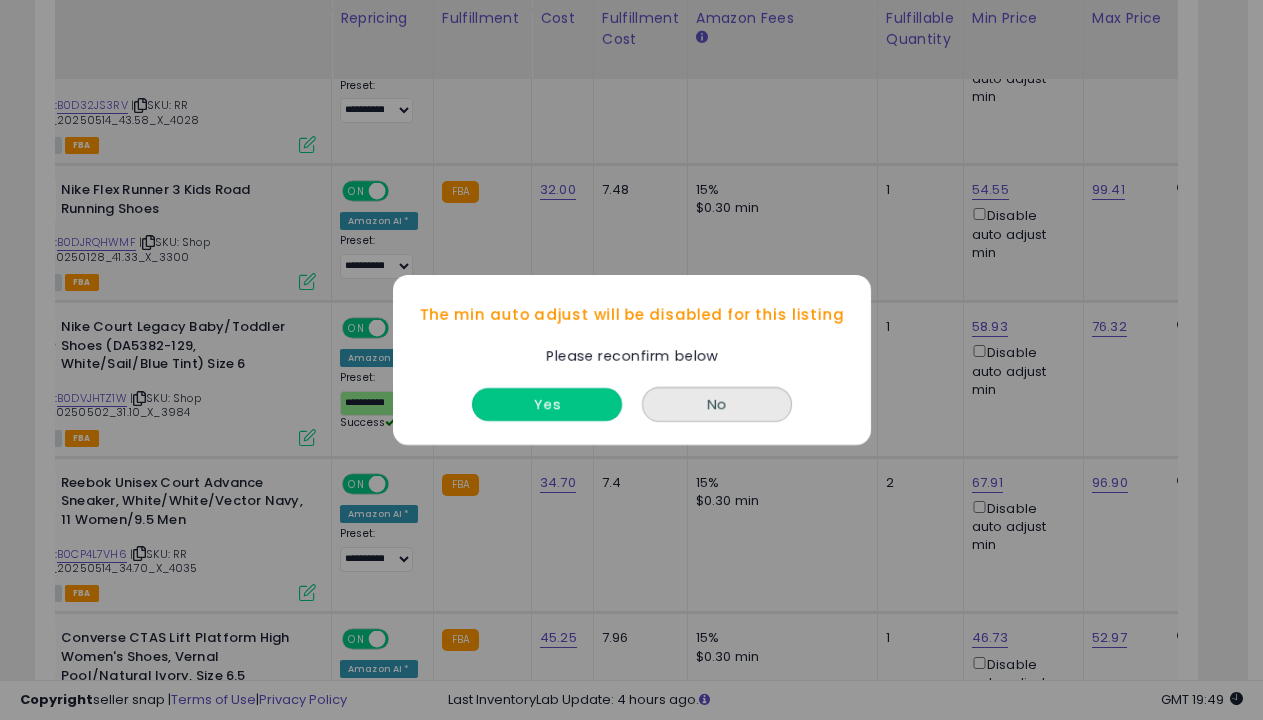 click on "Yes" at bounding box center (547, 404) 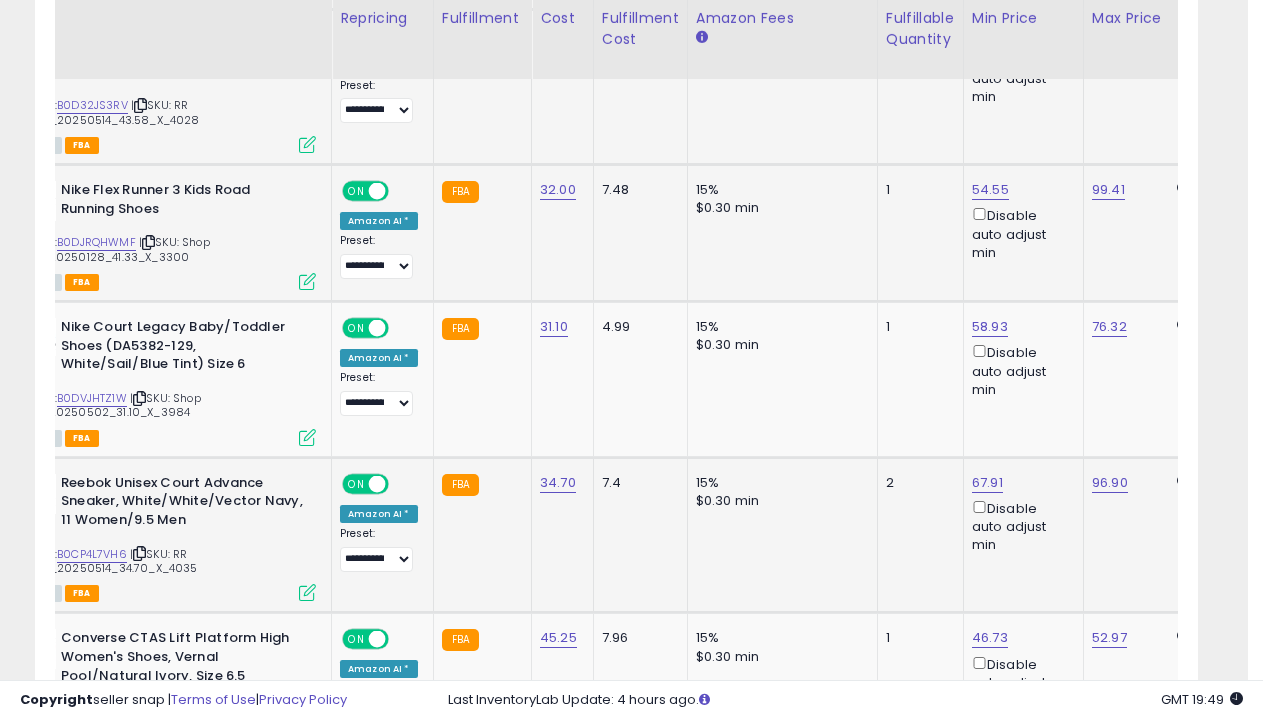 select on "**********" 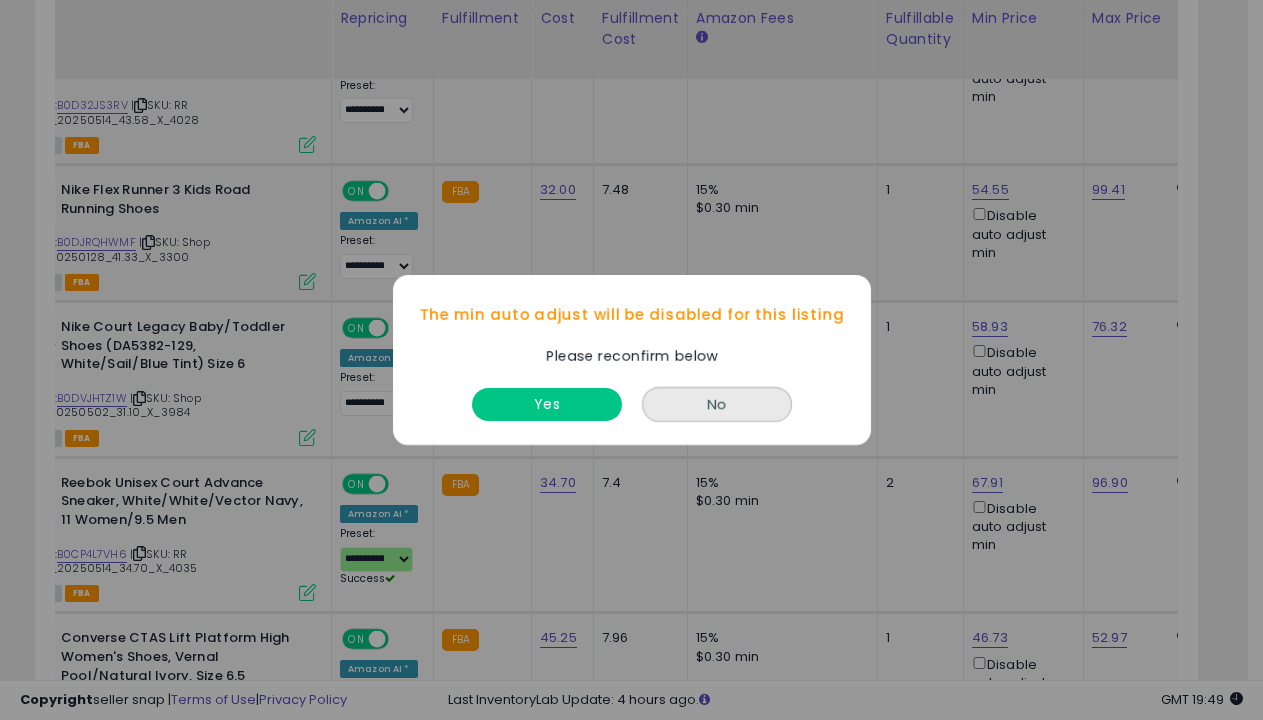 click on "Yes" at bounding box center [547, 404] 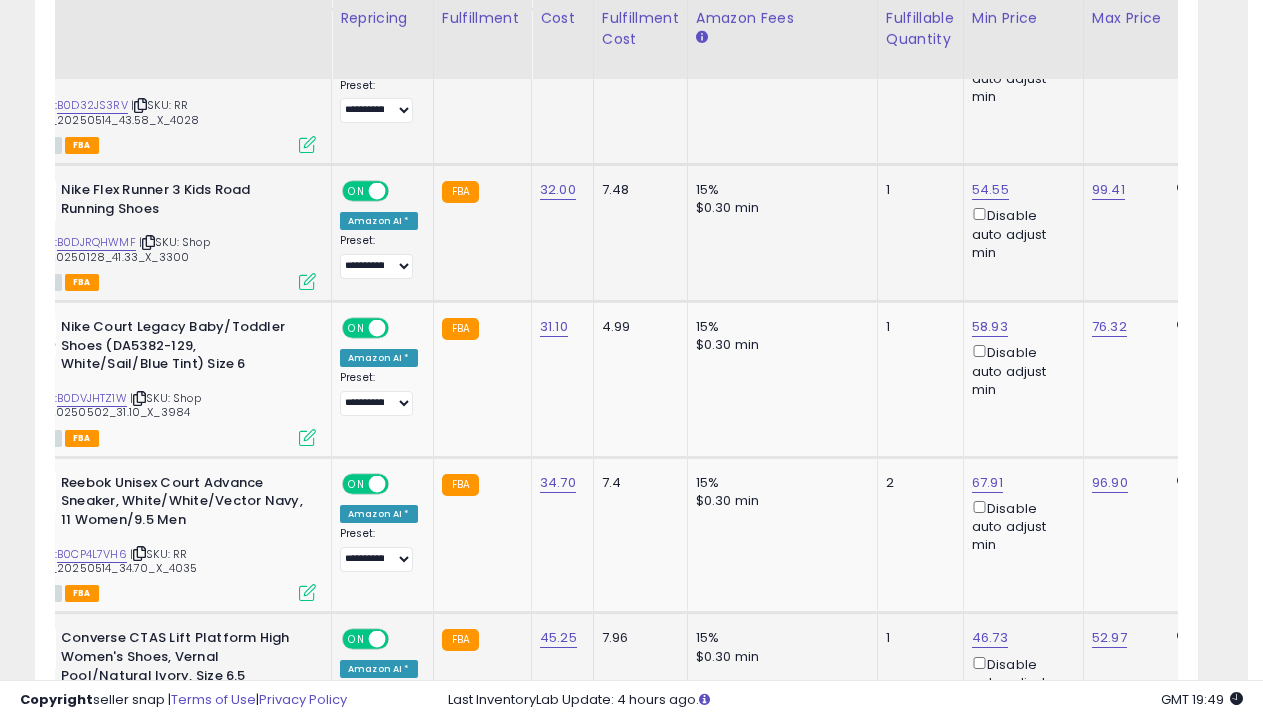 scroll, scrollTop: 3690, scrollLeft: 0, axis: vertical 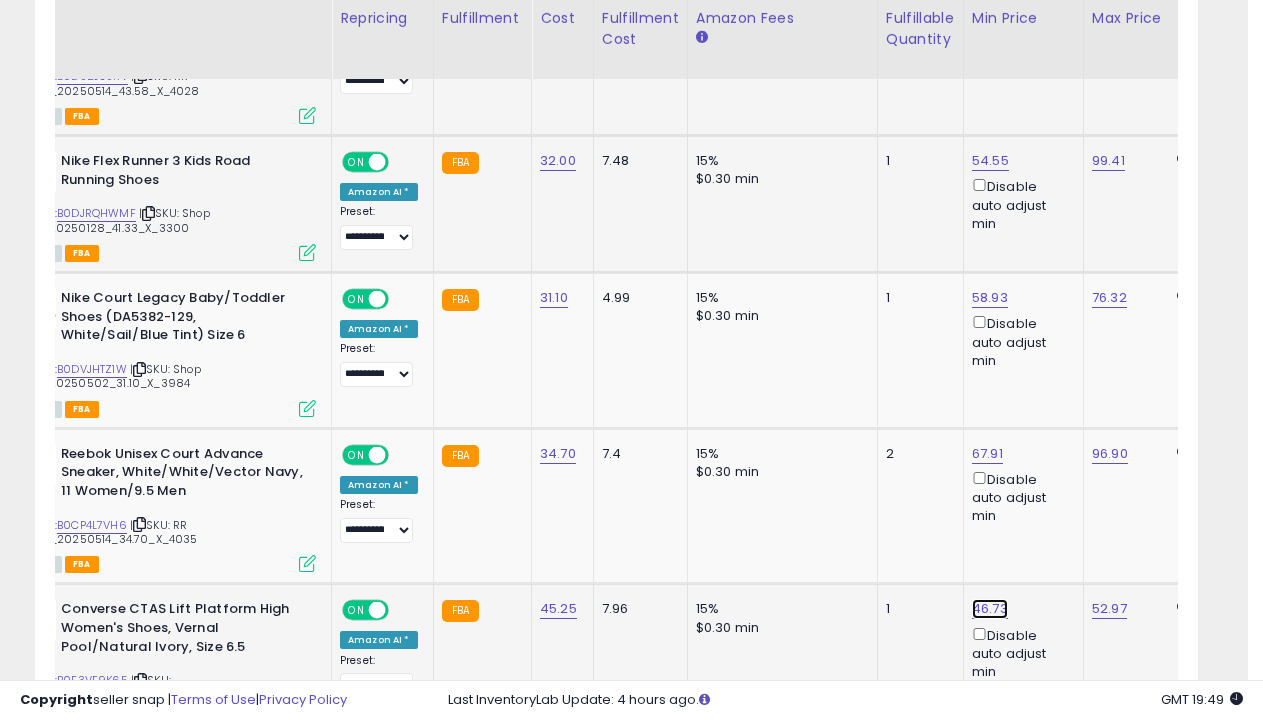 click on "46.73" at bounding box center (990, -2466) 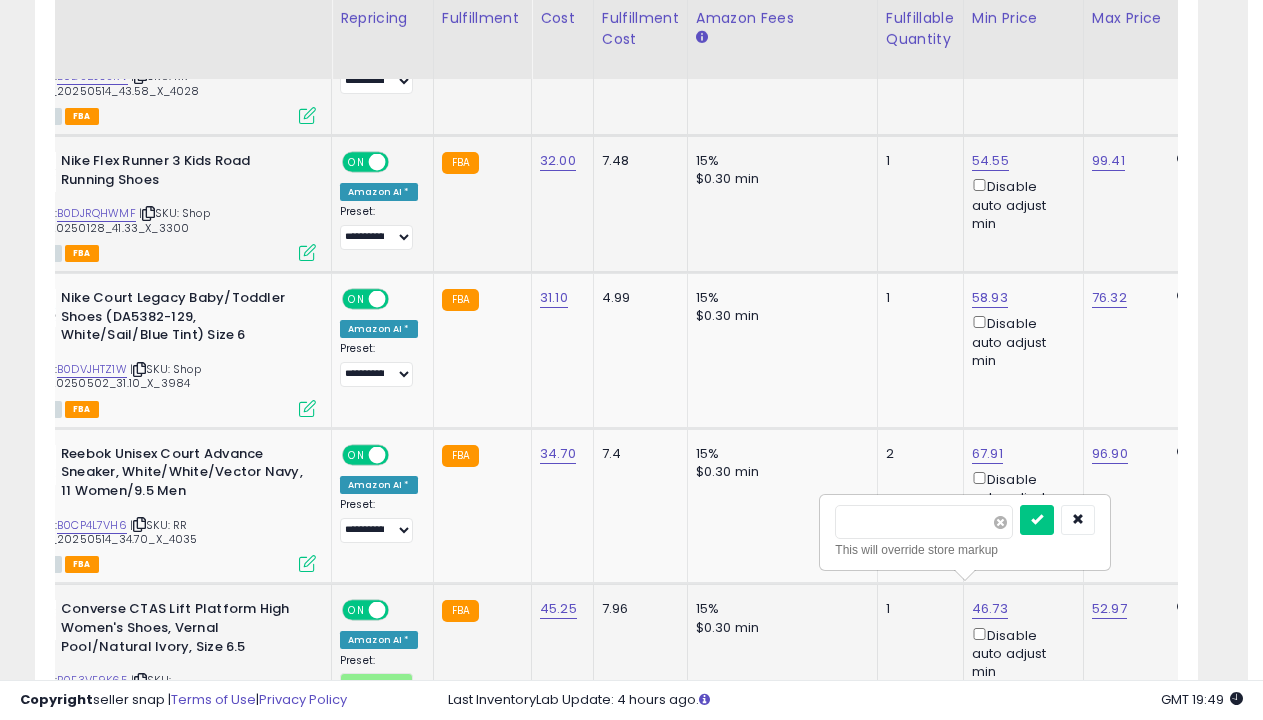 click at bounding box center (1000, 522) 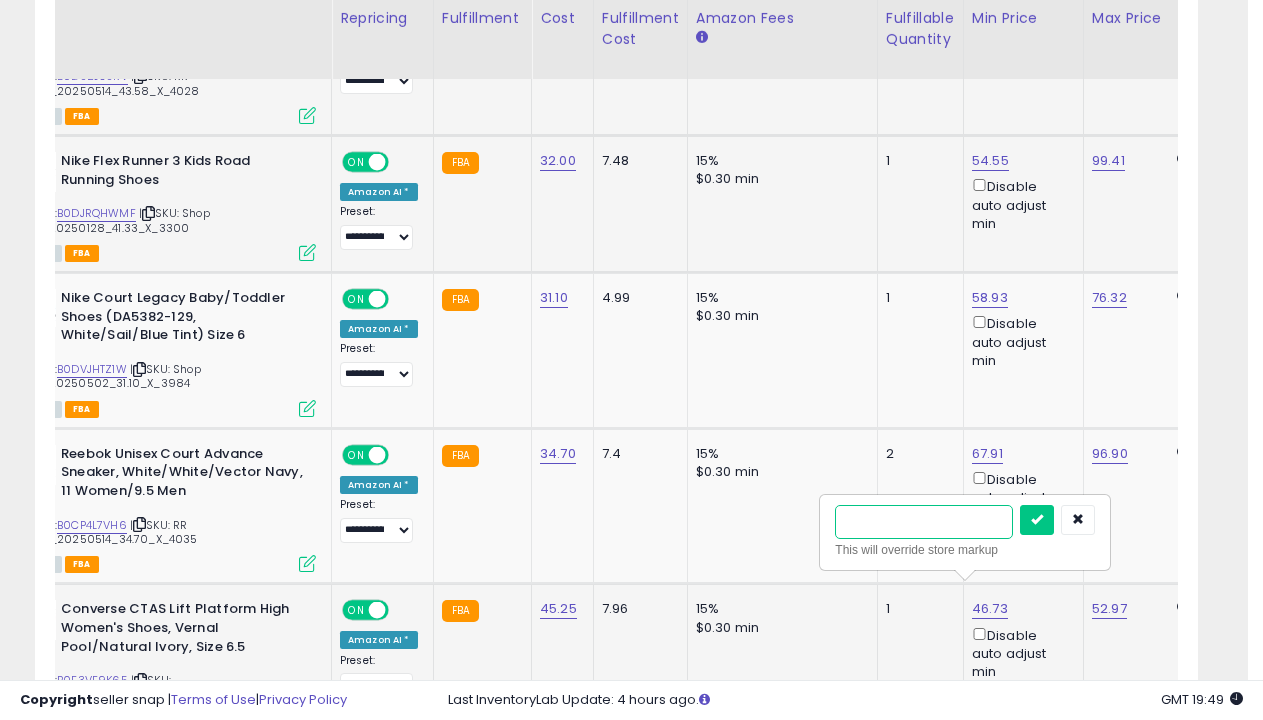 type on "*****" 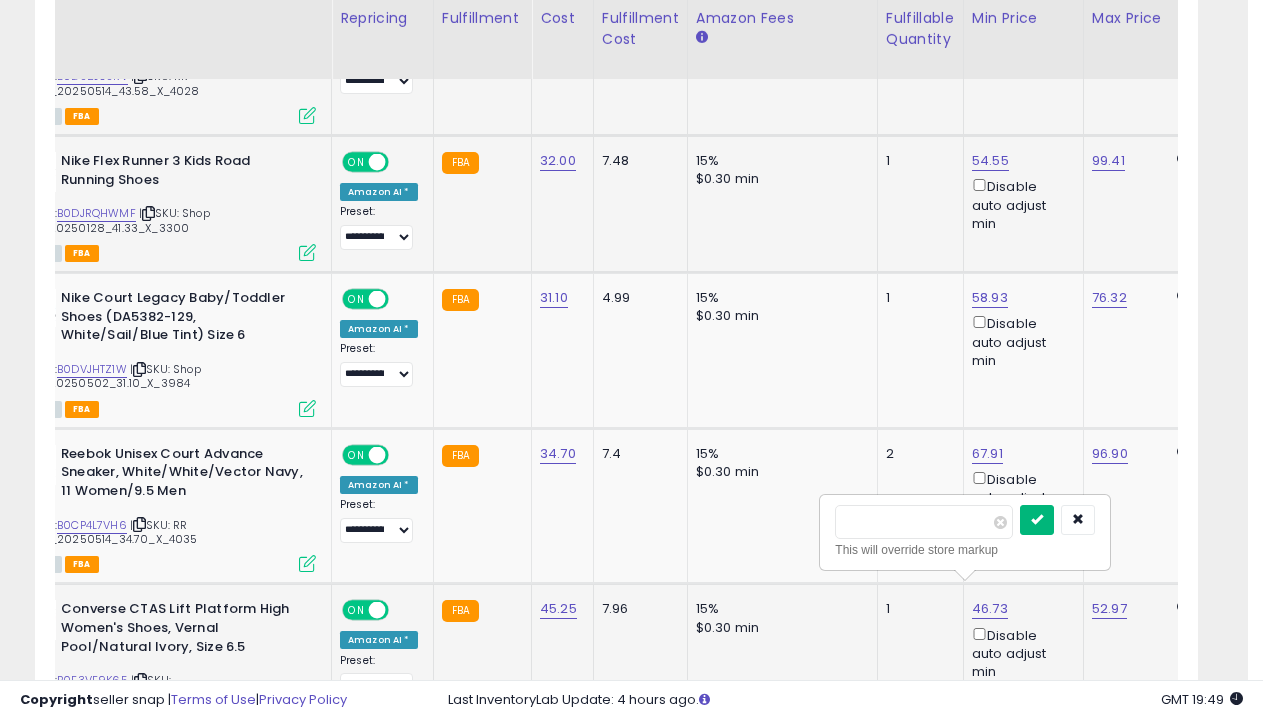 click at bounding box center (1037, 519) 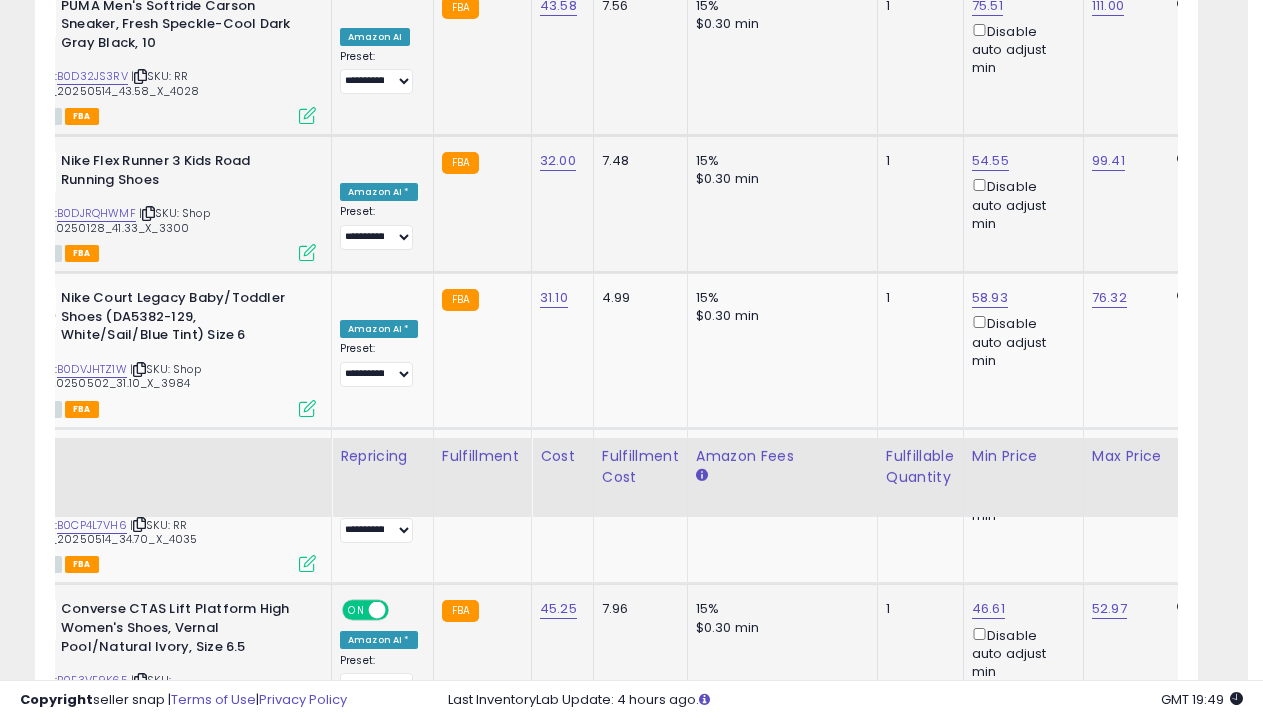 scroll, scrollTop: 4128, scrollLeft: 0, axis: vertical 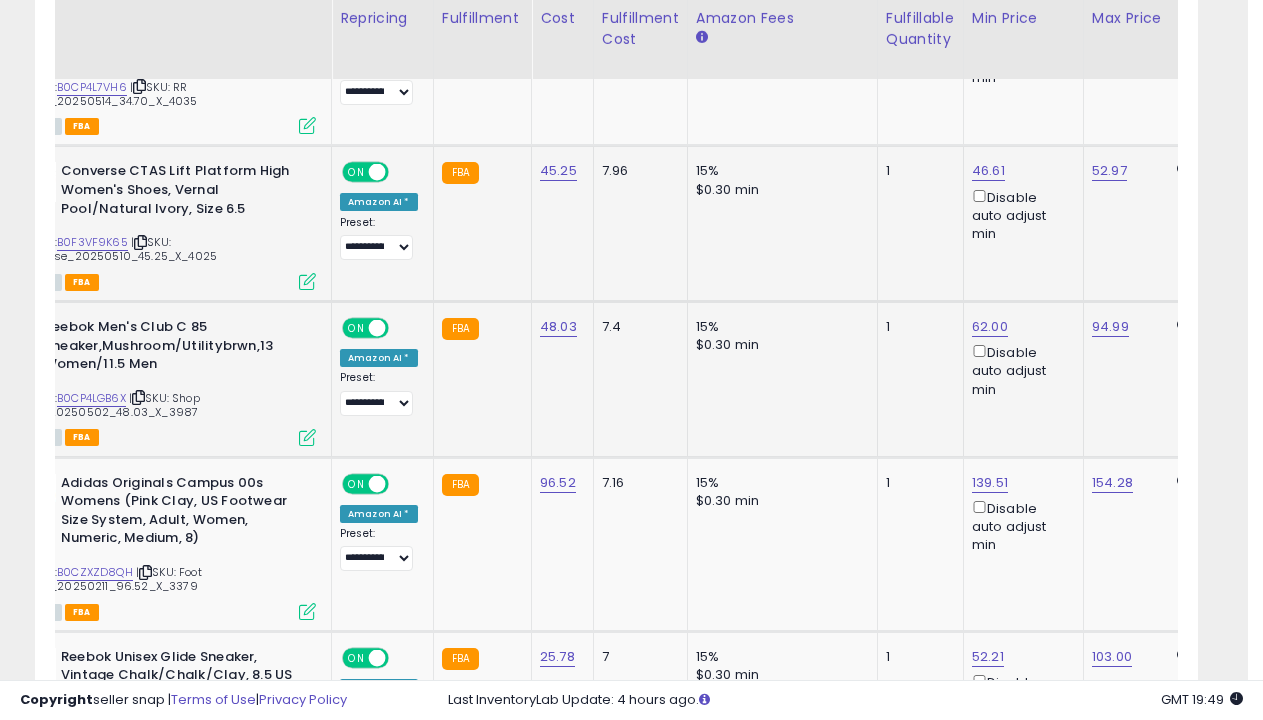 select on "**********" 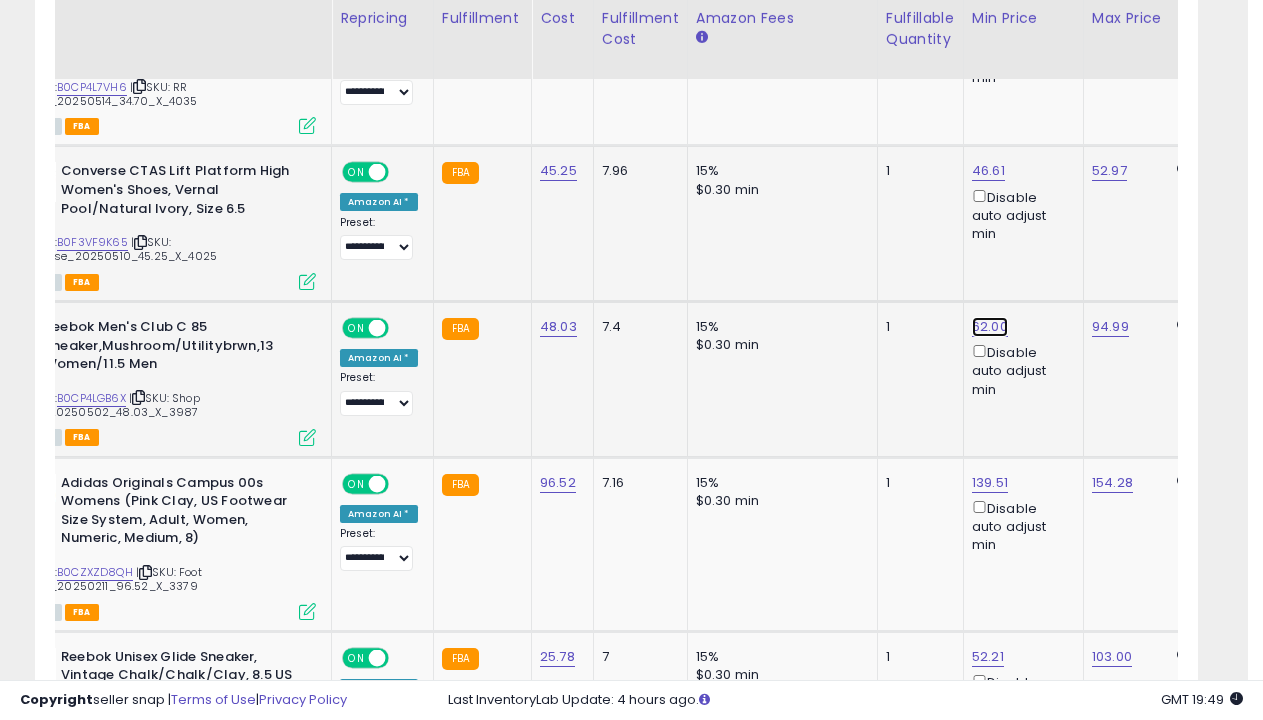 click on "62.00" at bounding box center [990, -2904] 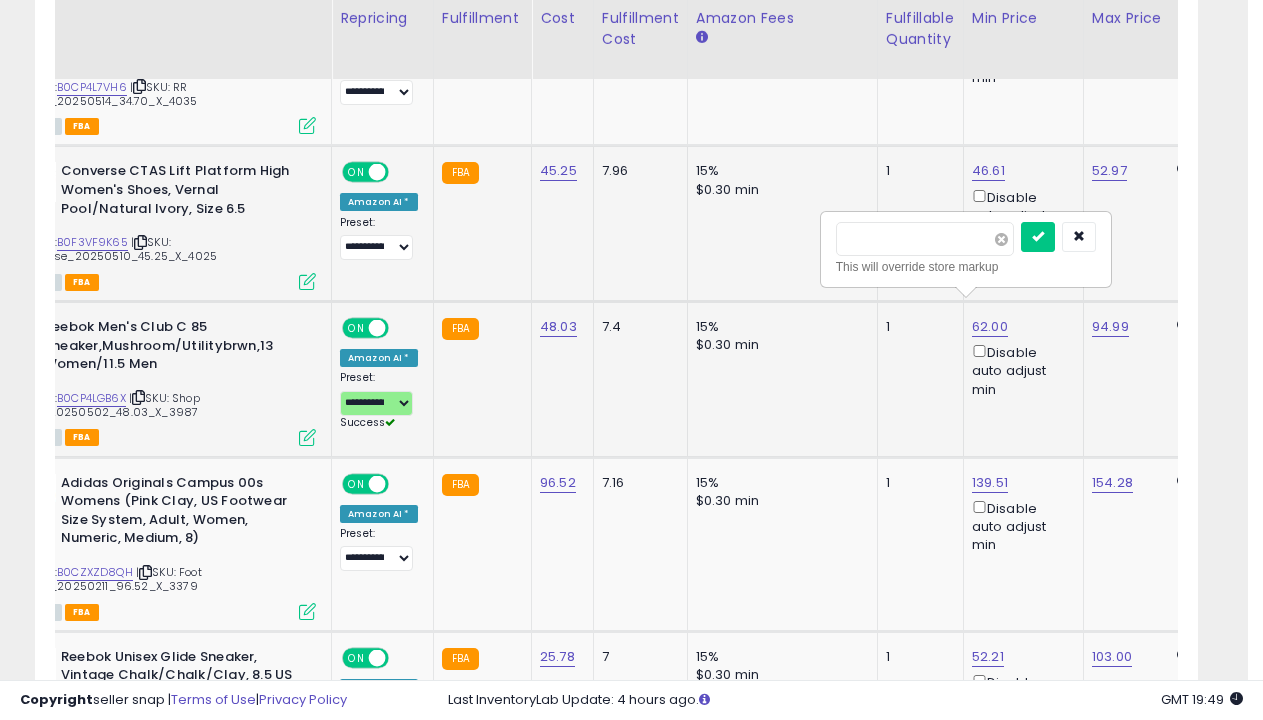 click at bounding box center [1001, 239] 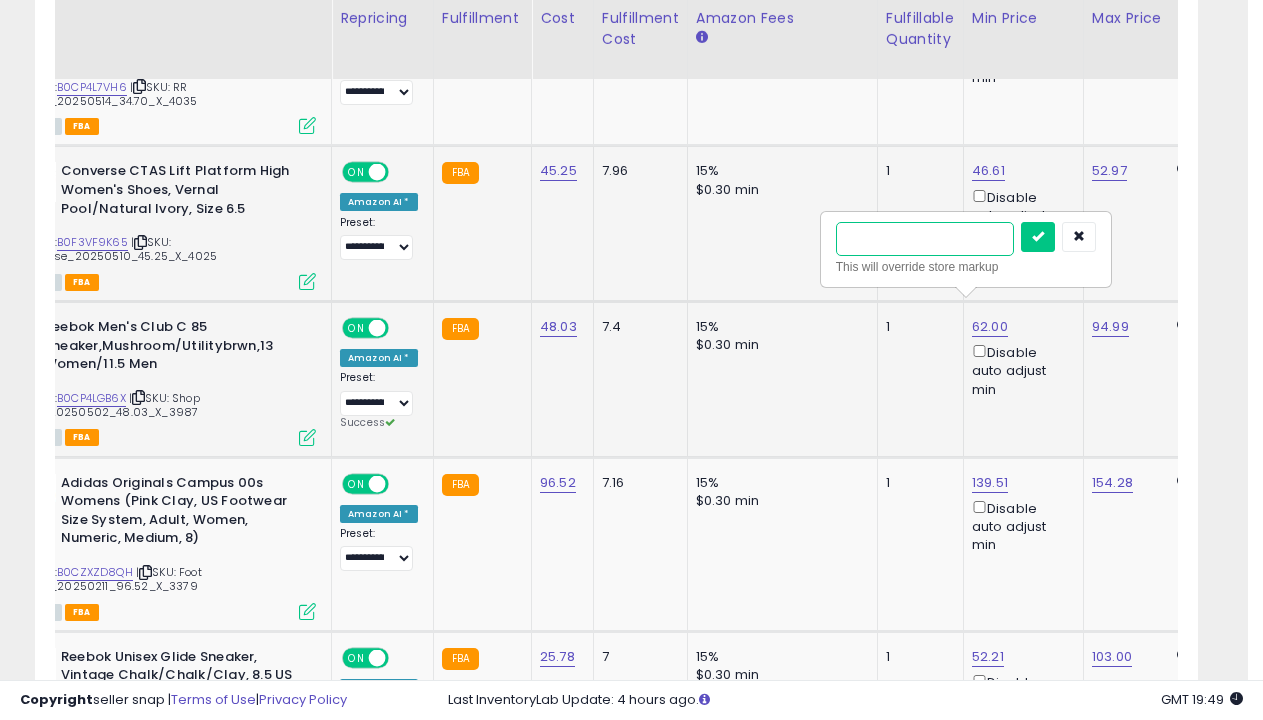 type on "*****" 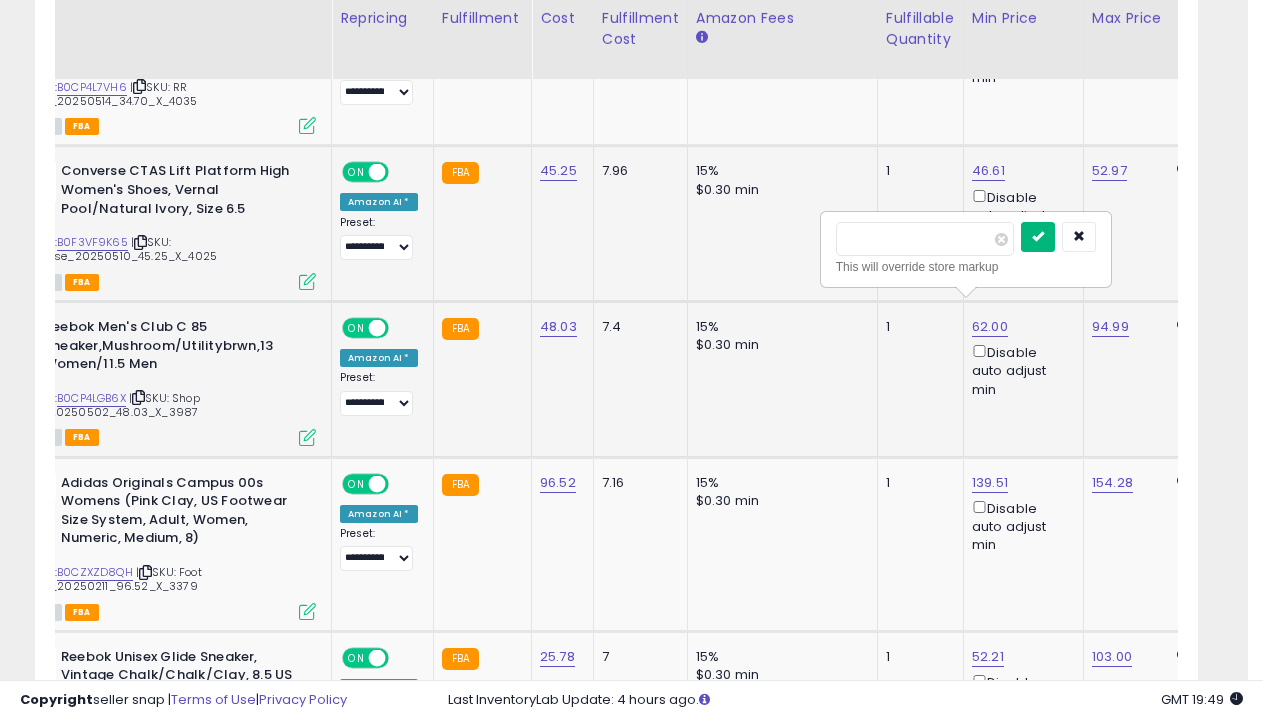 click at bounding box center [1038, 236] 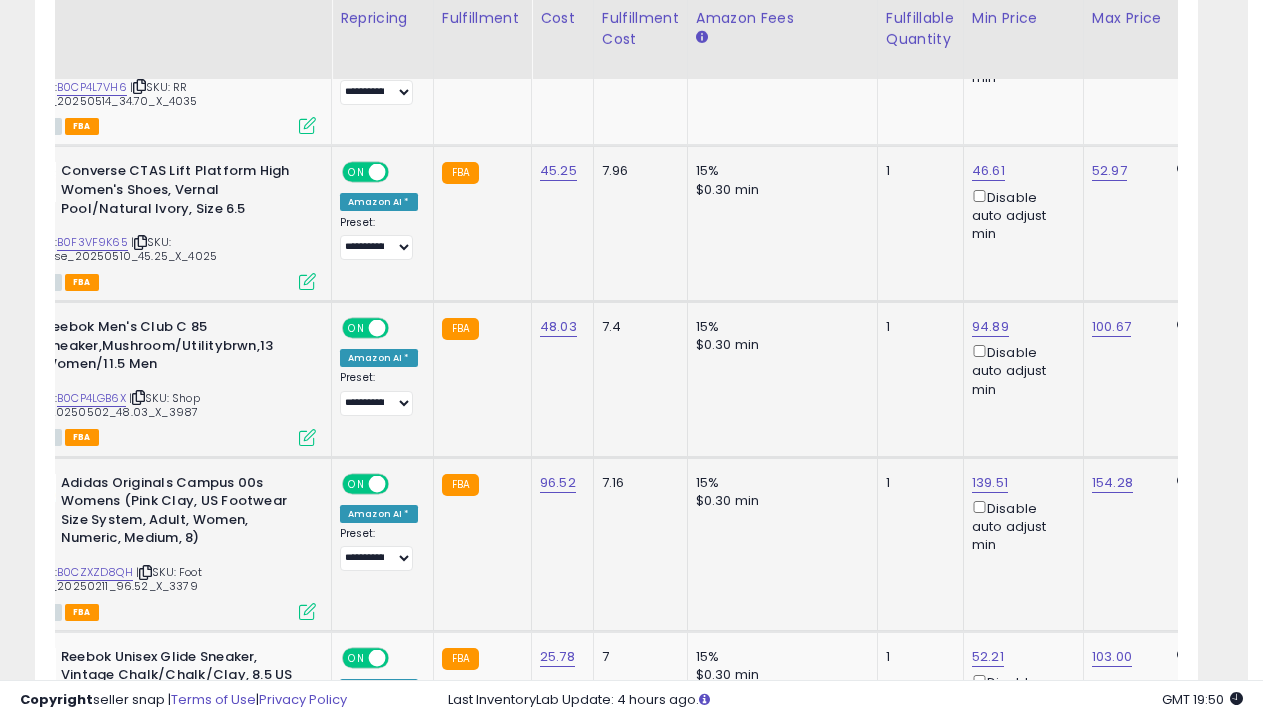 select on "**********" 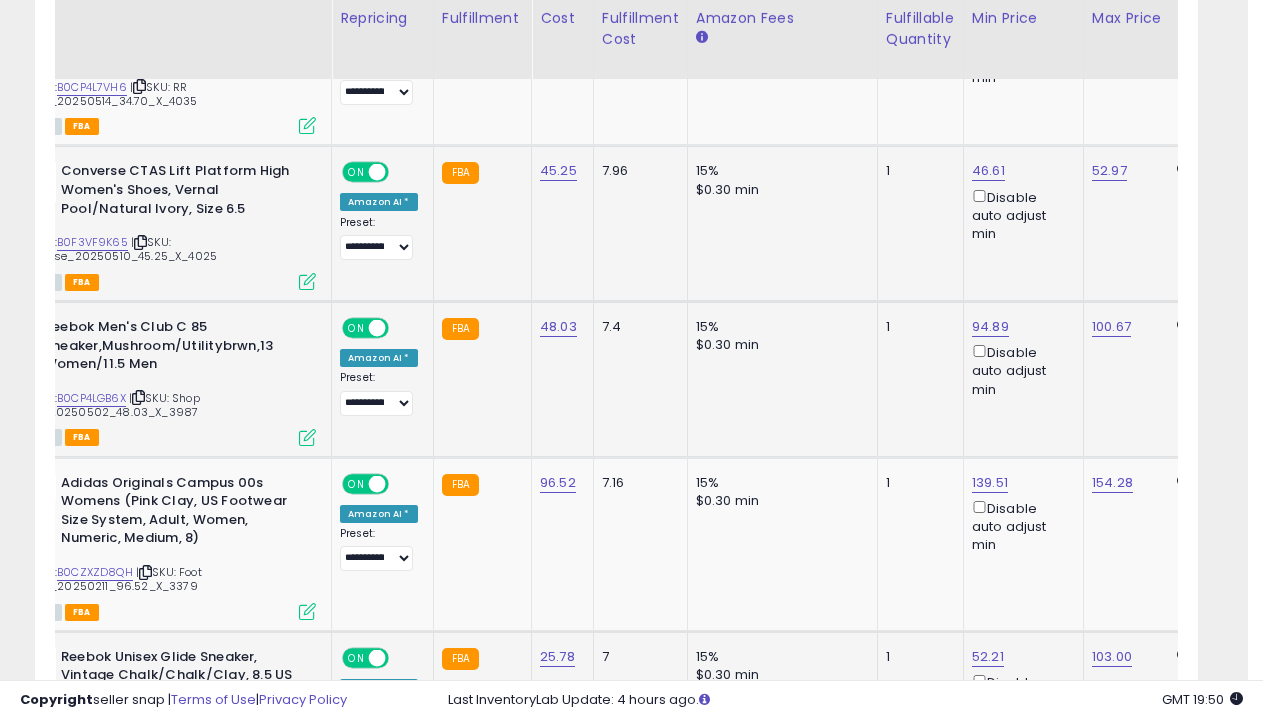 scroll, scrollTop: 4176, scrollLeft: 0, axis: vertical 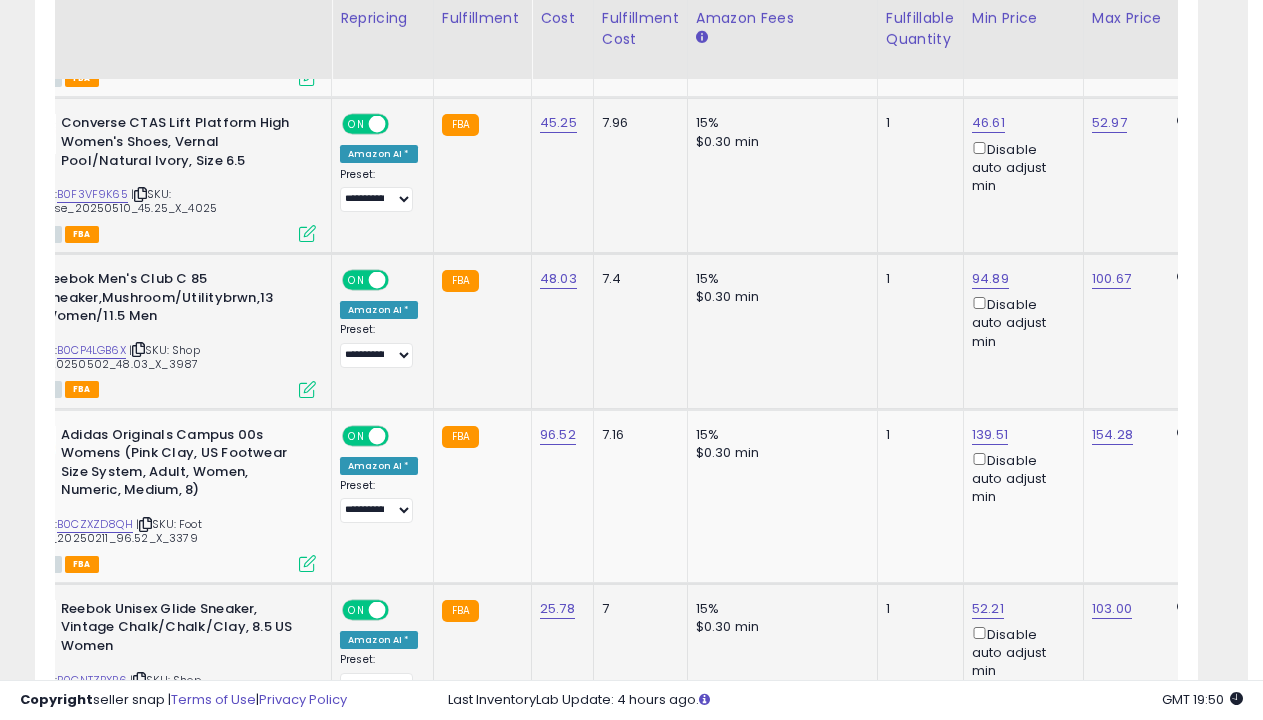 select on "**********" 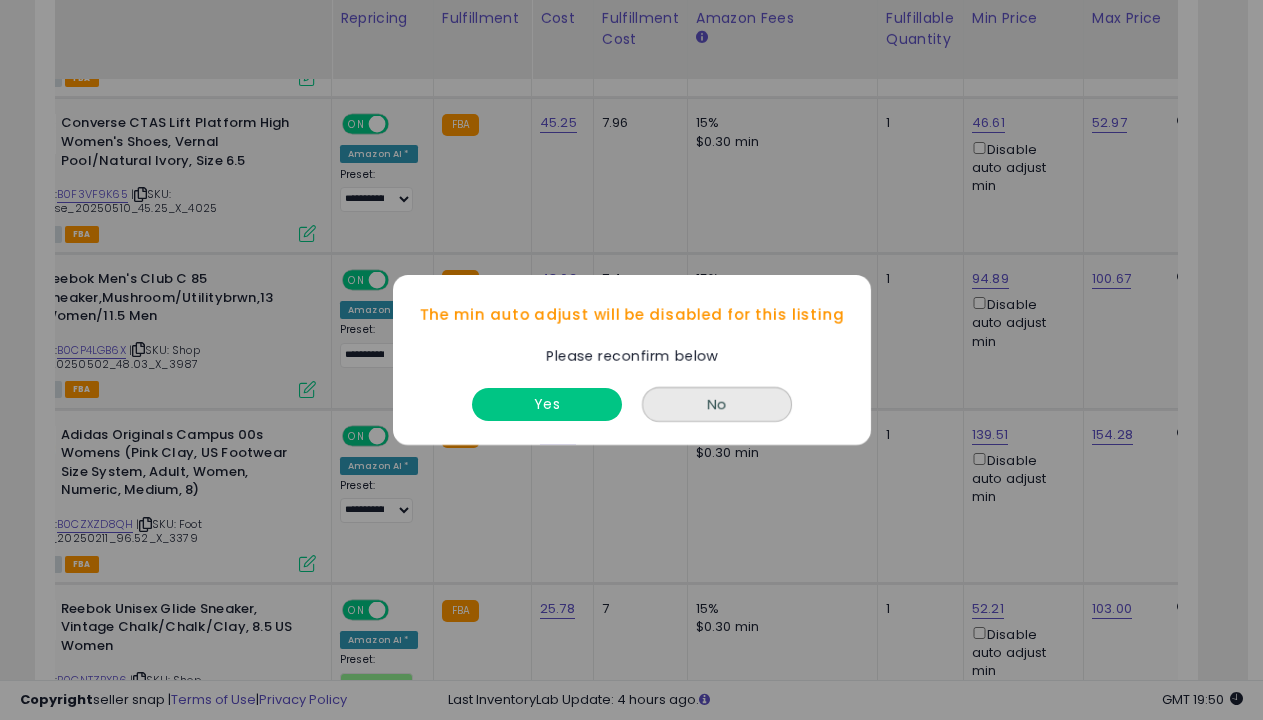 click on "Yes" at bounding box center [547, 404] 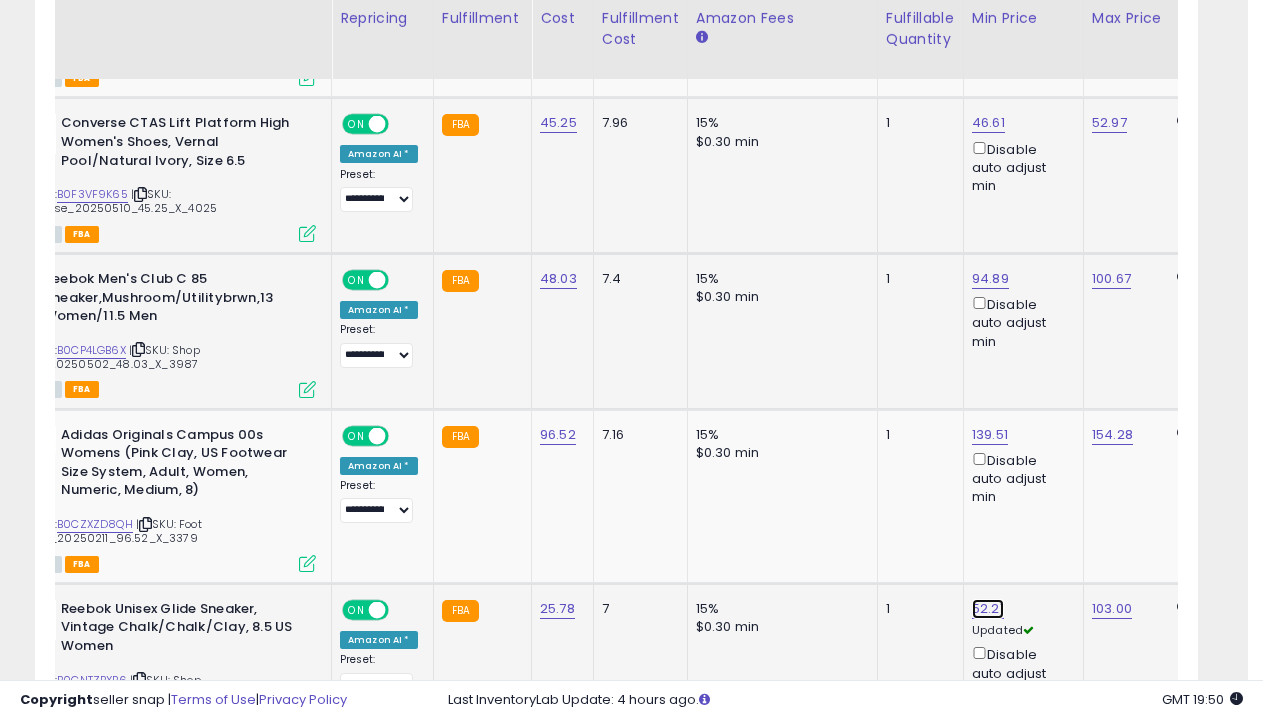 click on "52.21" at bounding box center [990, -2952] 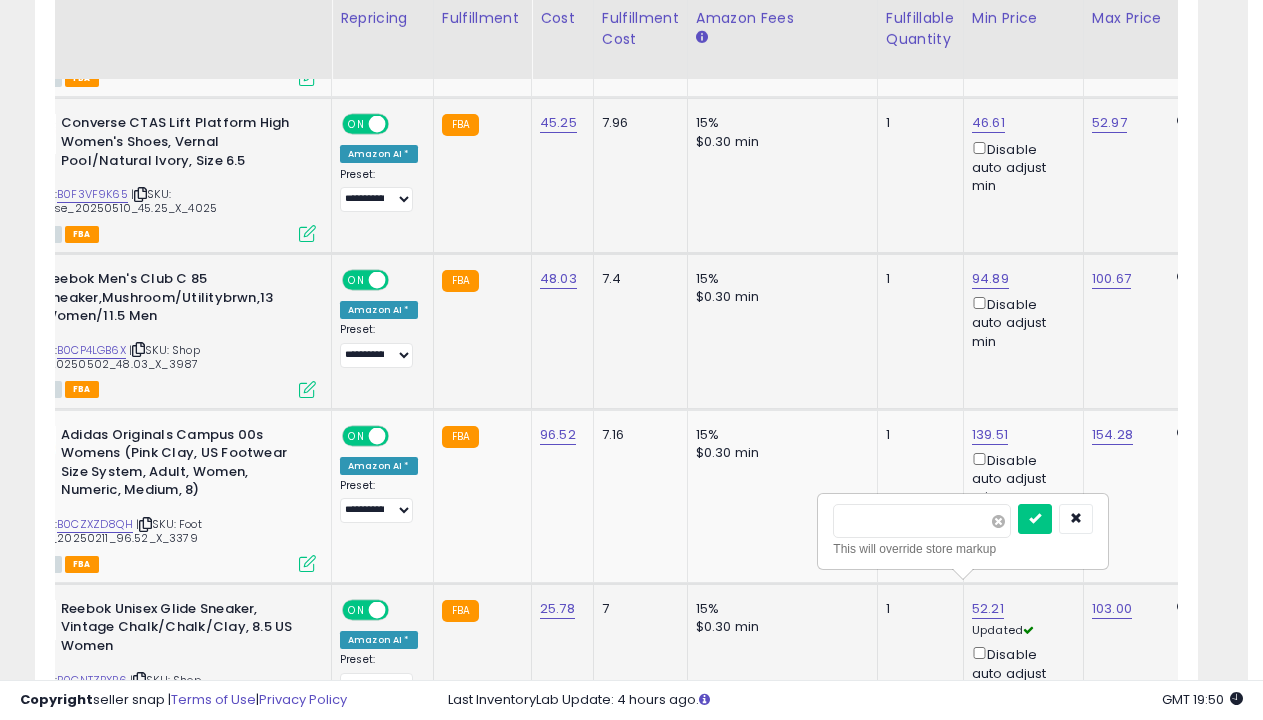 click at bounding box center (998, 521) 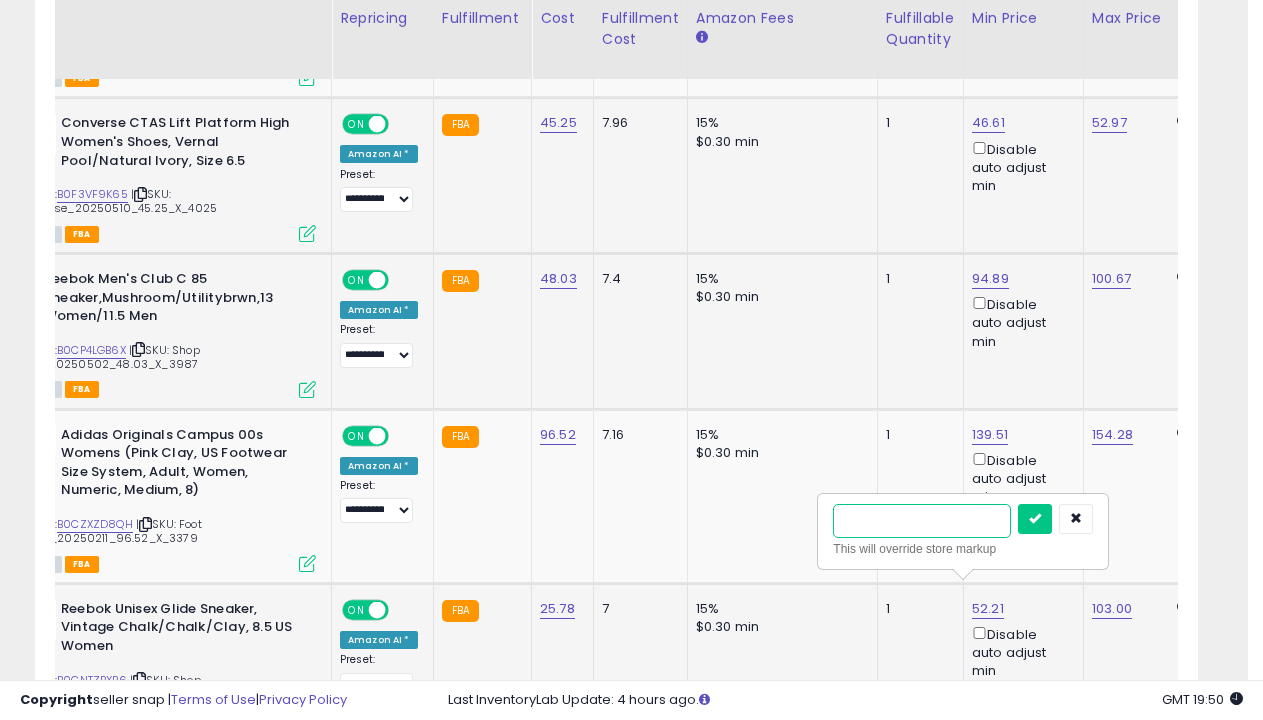type on "*****" 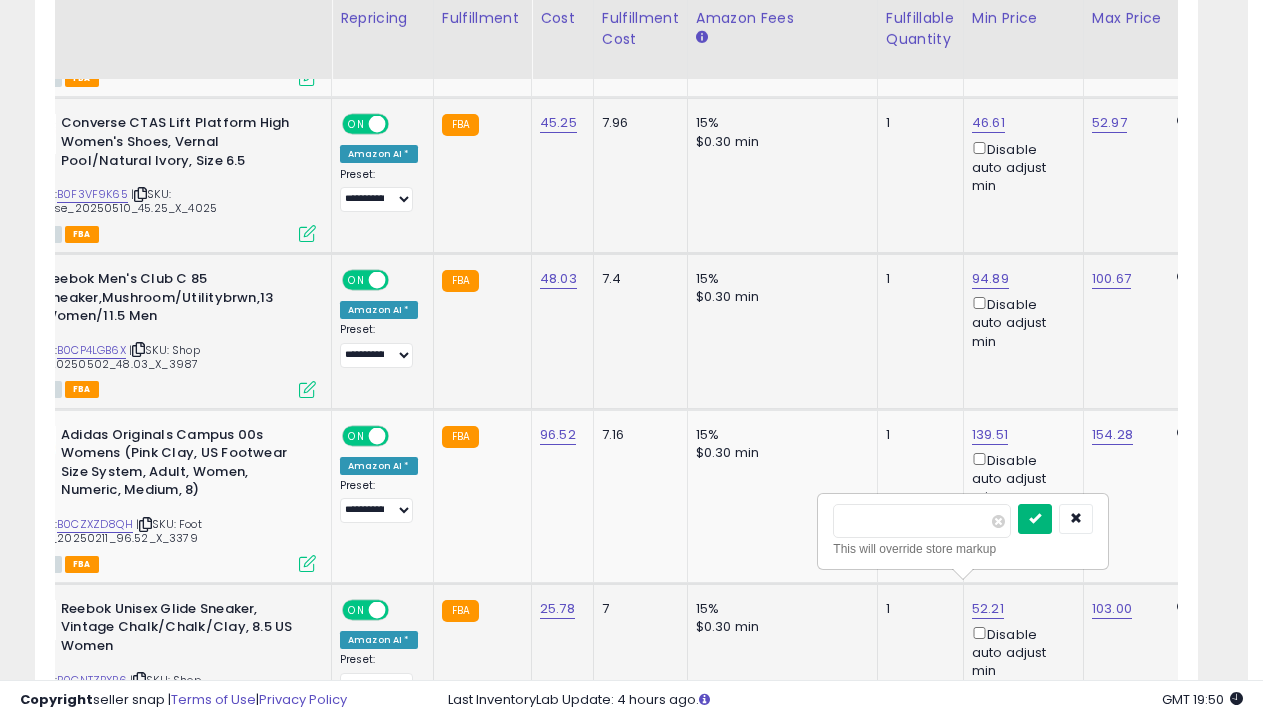 click at bounding box center (1035, 518) 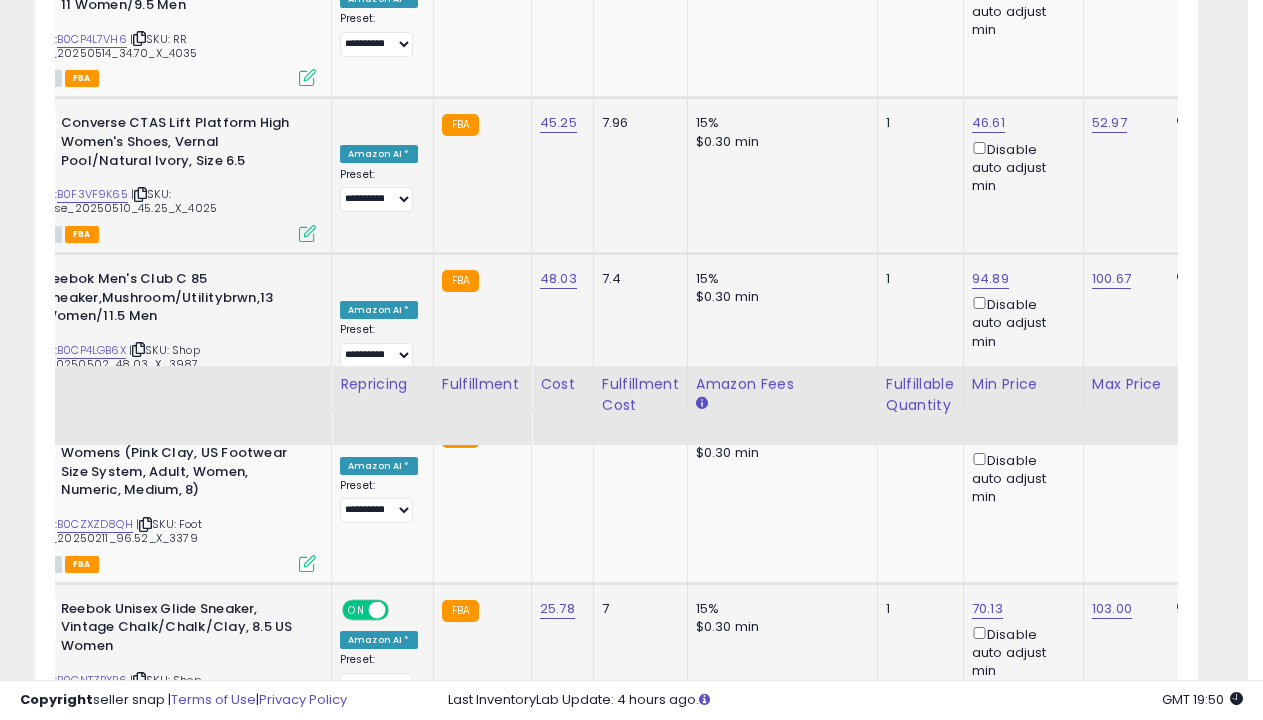 scroll, scrollTop: 4542, scrollLeft: 0, axis: vertical 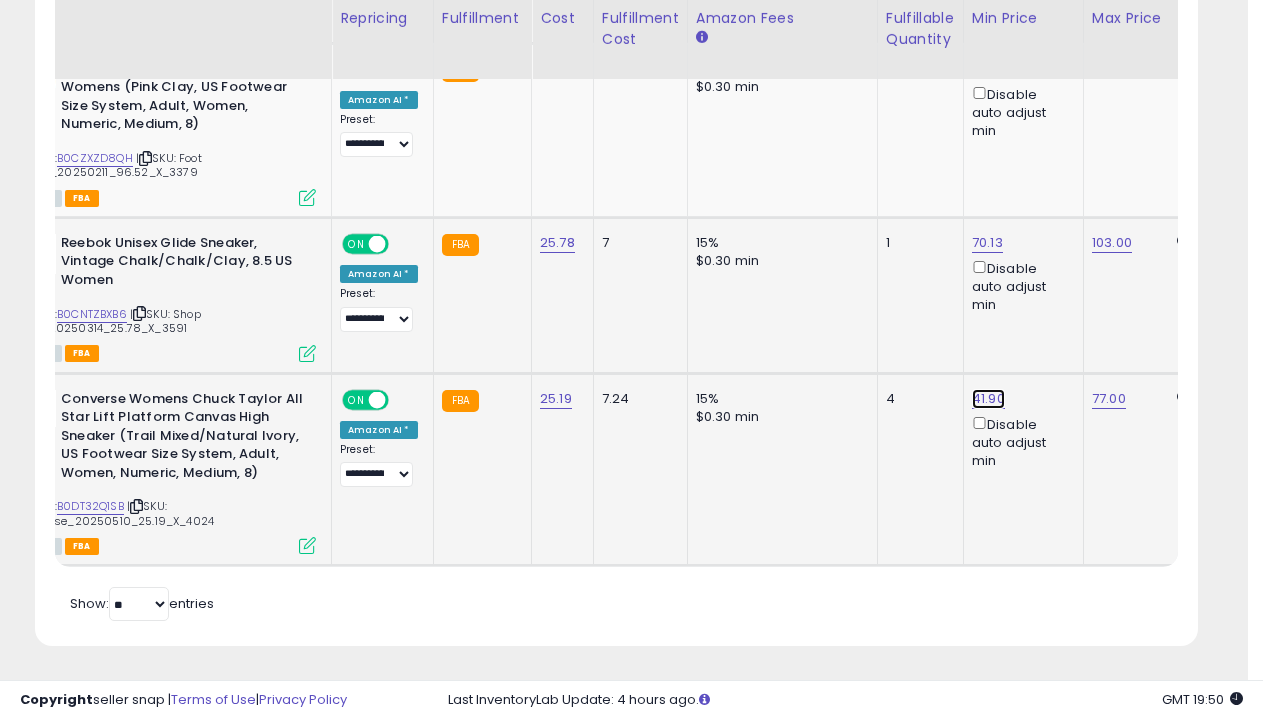click on "41.90" at bounding box center (990, -3318) 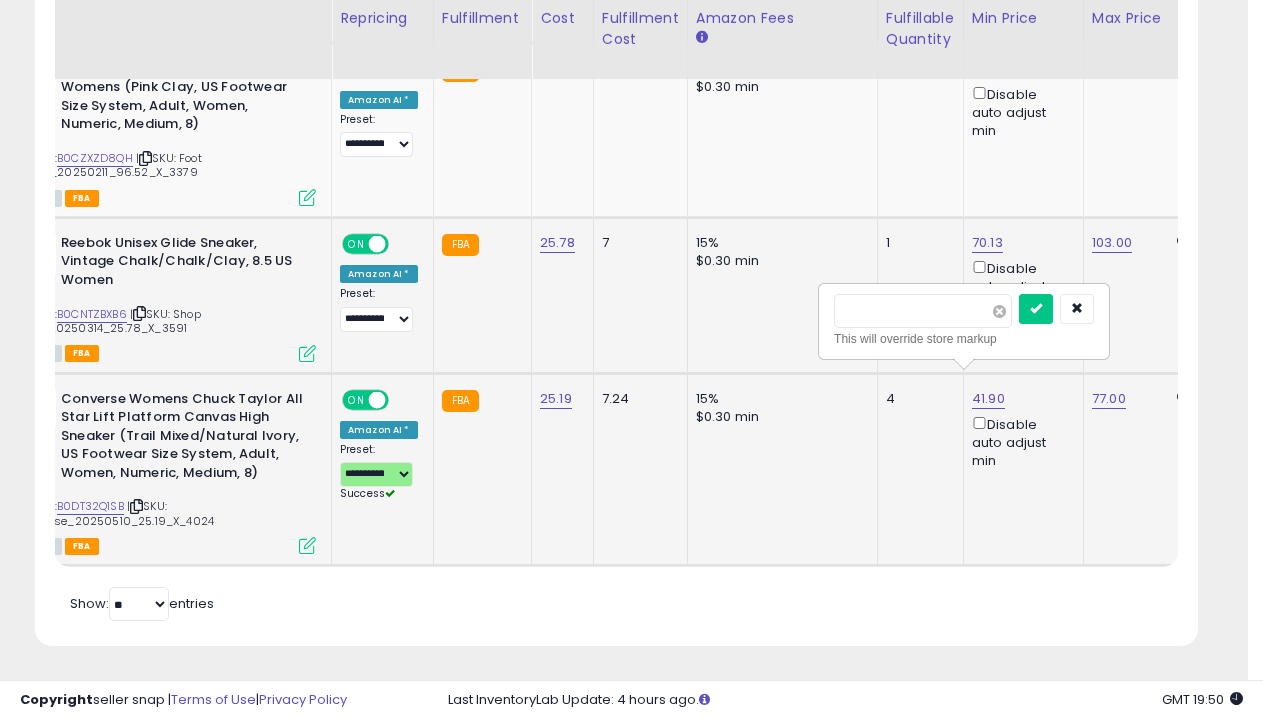 click at bounding box center (999, 311) 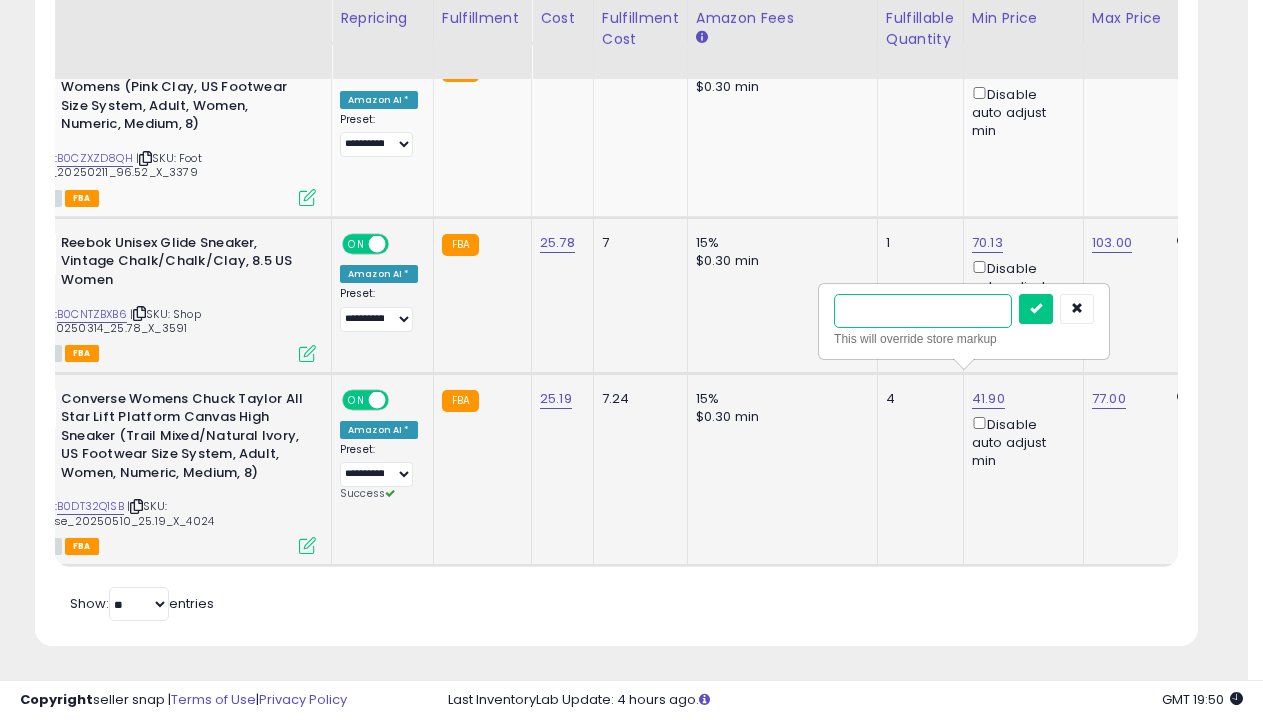 type on "****" 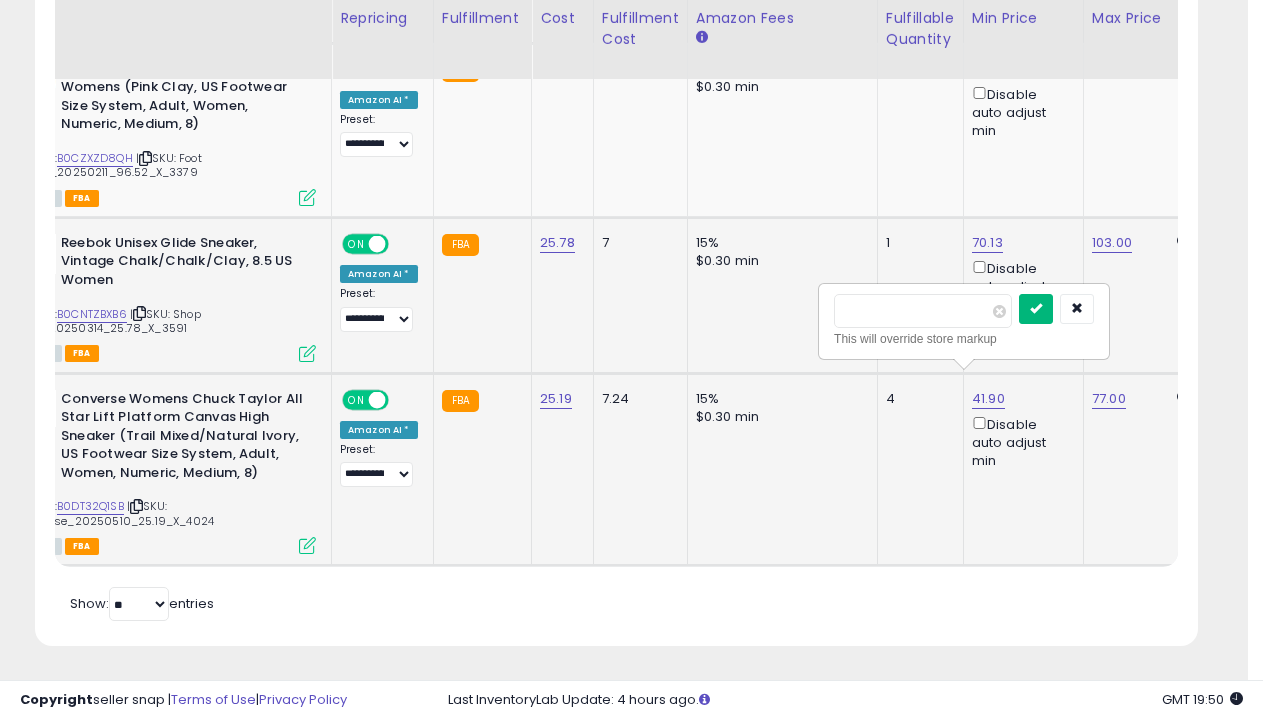 click at bounding box center [1036, 308] 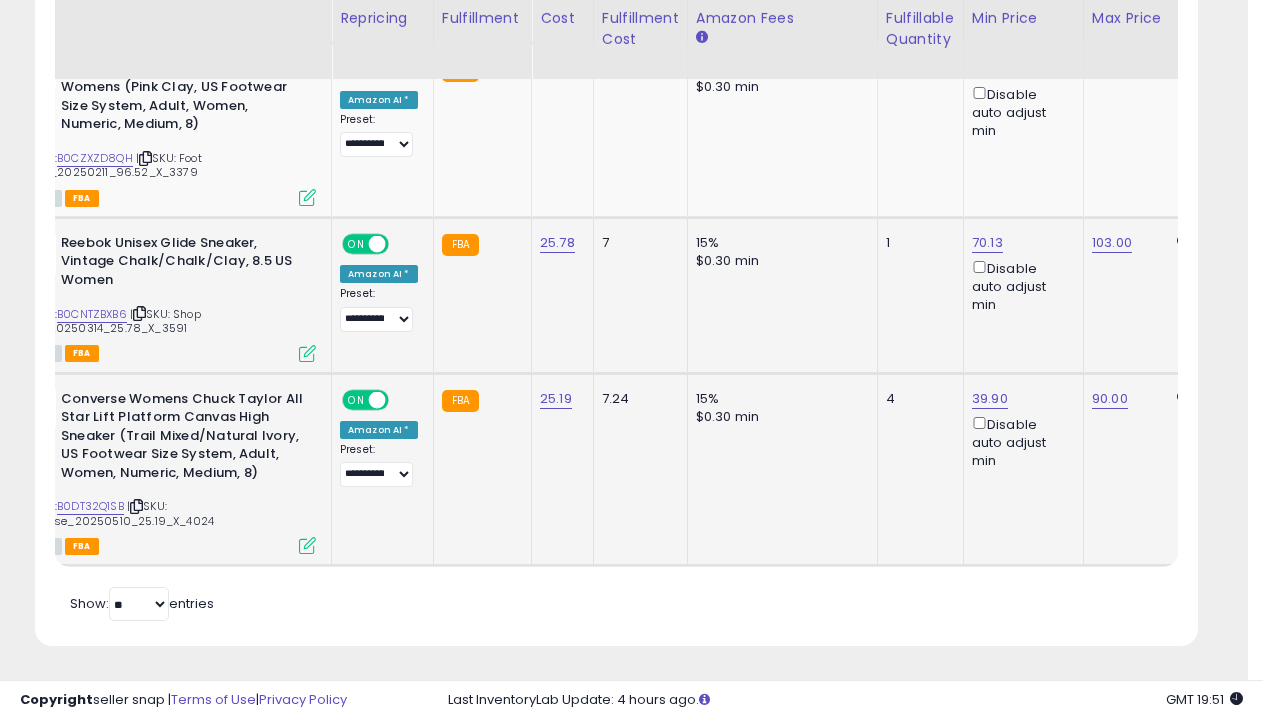 click on "61-90 Days no sale 7" at bounding box center [121, -3892] 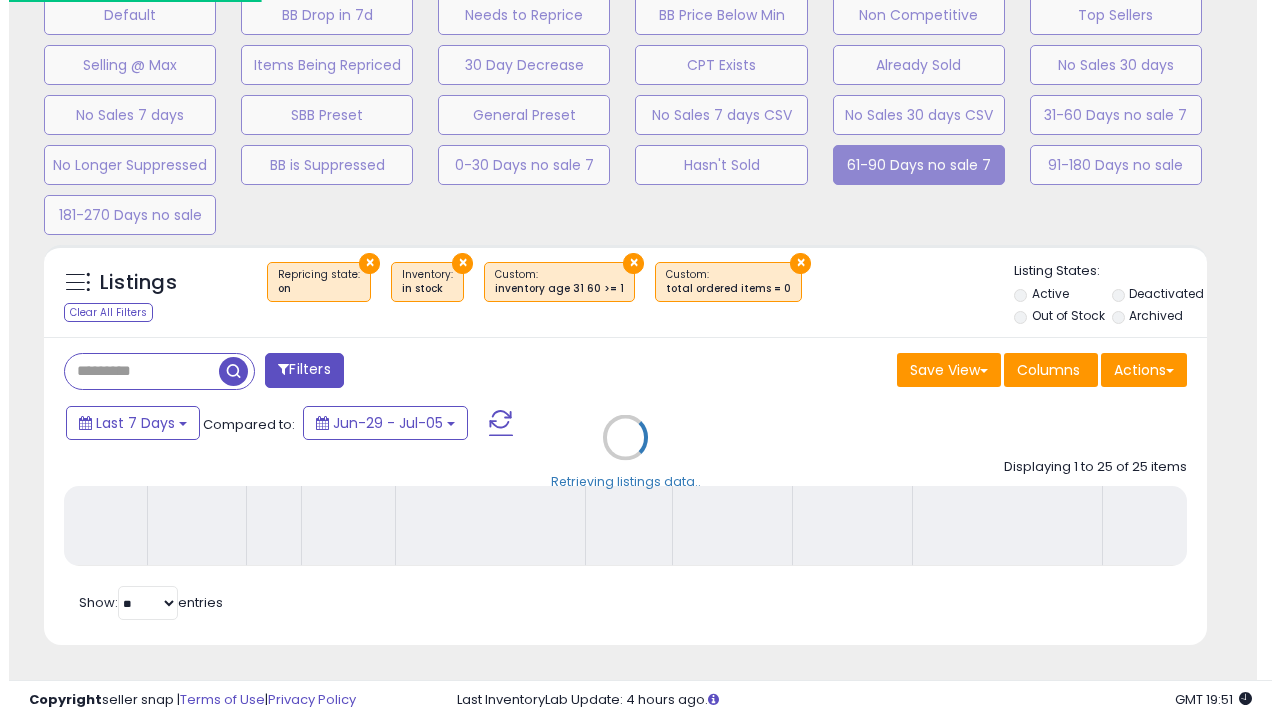 scroll, scrollTop: 439, scrollLeft: 0, axis: vertical 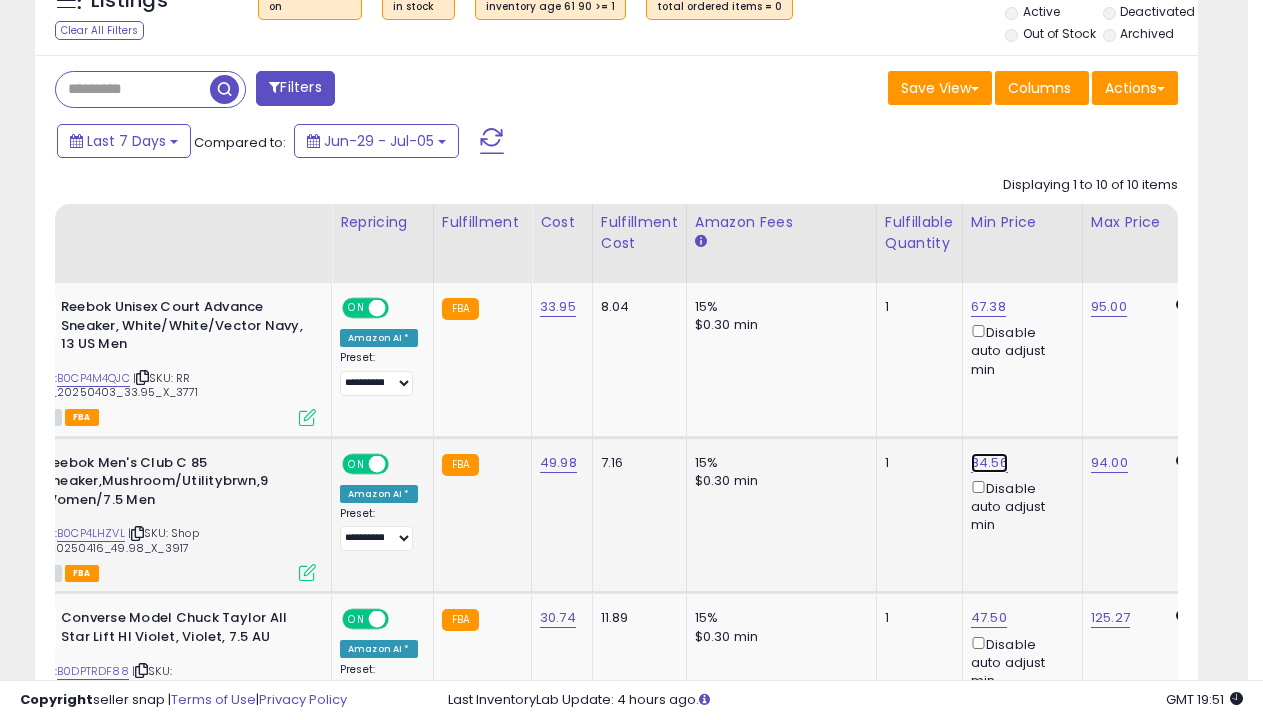 click on "84.56" at bounding box center (988, 307) 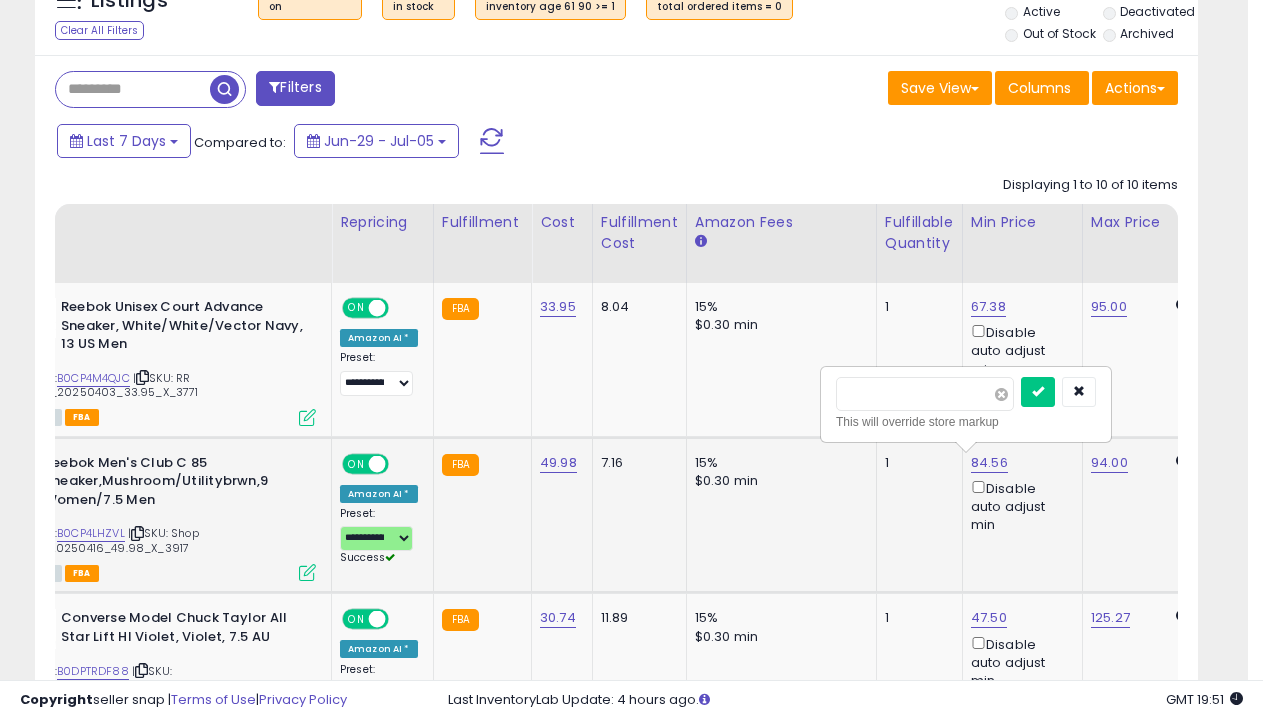 click at bounding box center [1001, 394] 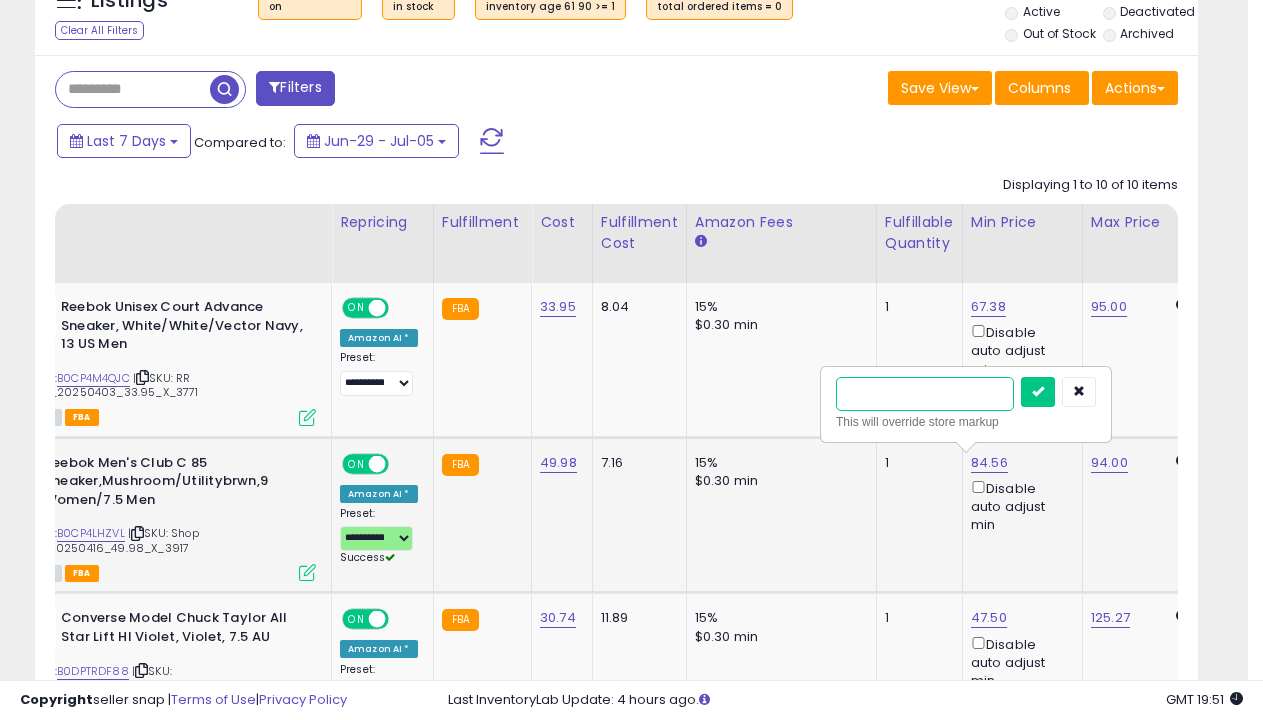 type on "*****" 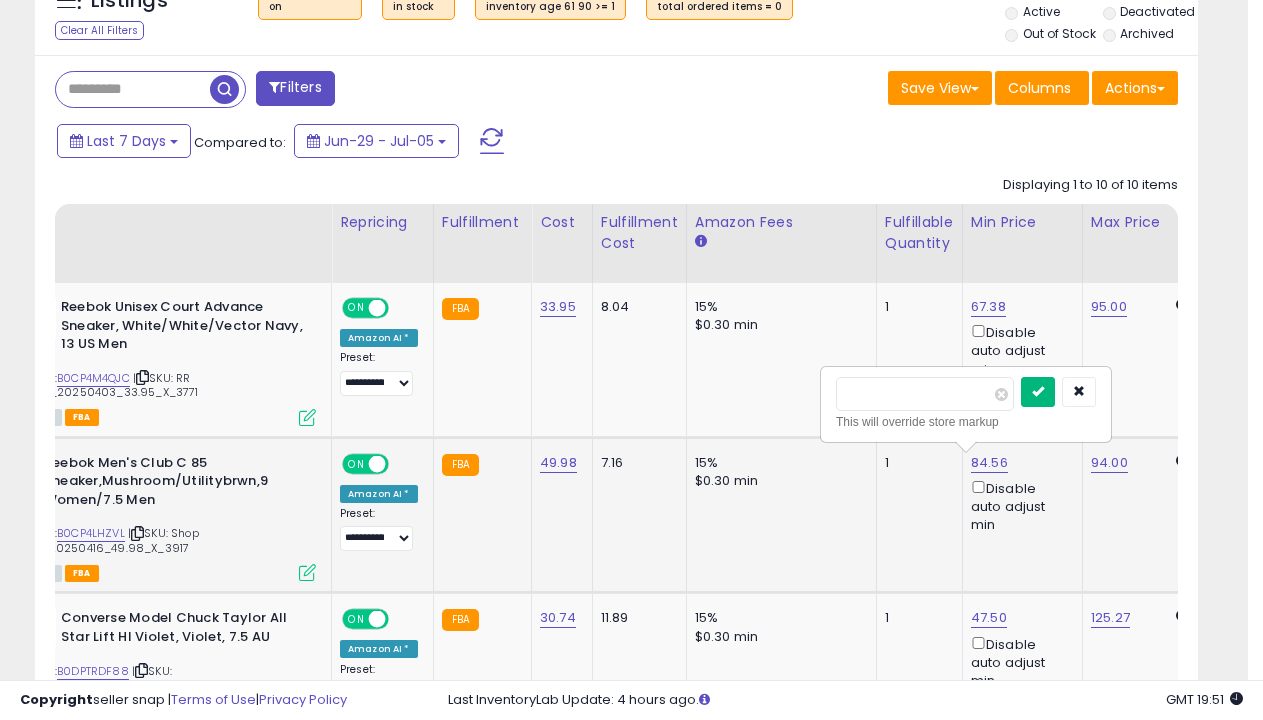 click at bounding box center (1038, 391) 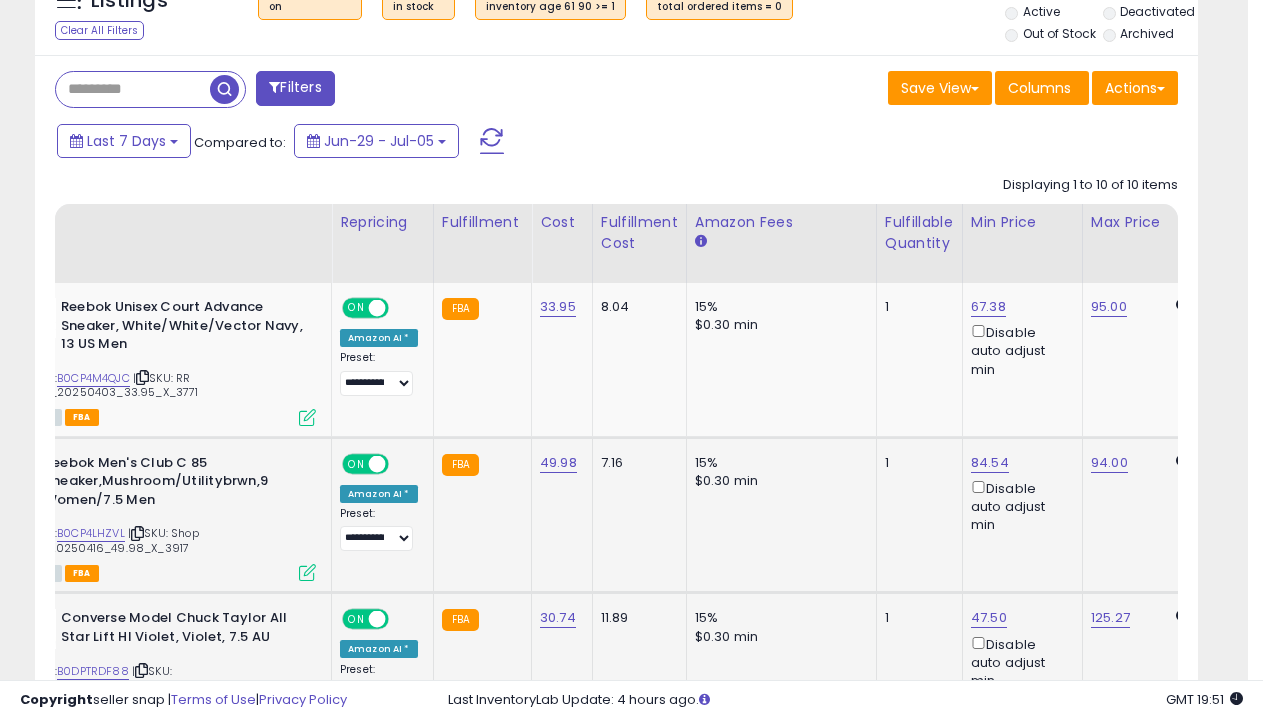 scroll, scrollTop: 926, scrollLeft: 0, axis: vertical 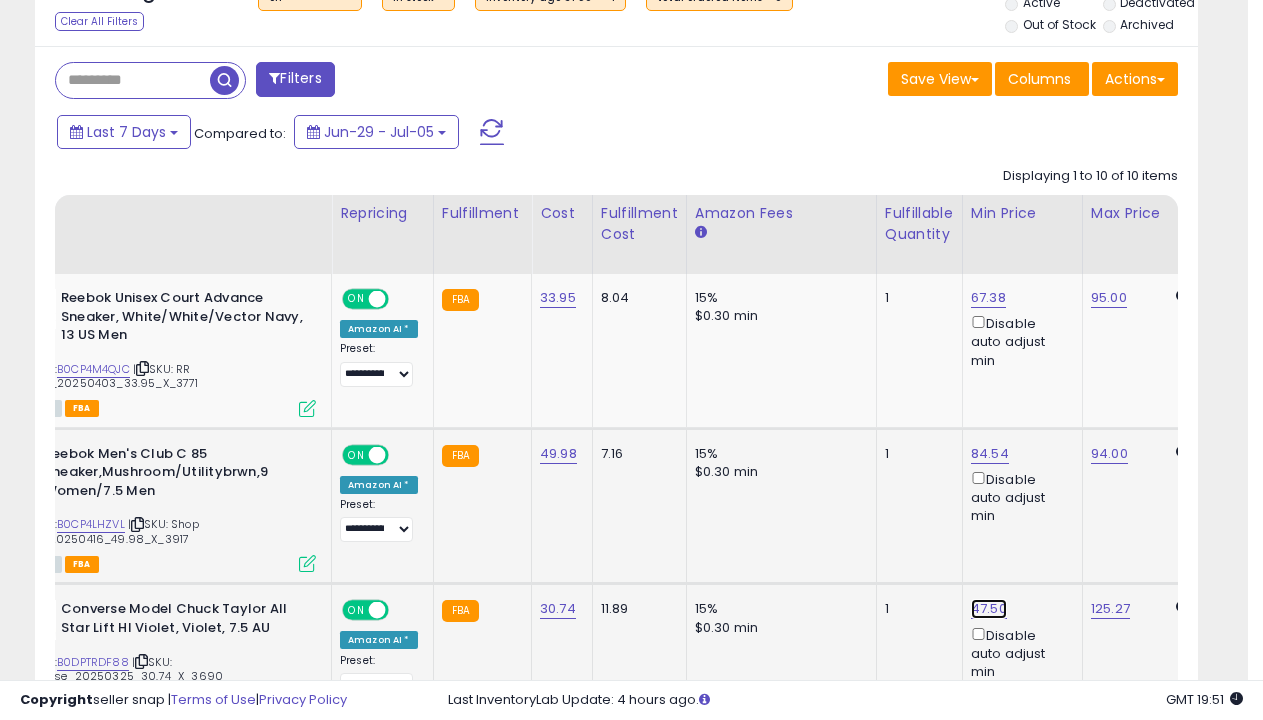 click on "47.50" at bounding box center [988, 298] 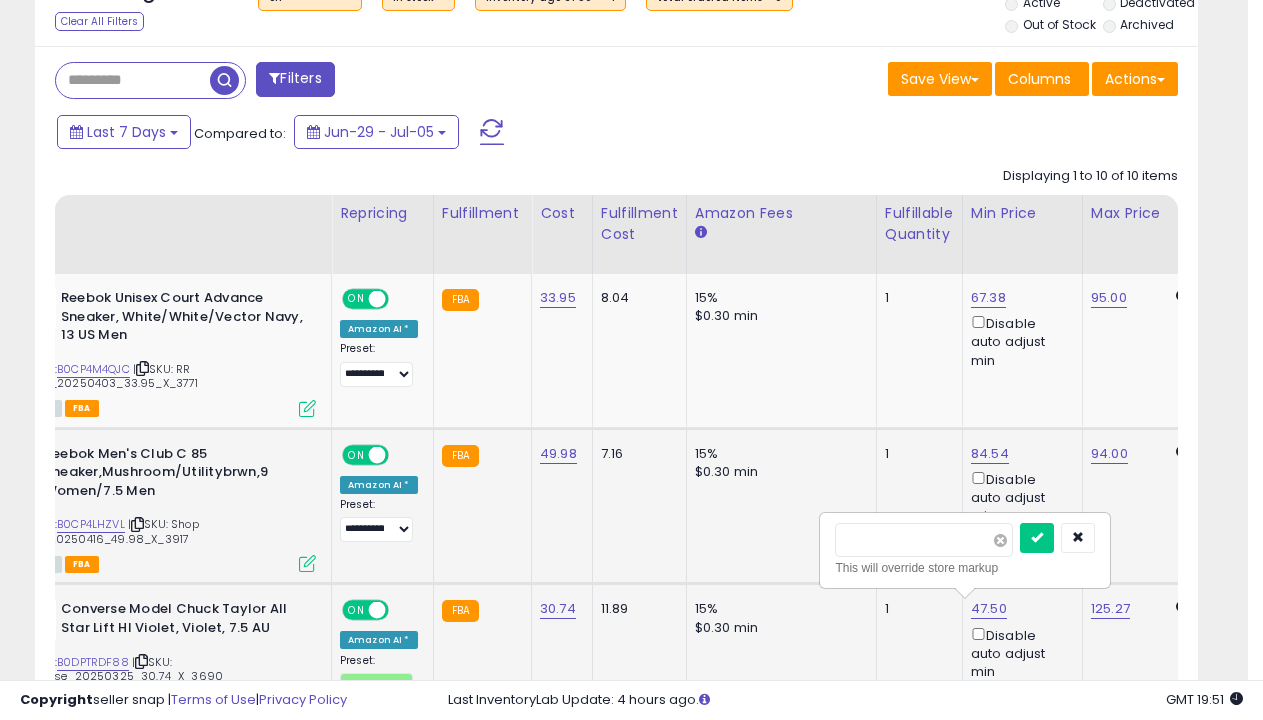 click at bounding box center [1000, 540] 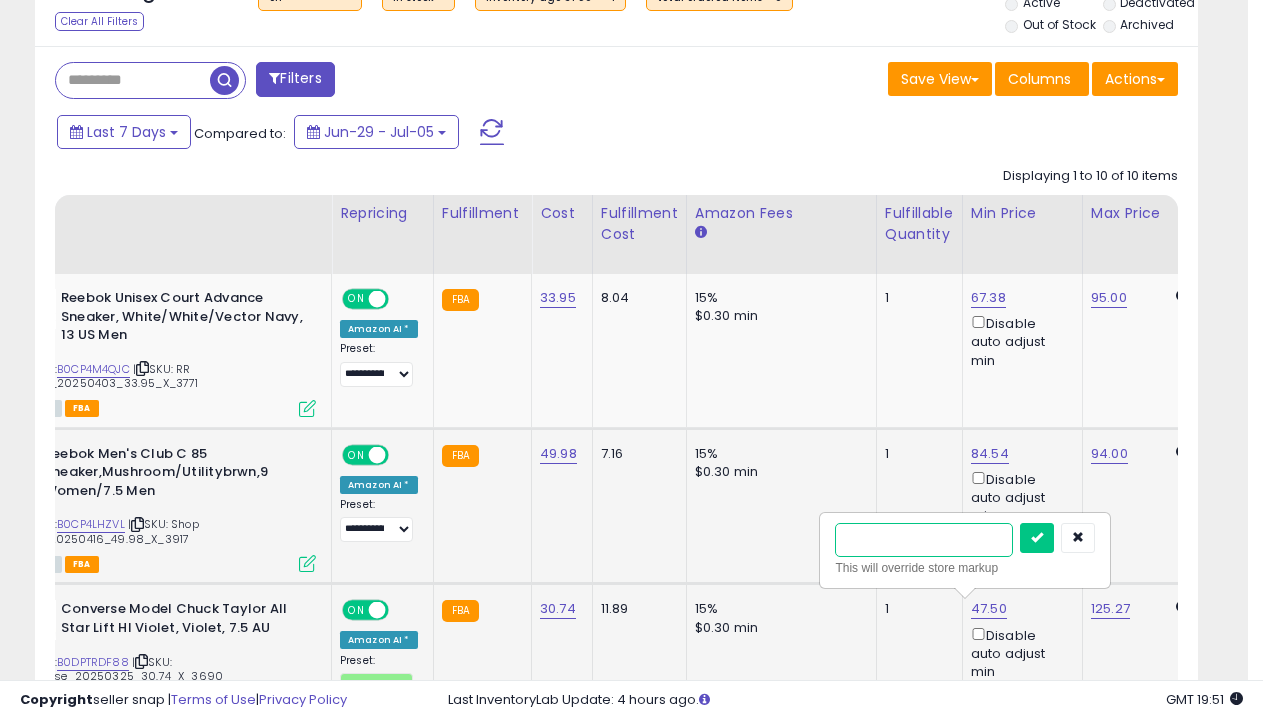 type on "****" 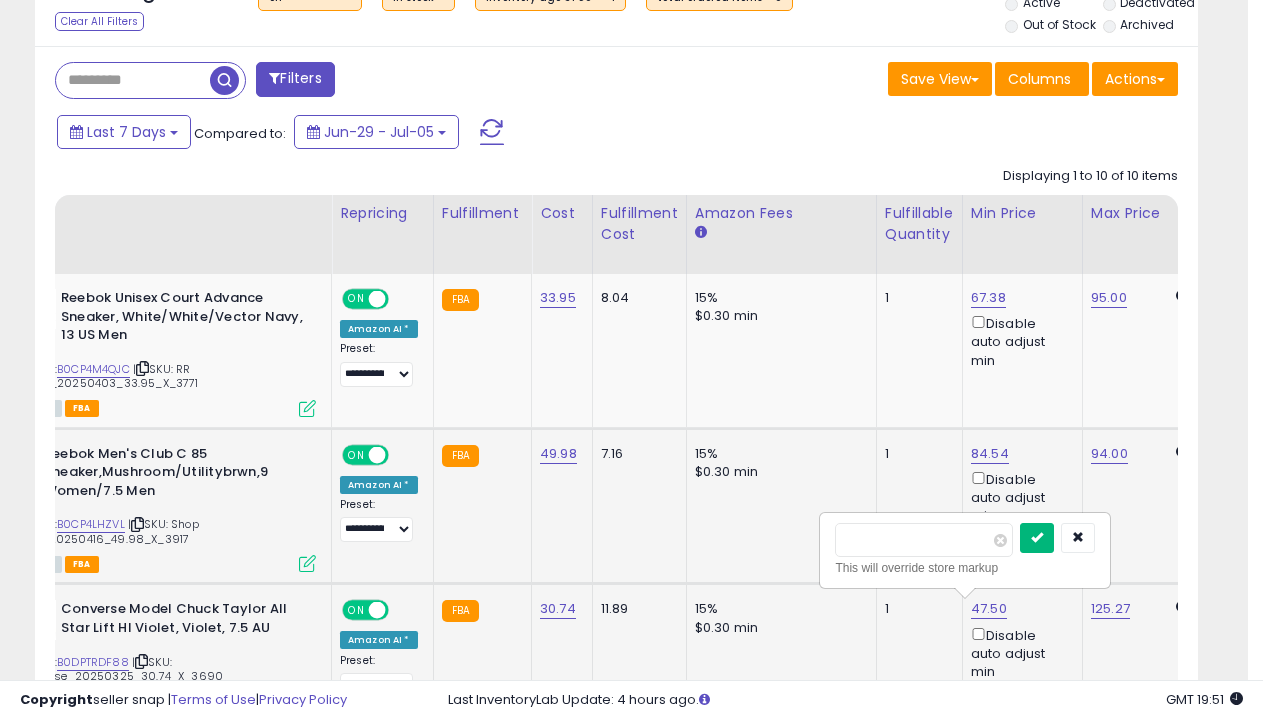 click at bounding box center (1037, 537) 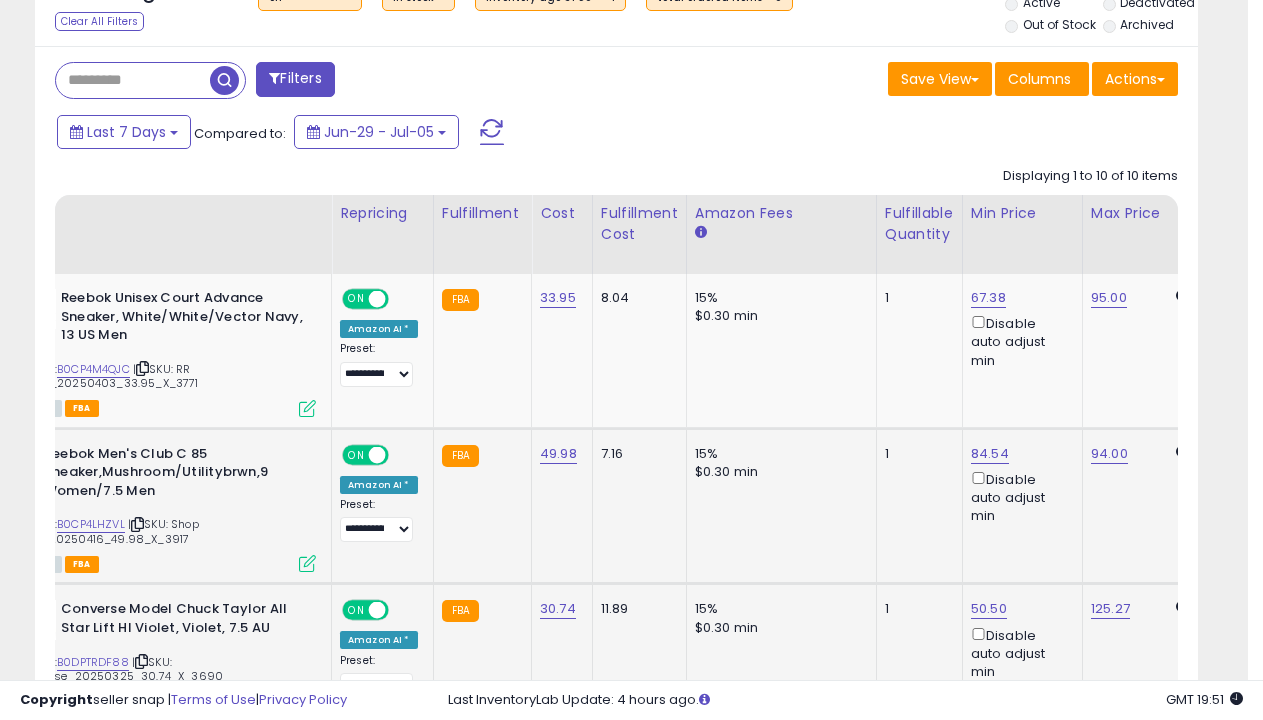 scroll, scrollTop: 1373, scrollLeft: 0, axis: vertical 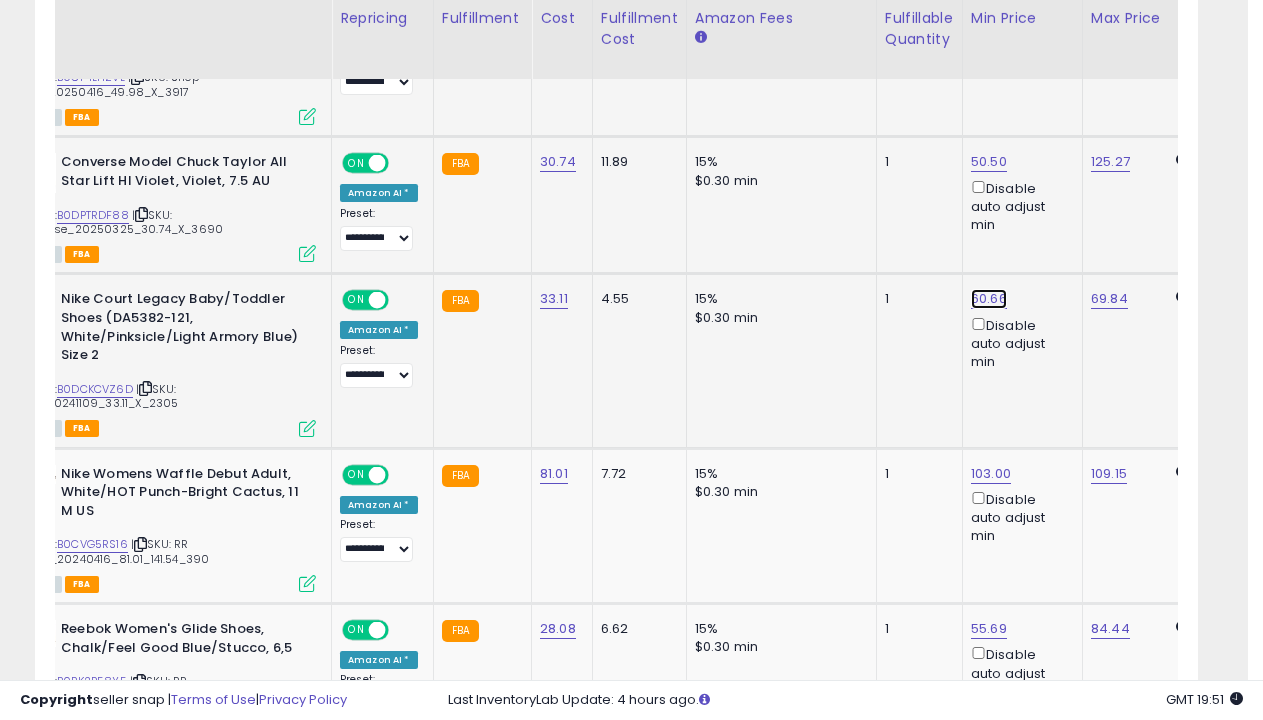 click on "60.66" at bounding box center (988, -149) 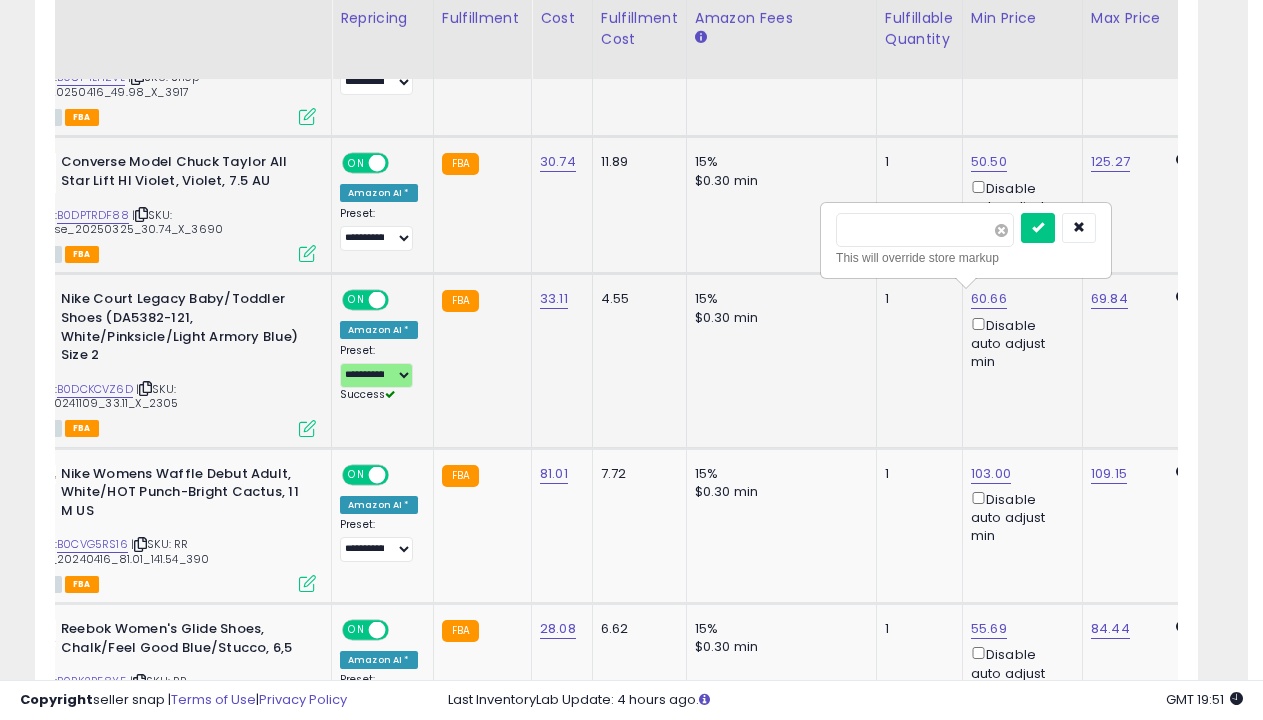click at bounding box center [1001, 230] 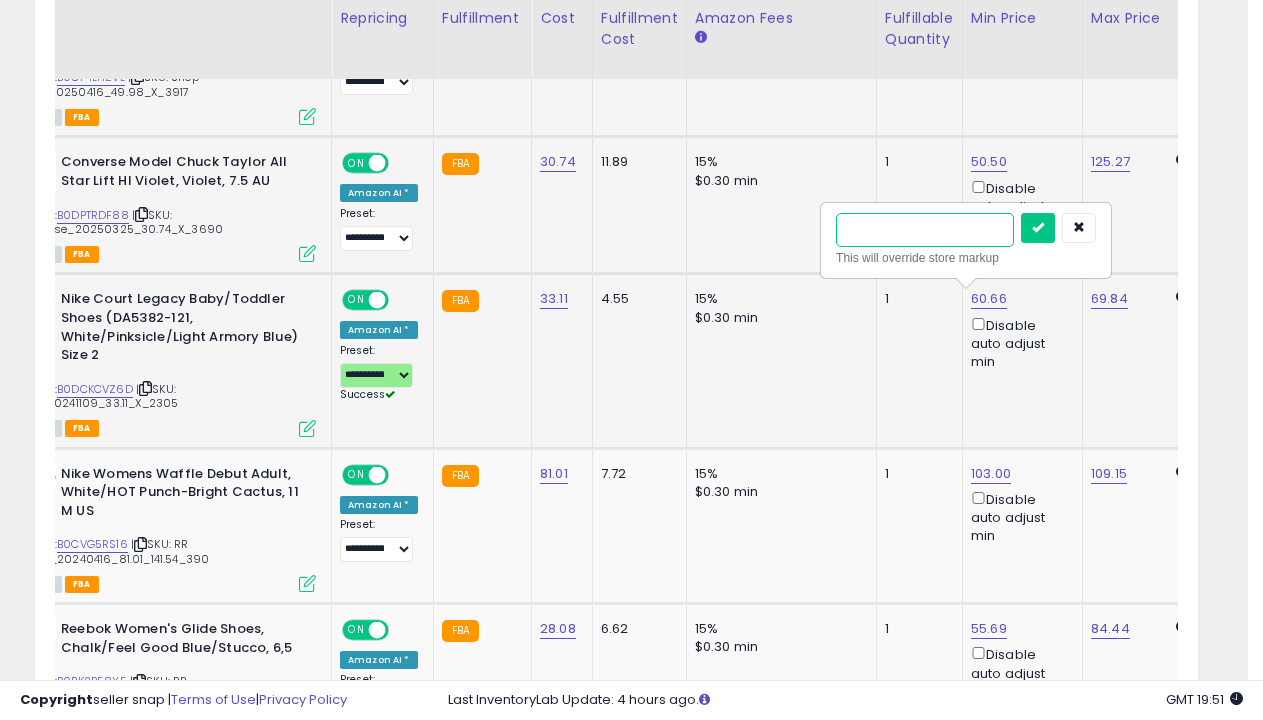 type on "*****" 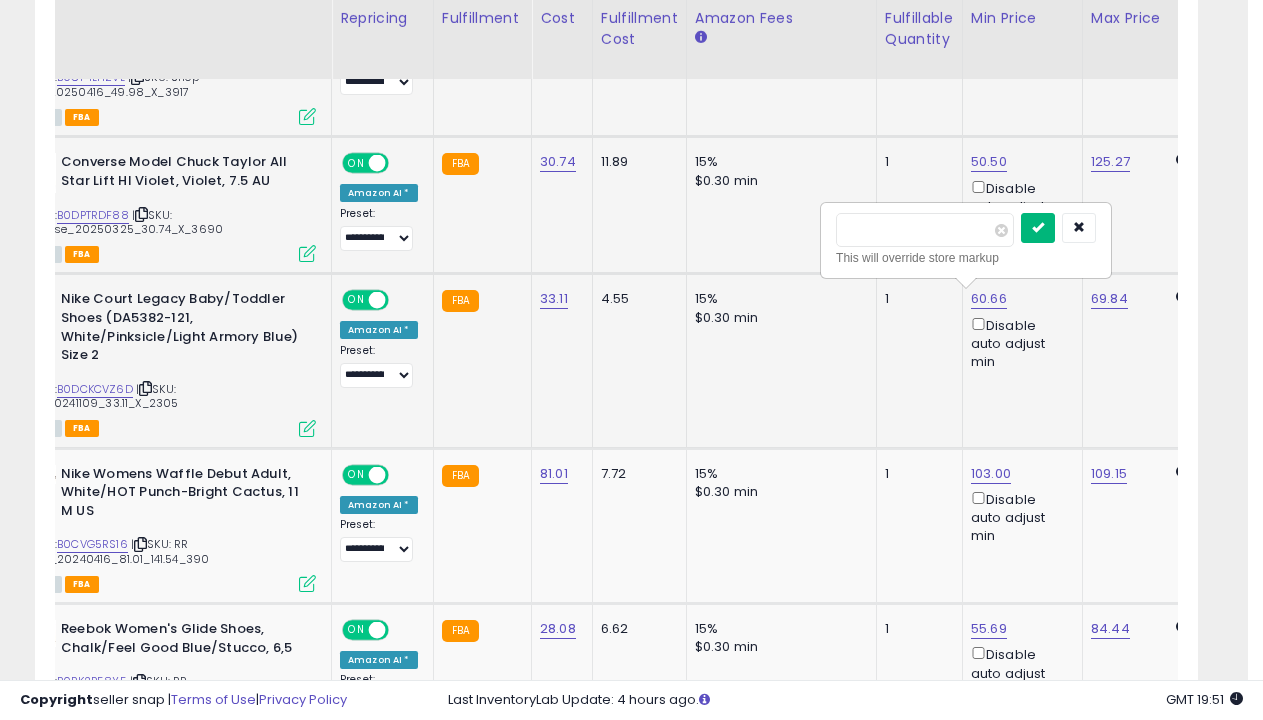 click at bounding box center (1038, 227) 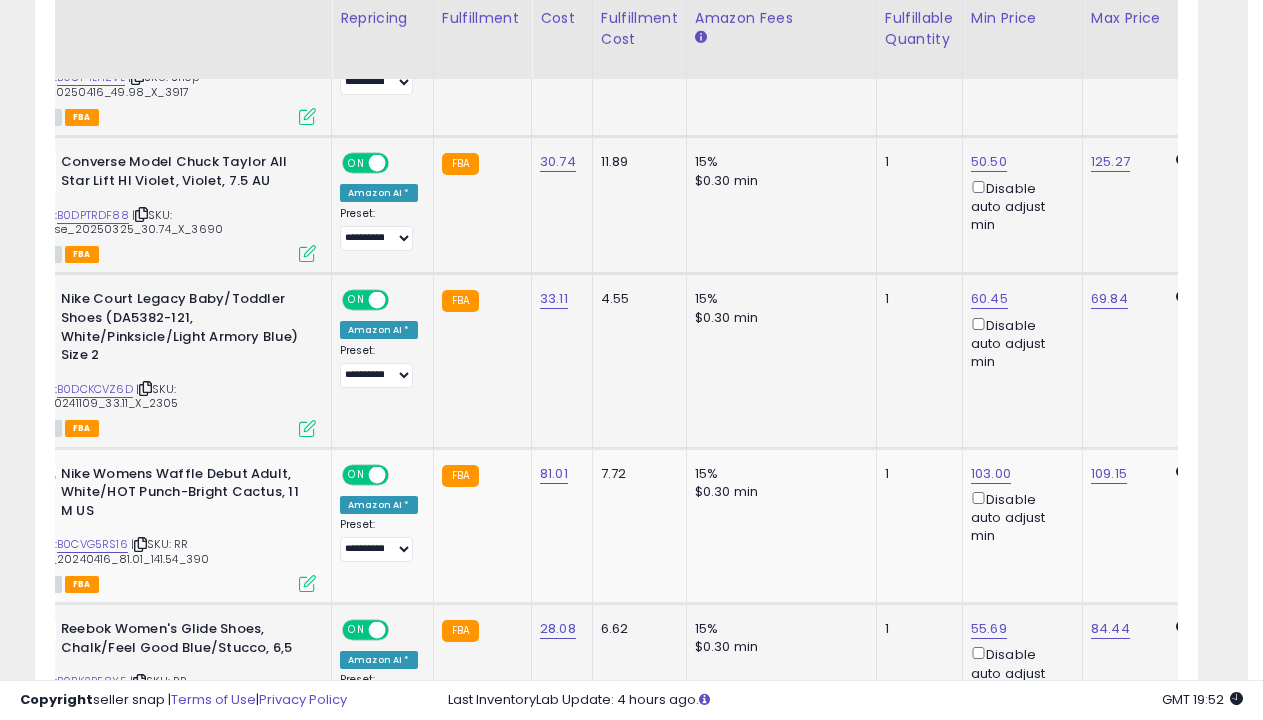 scroll, scrollTop: 1393, scrollLeft: 0, axis: vertical 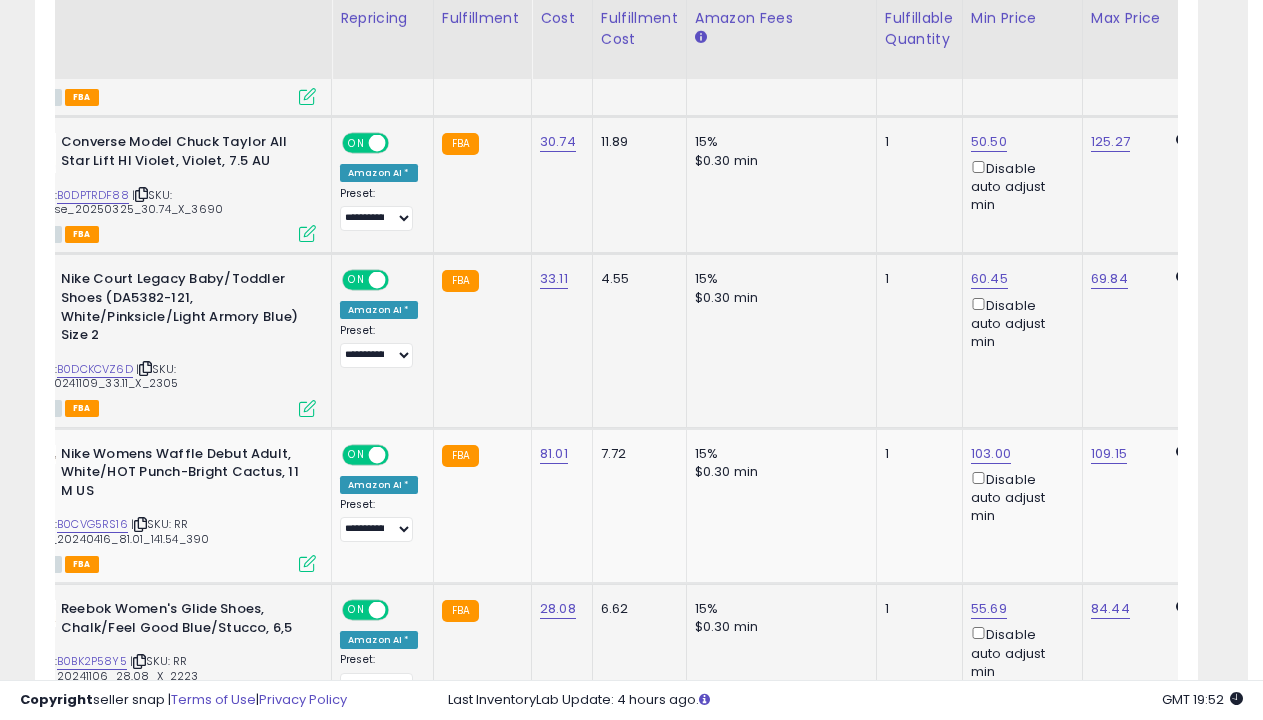 select on "**********" 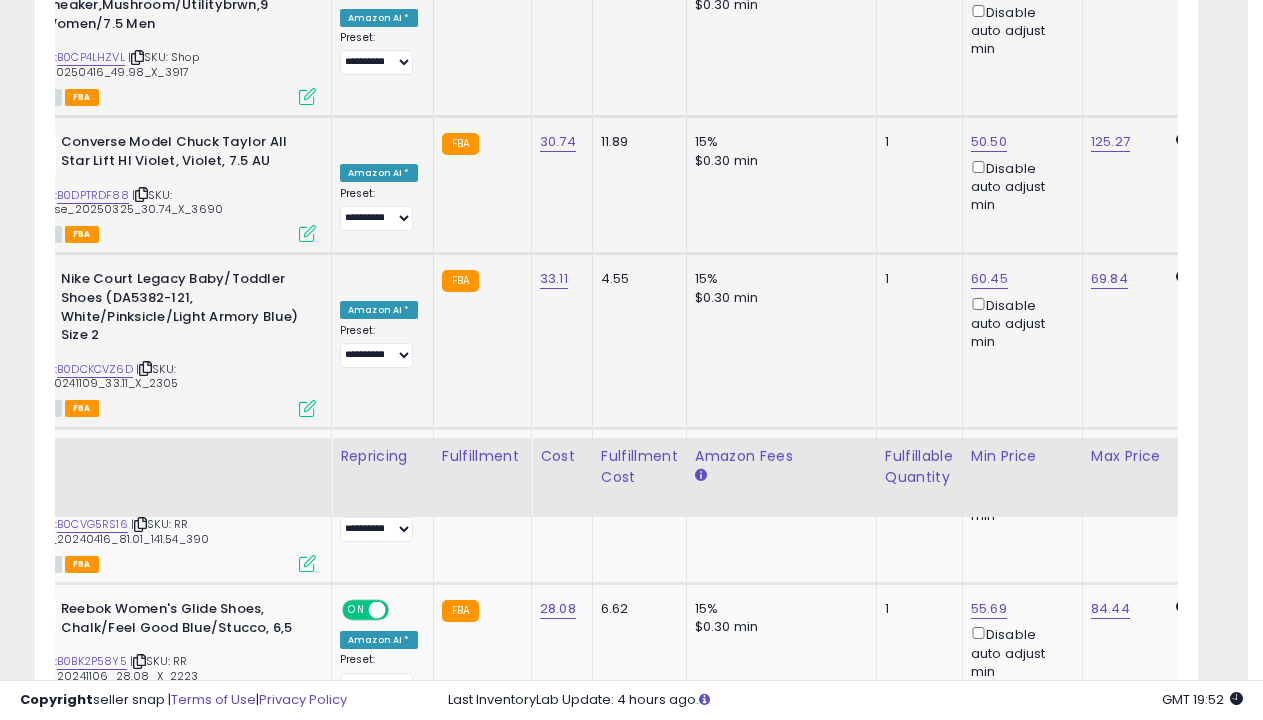 scroll, scrollTop: 1831, scrollLeft: 0, axis: vertical 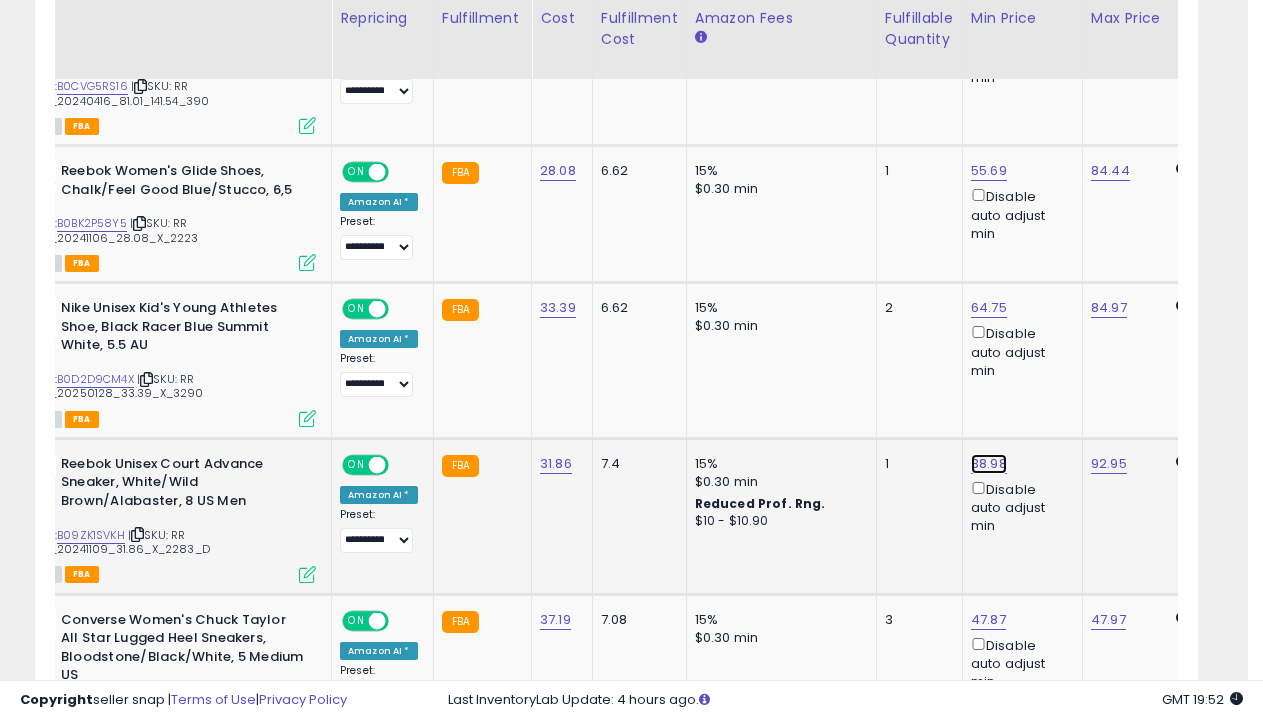click on "38.98" at bounding box center [988, -607] 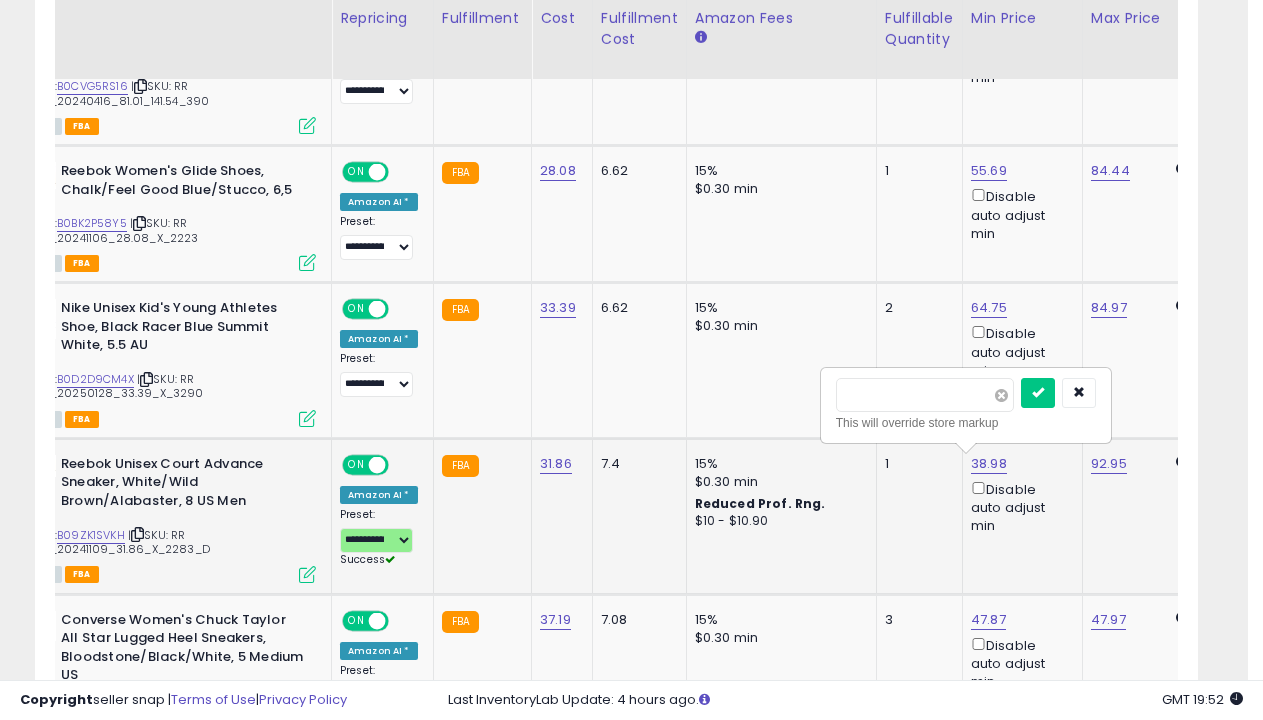 click at bounding box center (1001, 395) 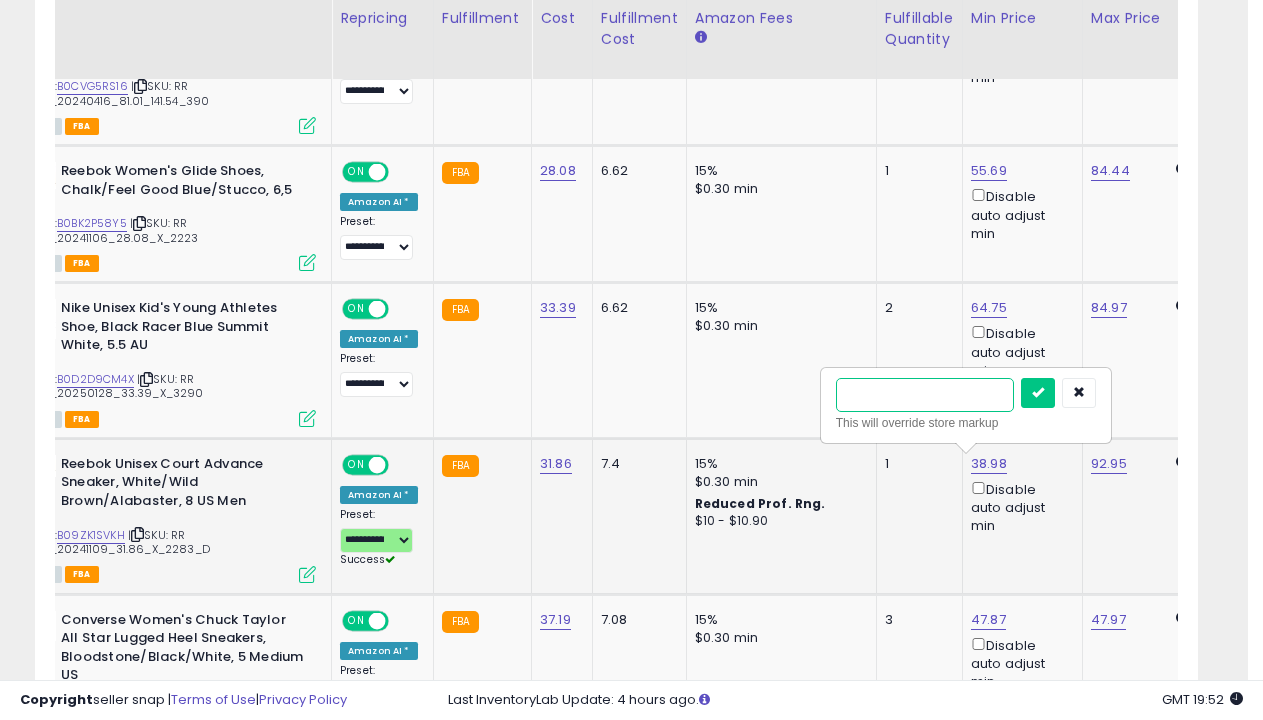 type on "*****" 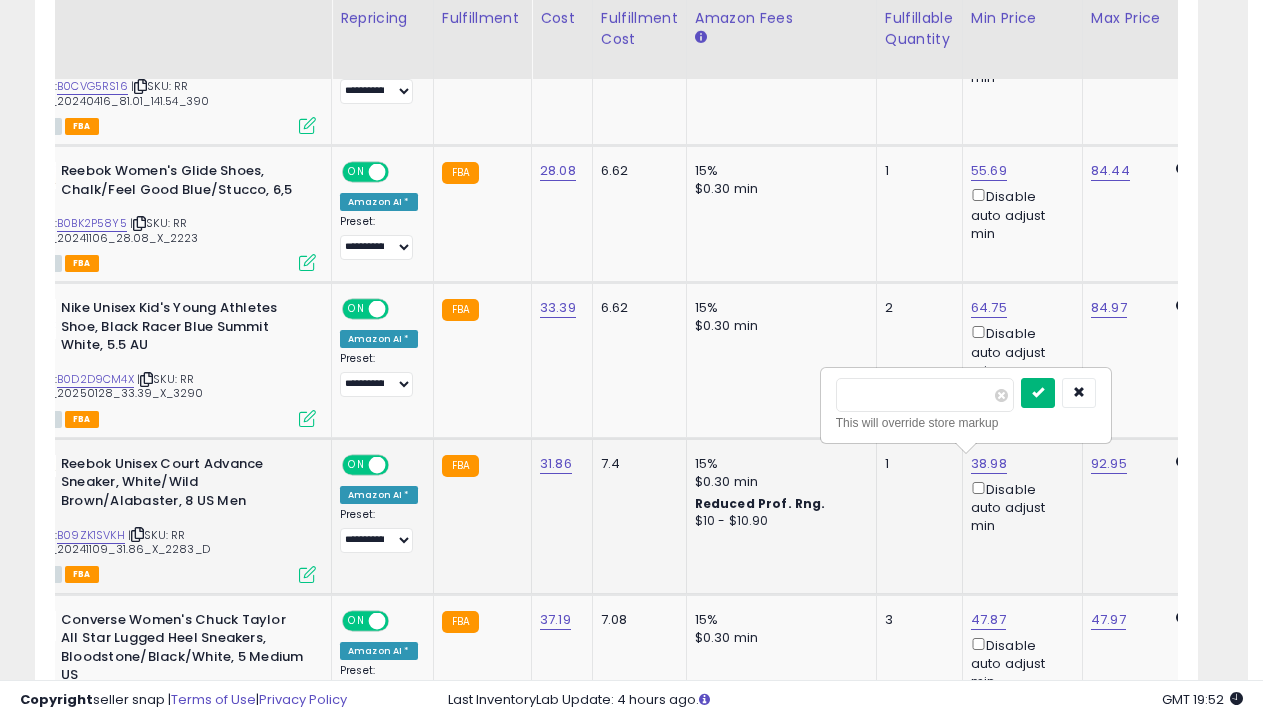 click at bounding box center [1038, 392] 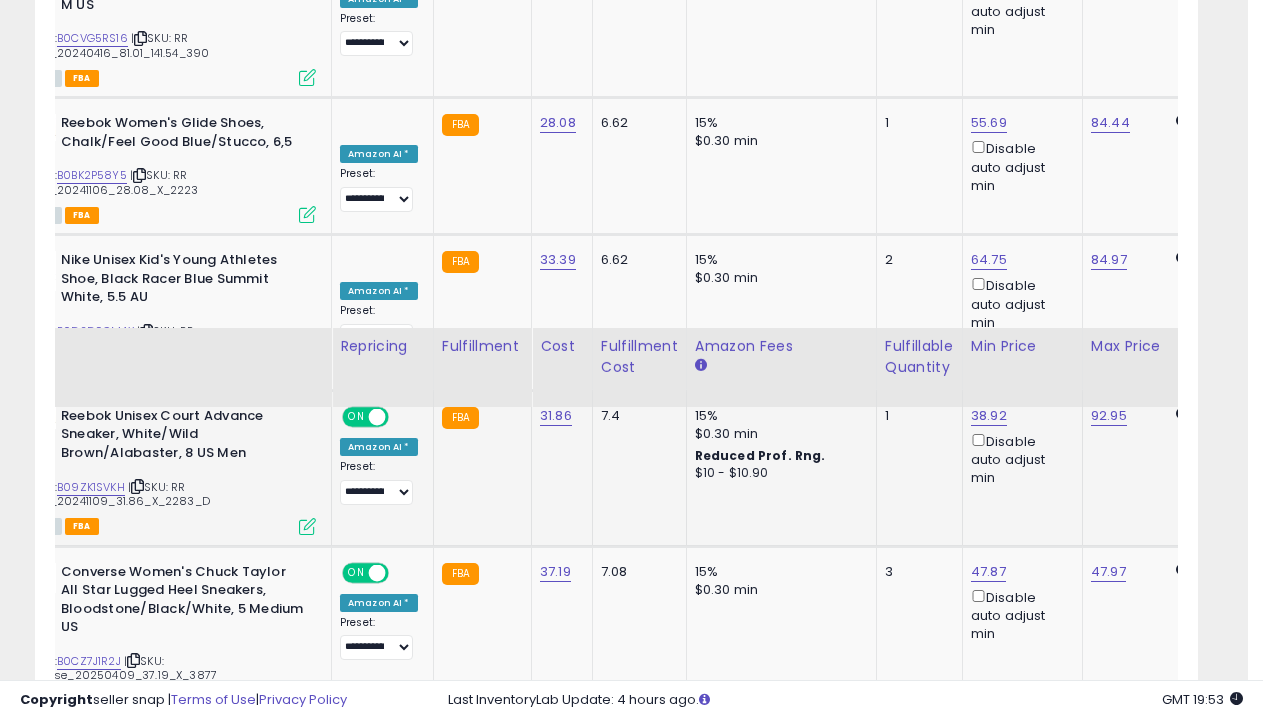 scroll, scrollTop: 2207, scrollLeft: 0, axis: vertical 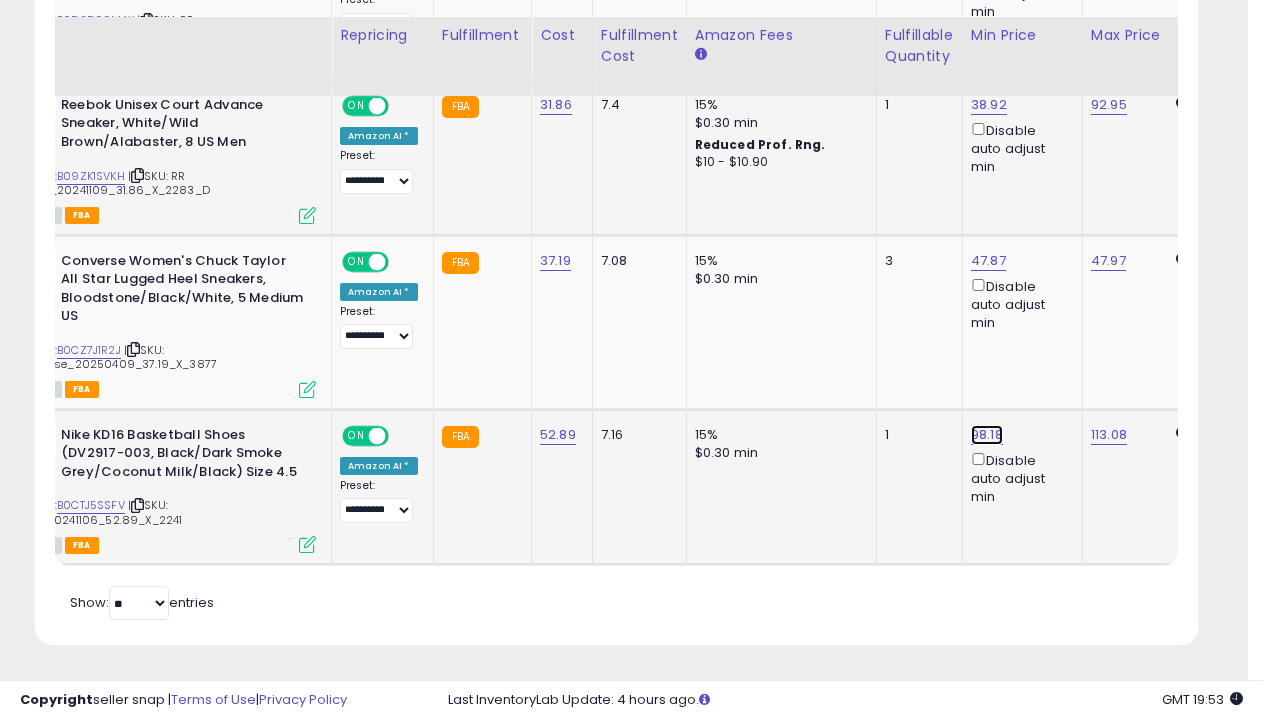 click on "98.18" at bounding box center (988, -966) 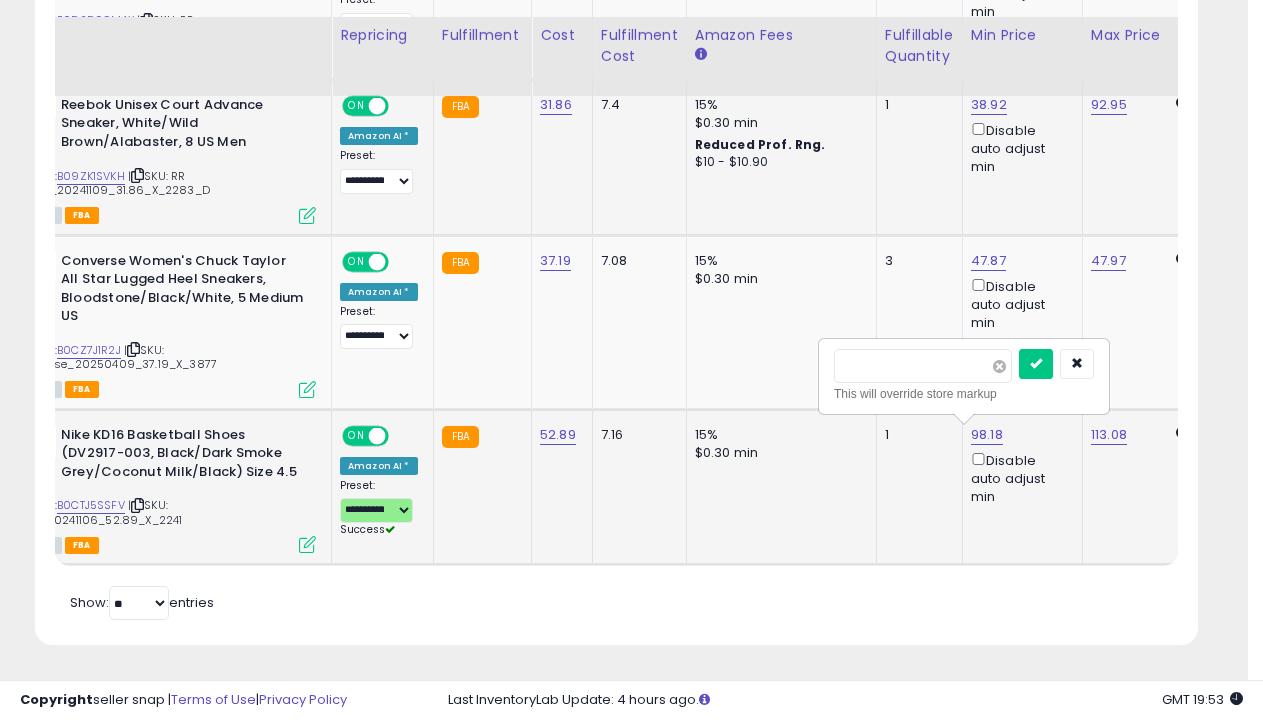click at bounding box center [999, 366] 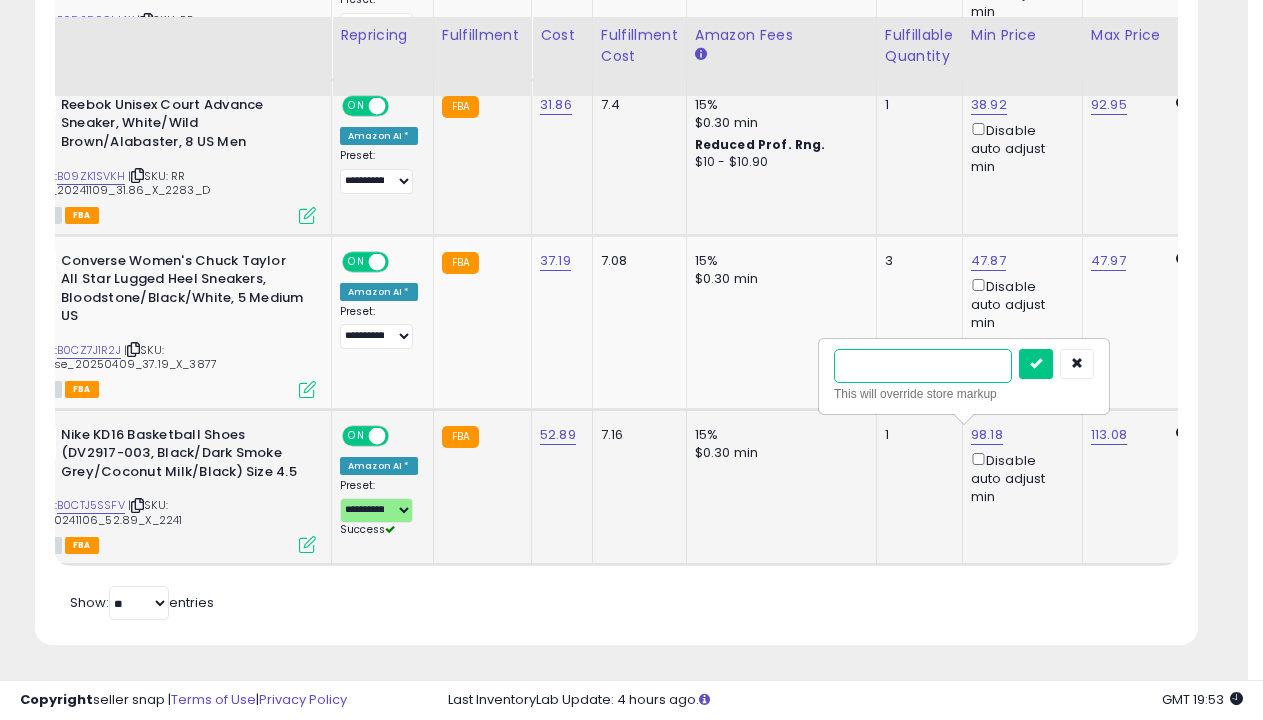 type on "*****" 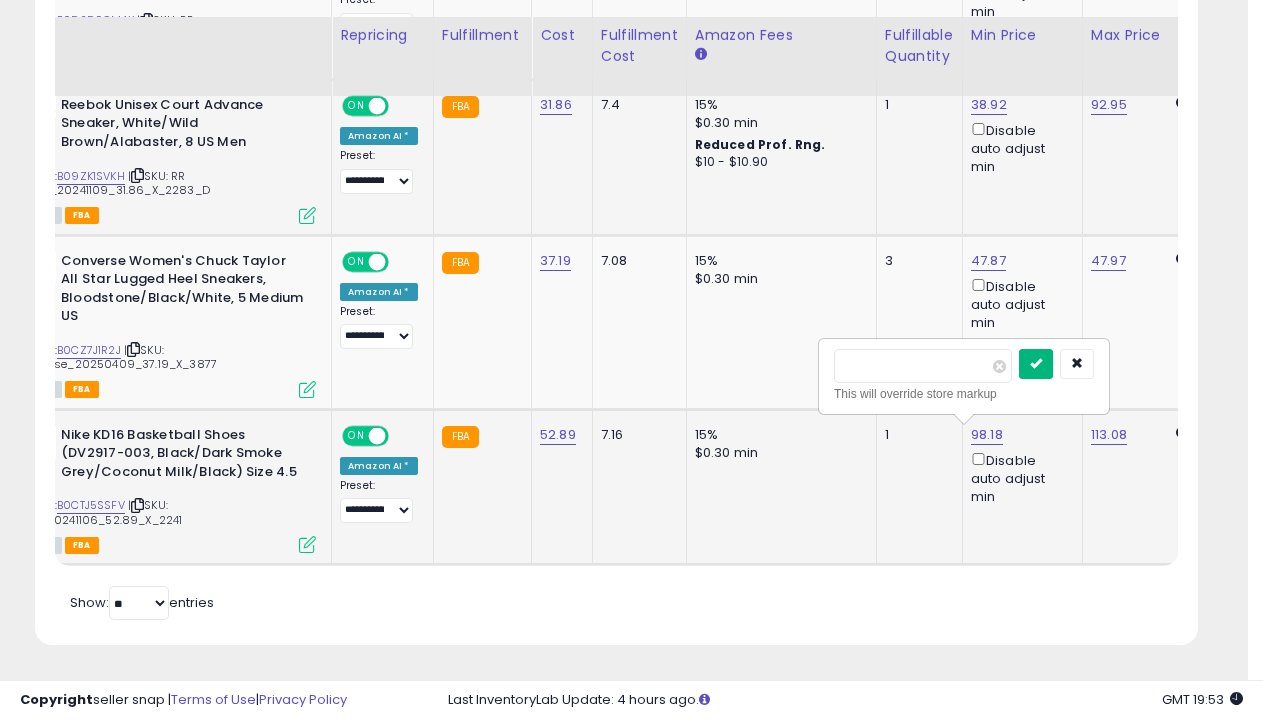 click at bounding box center (1036, 363) 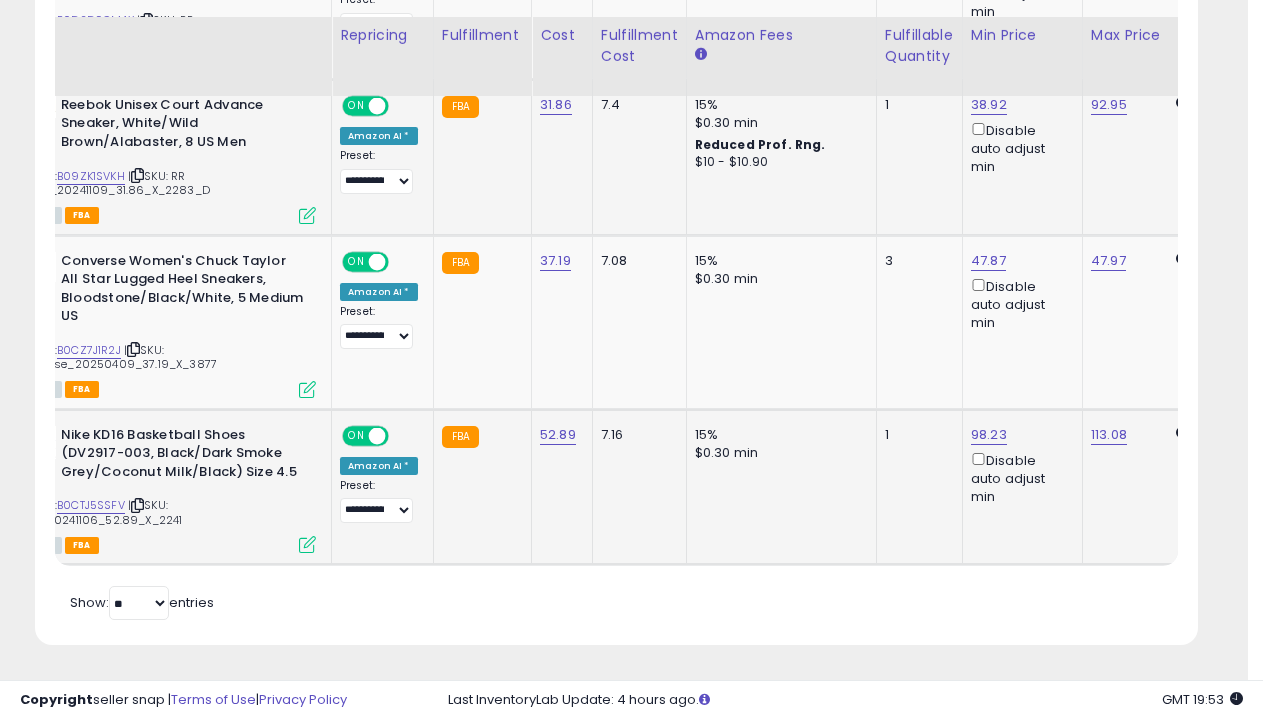 click on "91-180 Days no sale" at bounding box center (121, -1540) 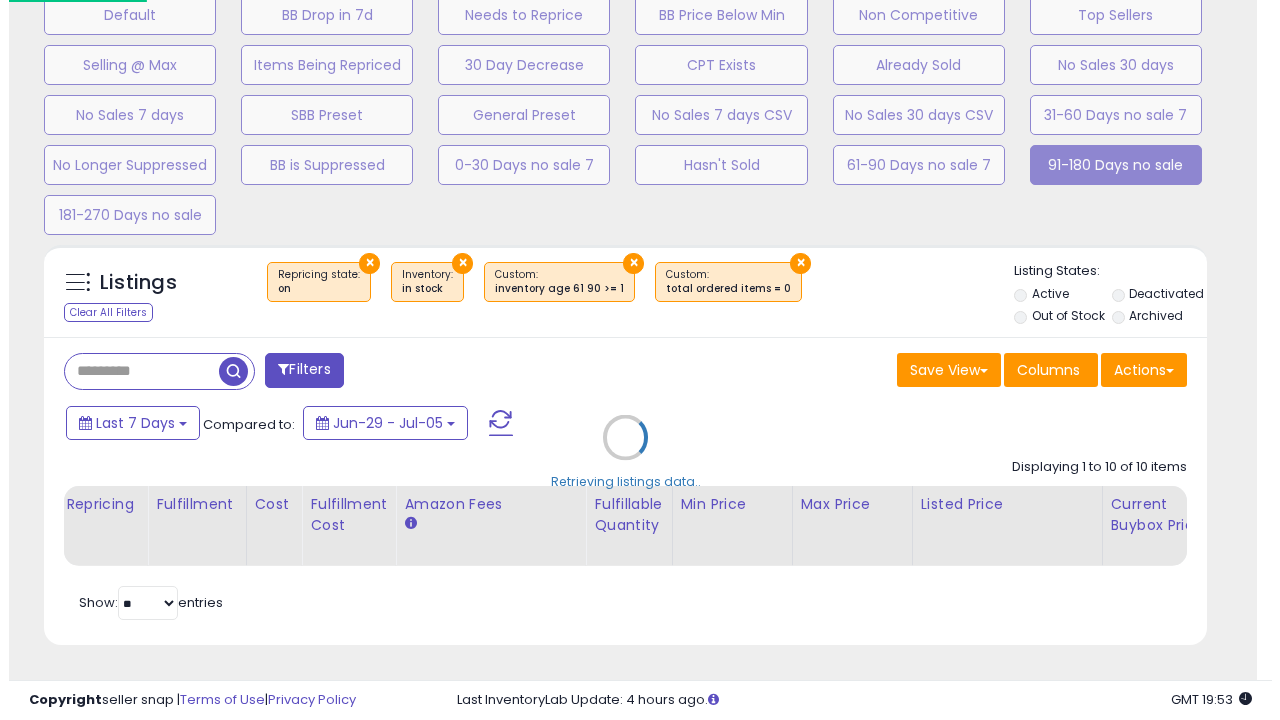 scroll, scrollTop: 439, scrollLeft: 0, axis: vertical 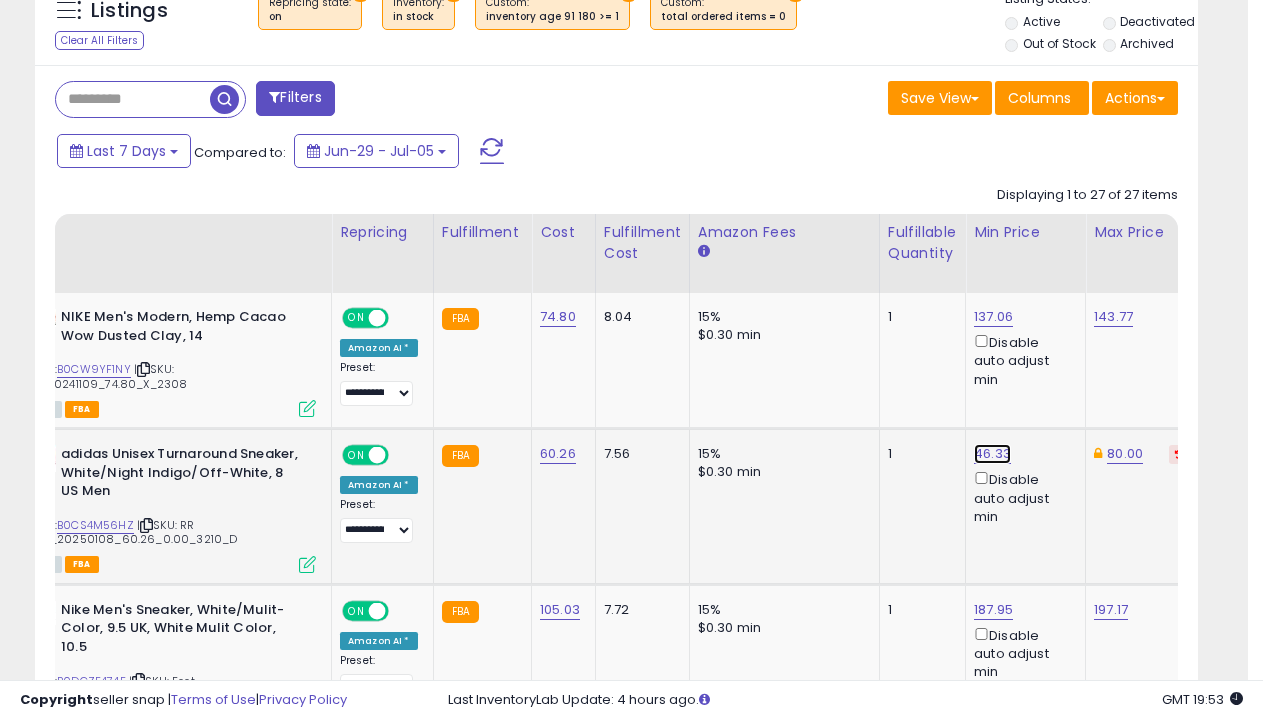 click on "46.33" at bounding box center [993, 317] 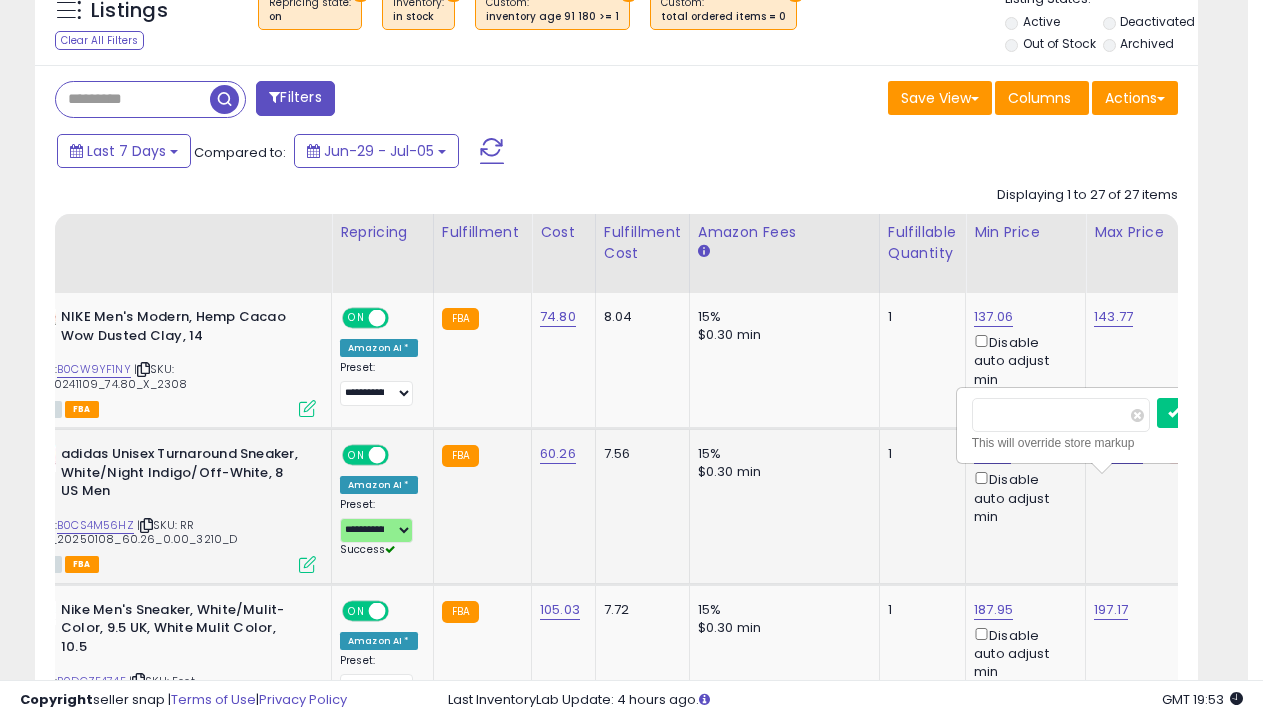 scroll, scrollTop: 0, scrollLeft: 99, axis: horizontal 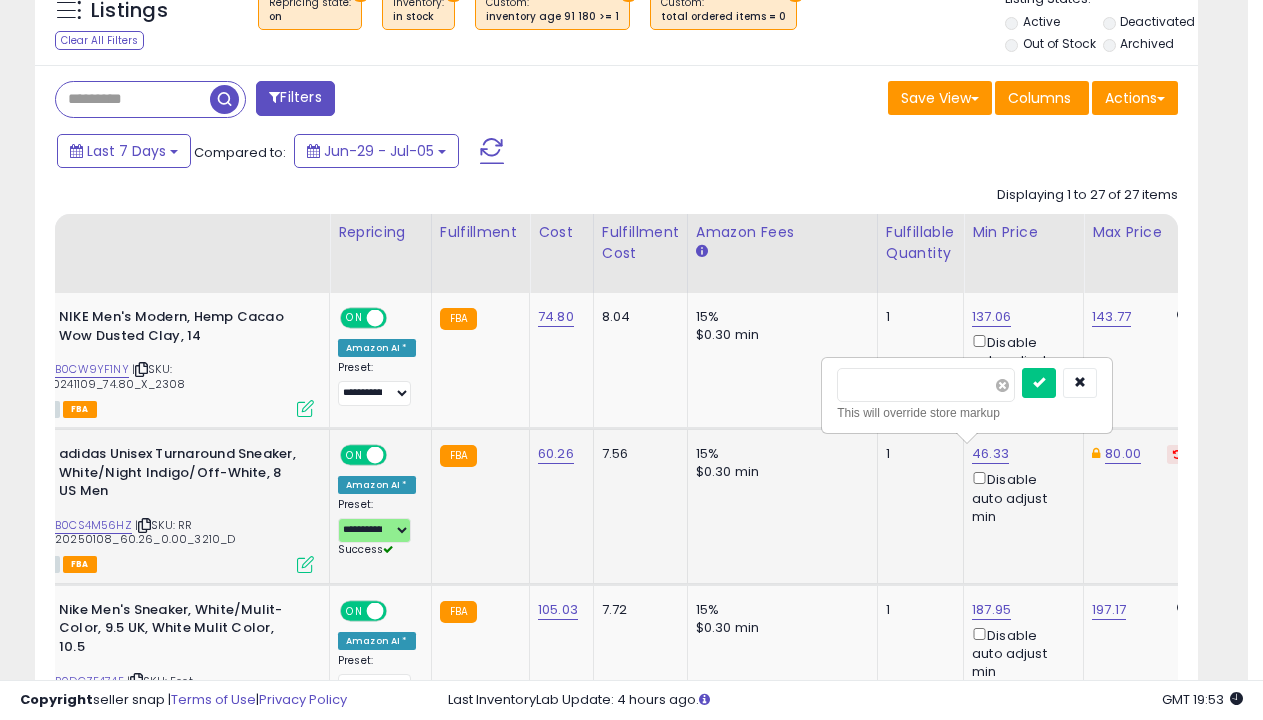 click at bounding box center [1002, 385] 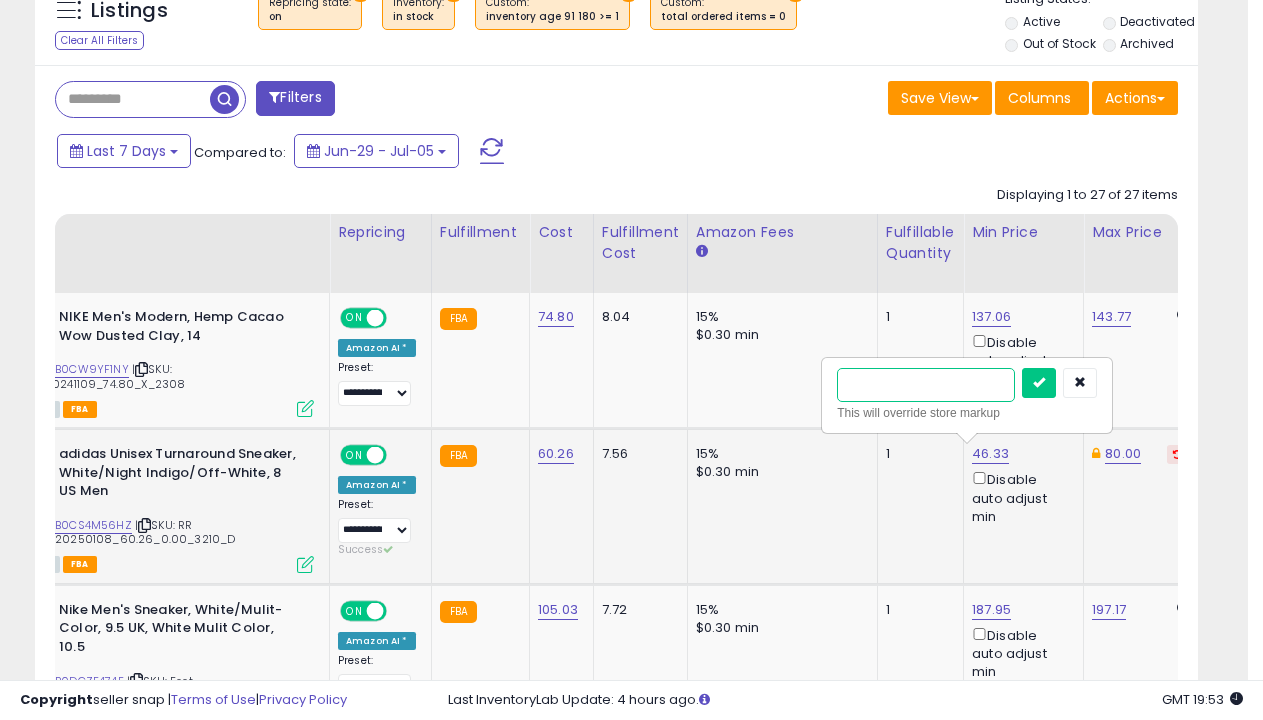 type on "*****" 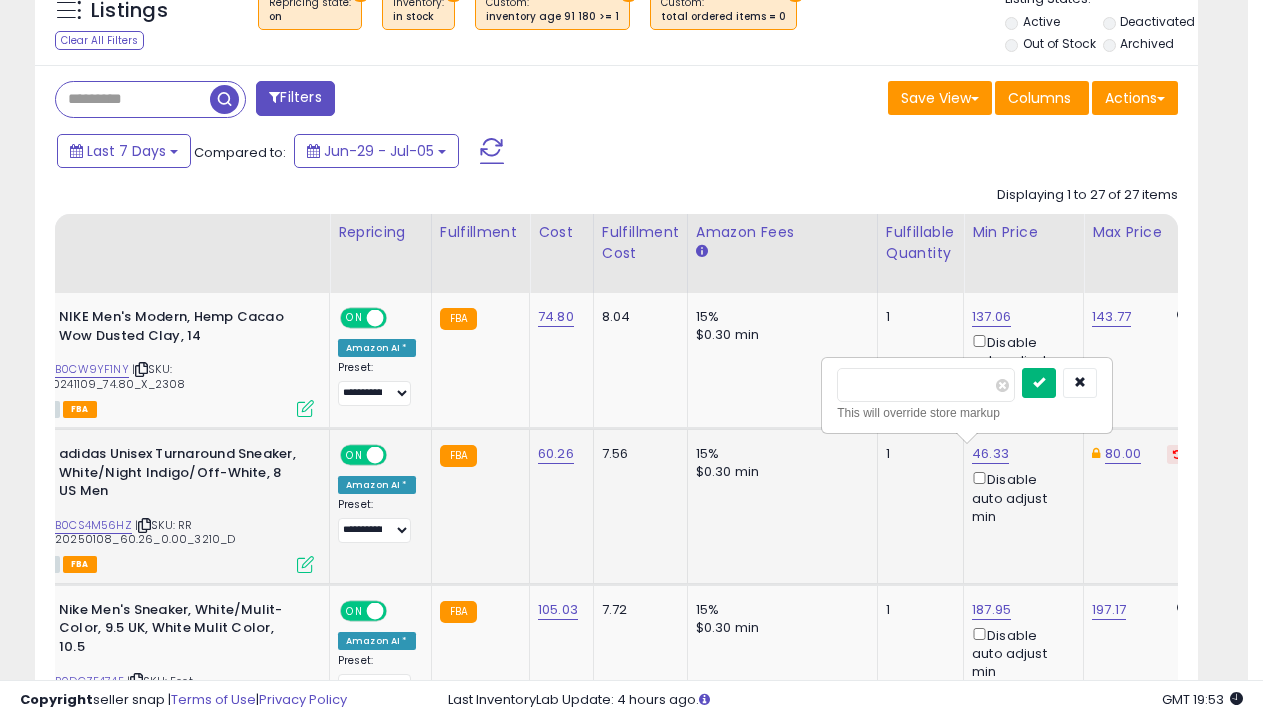 click at bounding box center [1039, 382] 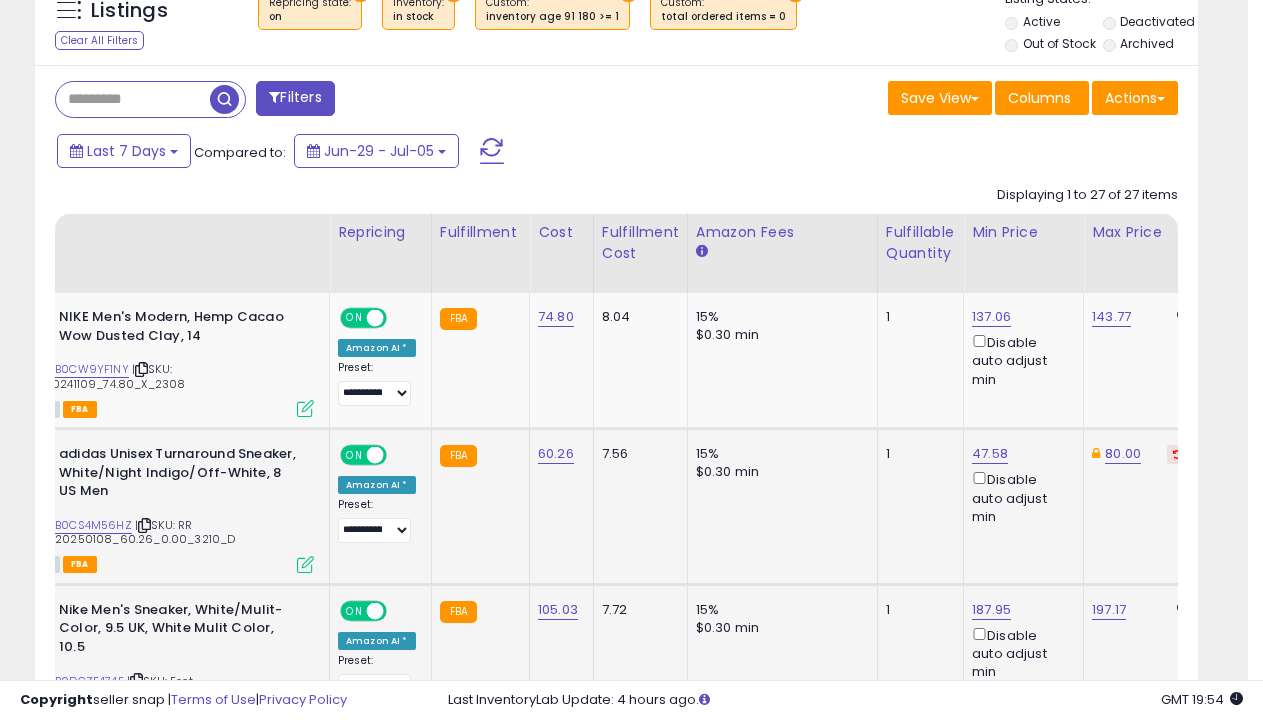 scroll, scrollTop: 908, scrollLeft: 0, axis: vertical 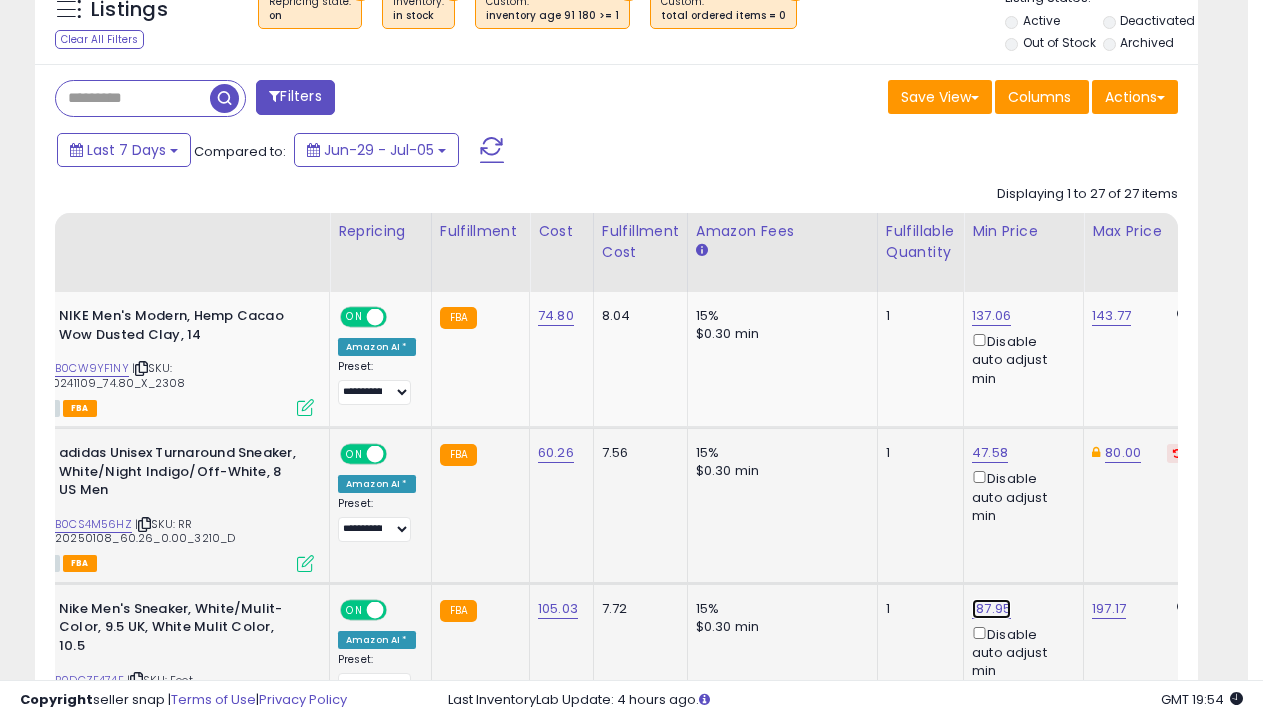 click on "187.95" at bounding box center [991, 316] 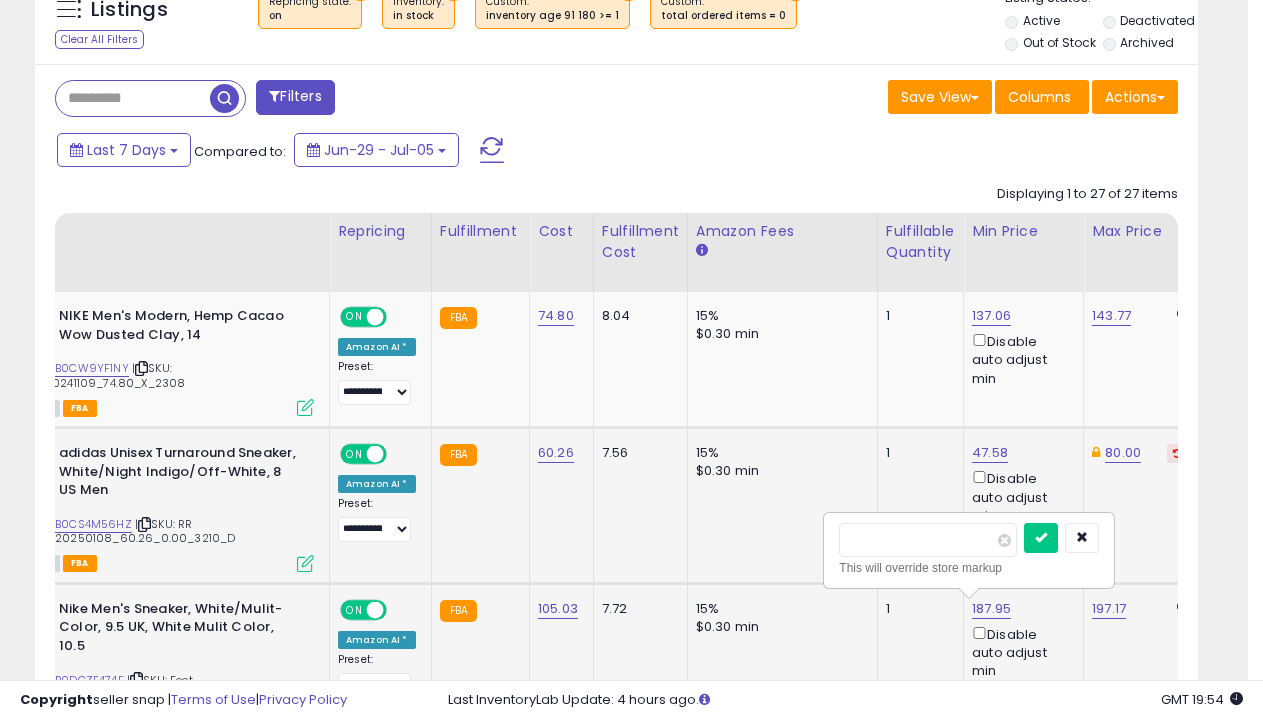 scroll, scrollTop: 0, scrollLeft: 101, axis: horizontal 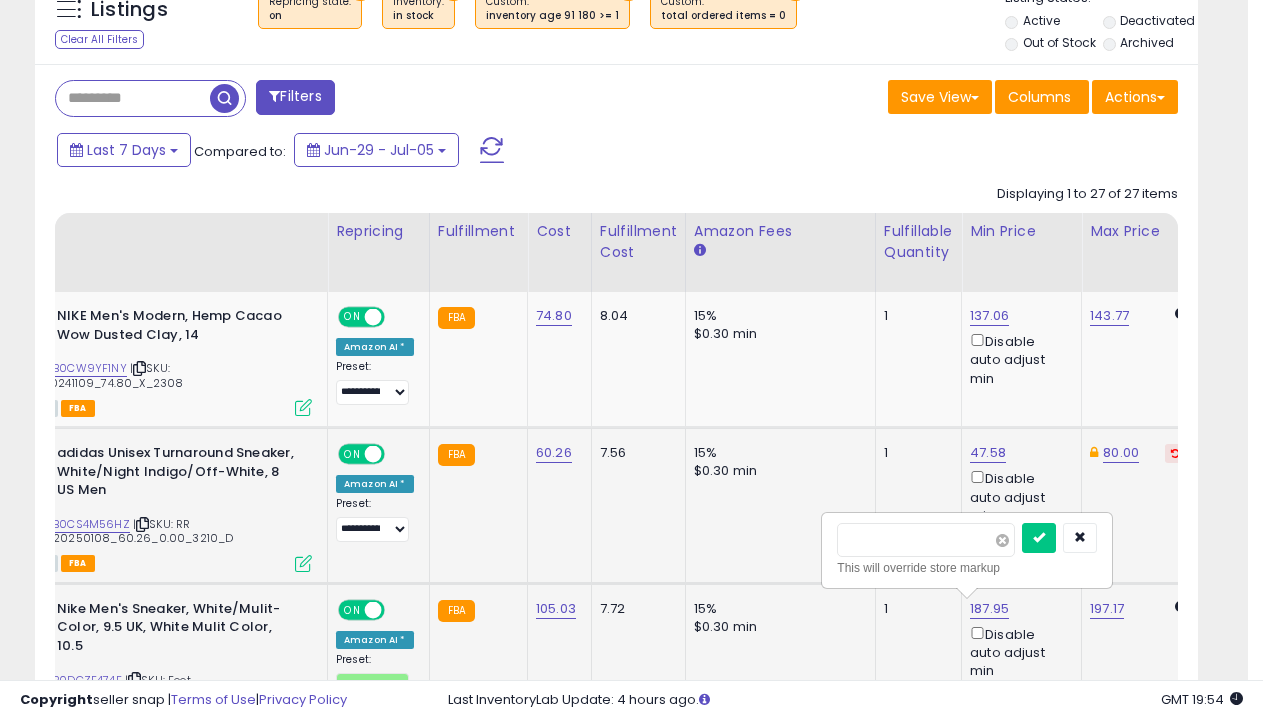 click at bounding box center (1002, 540) 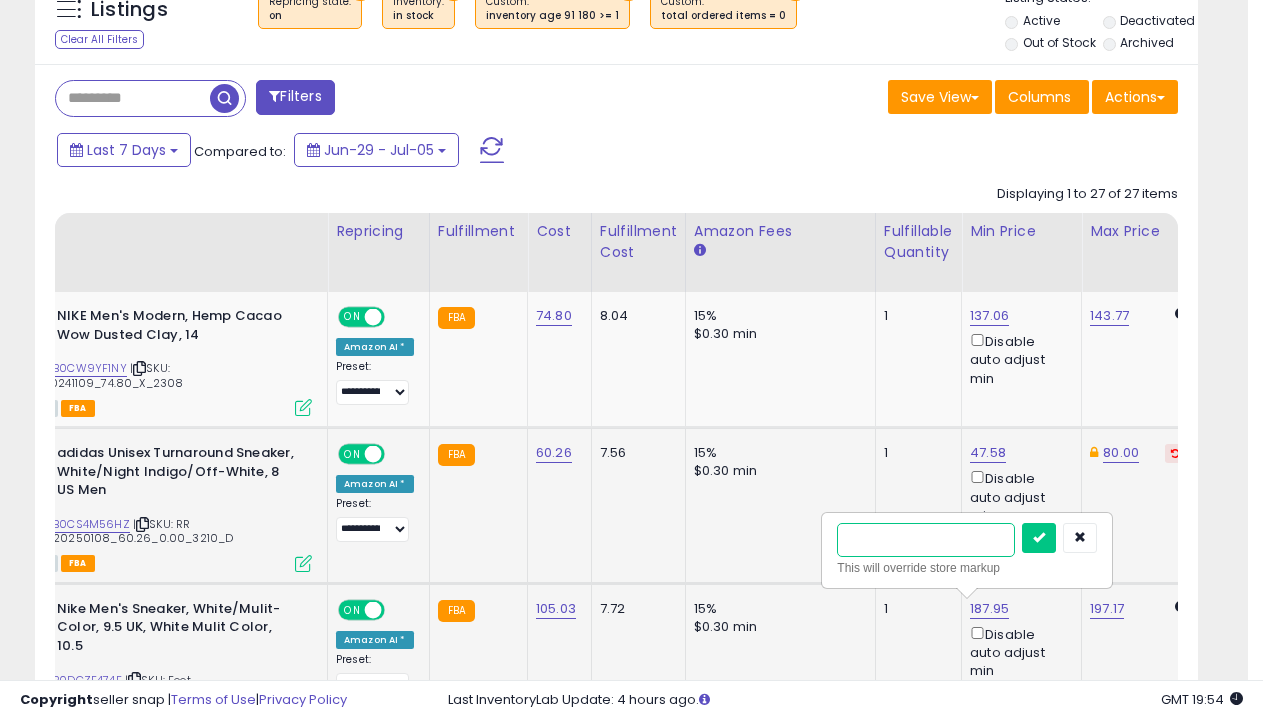 type on "******" 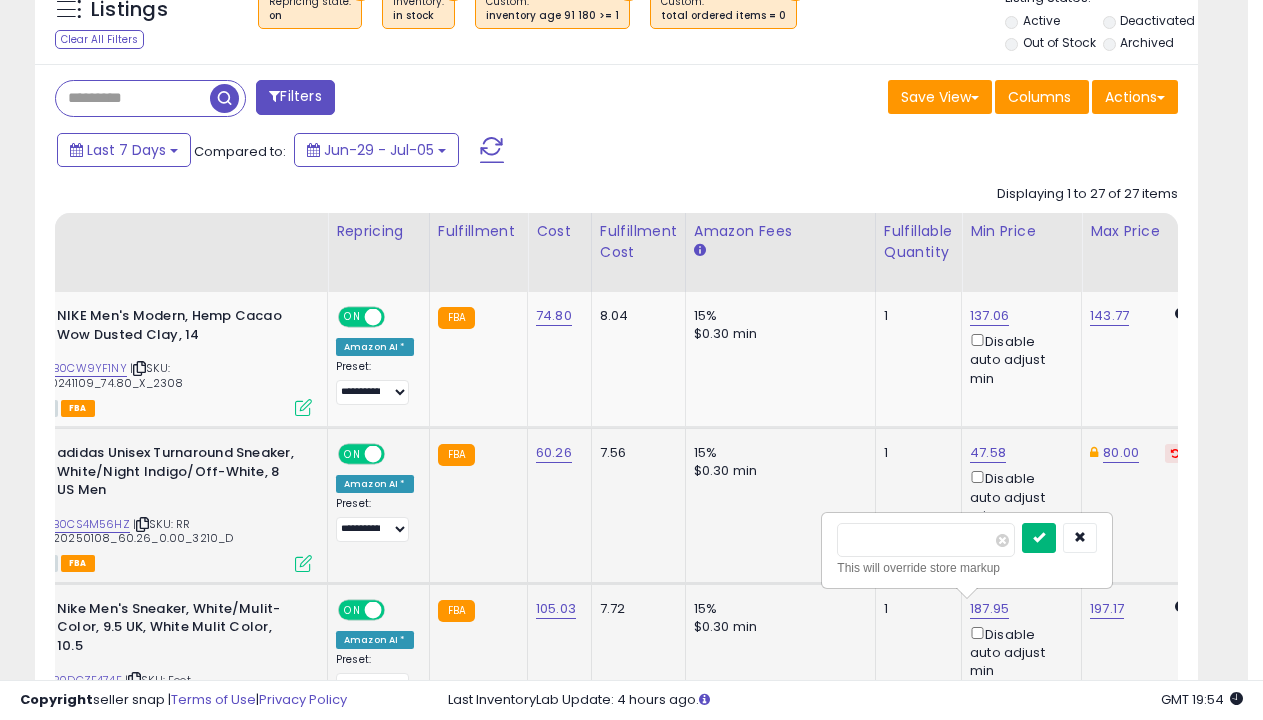 click at bounding box center (1039, 537) 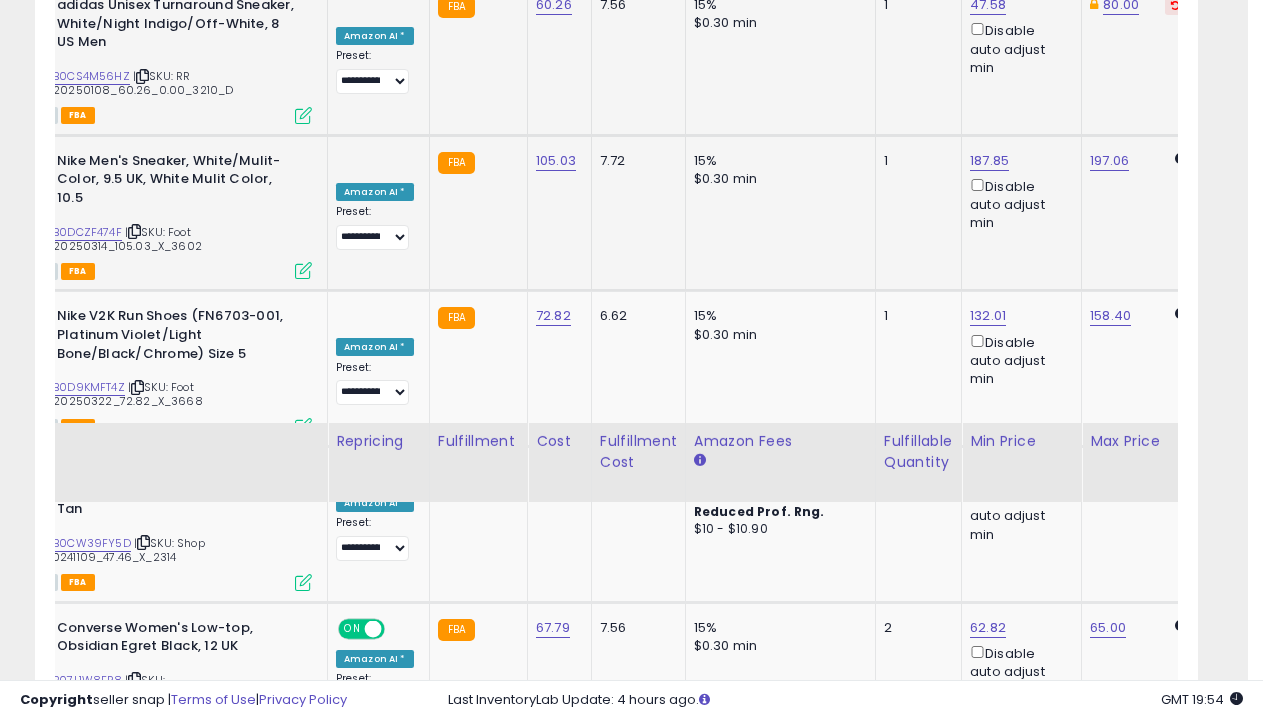 scroll, scrollTop: 1779, scrollLeft: 0, axis: vertical 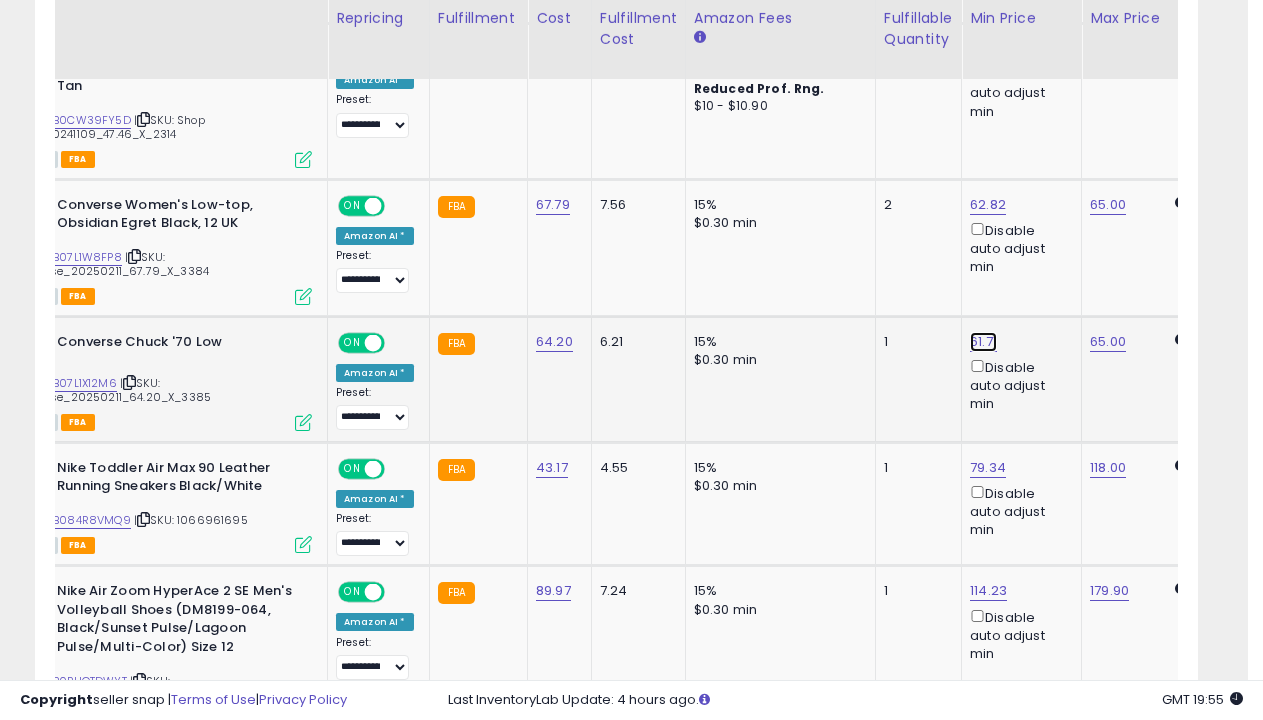 click on "61.71" at bounding box center (989, -555) 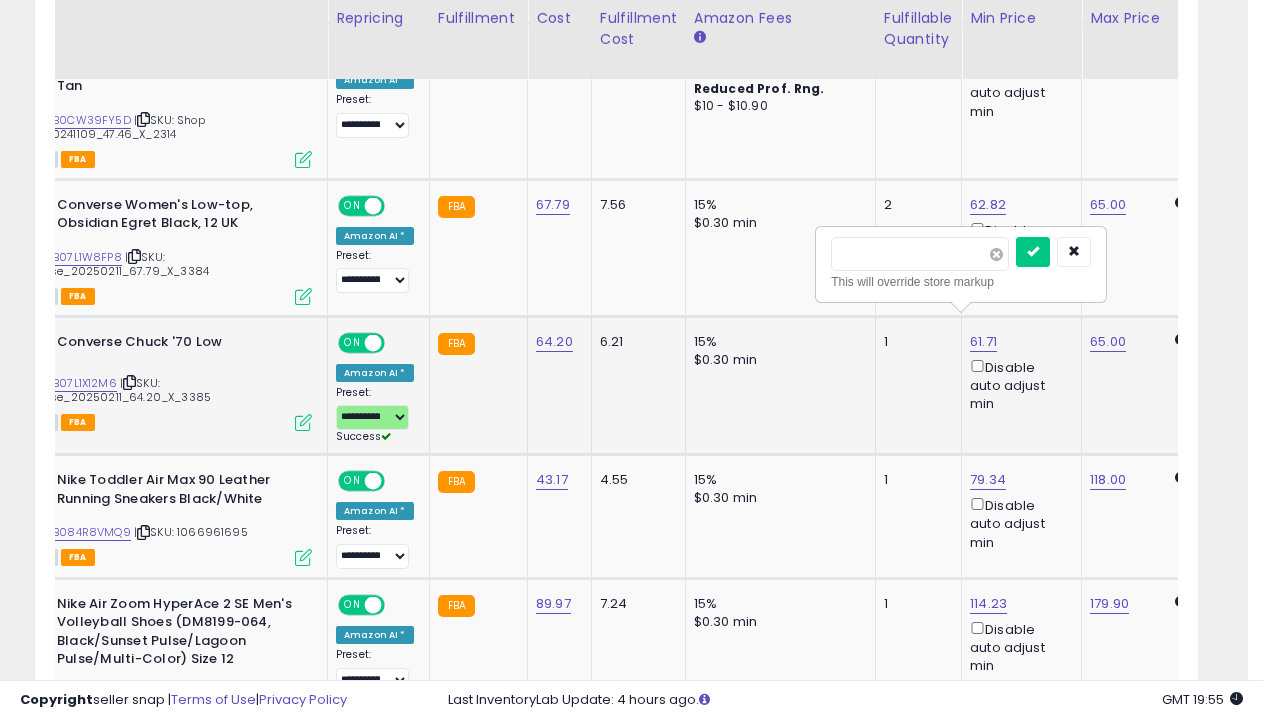 click at bounding box center [996, 254] 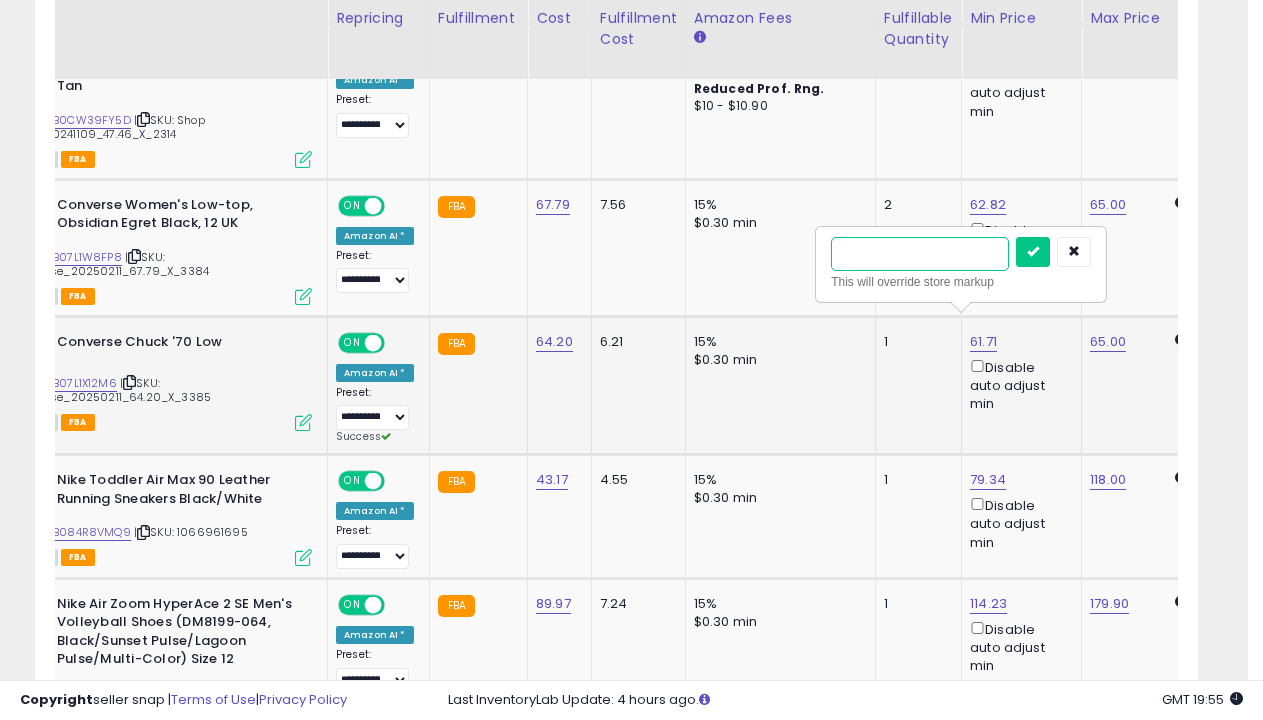type on "*****" 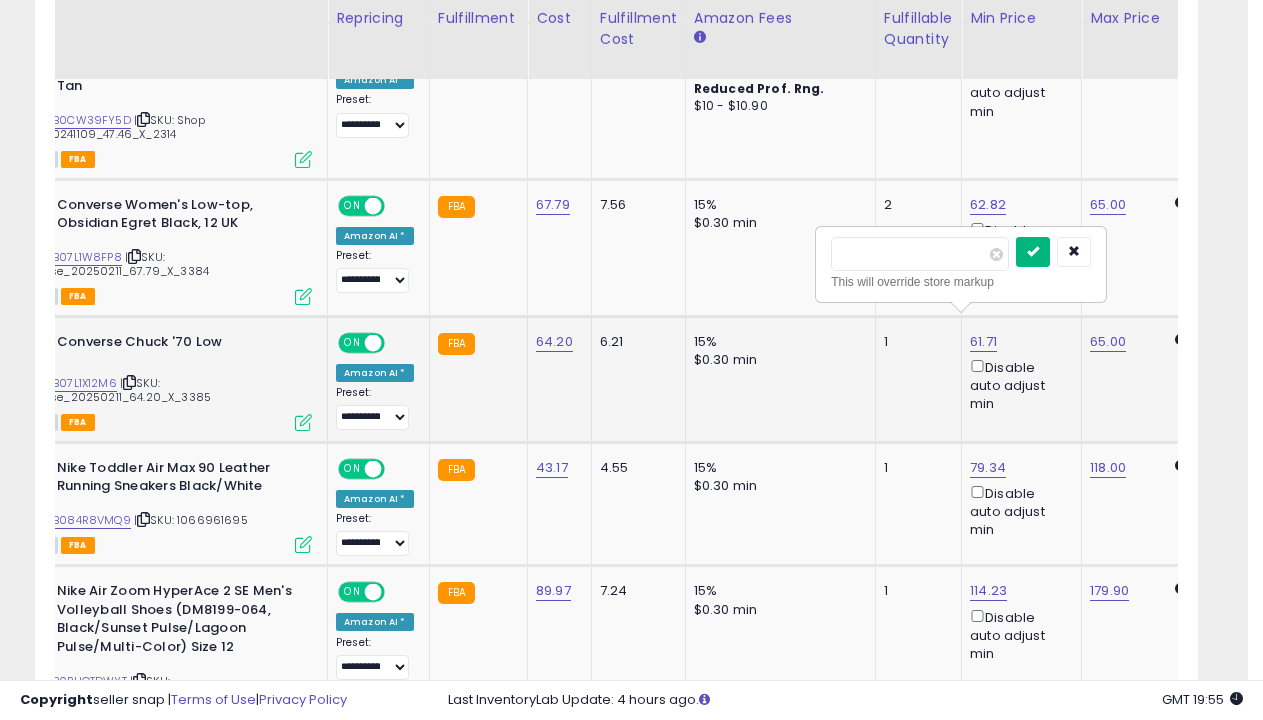 click at bounding box center [1033, 251] 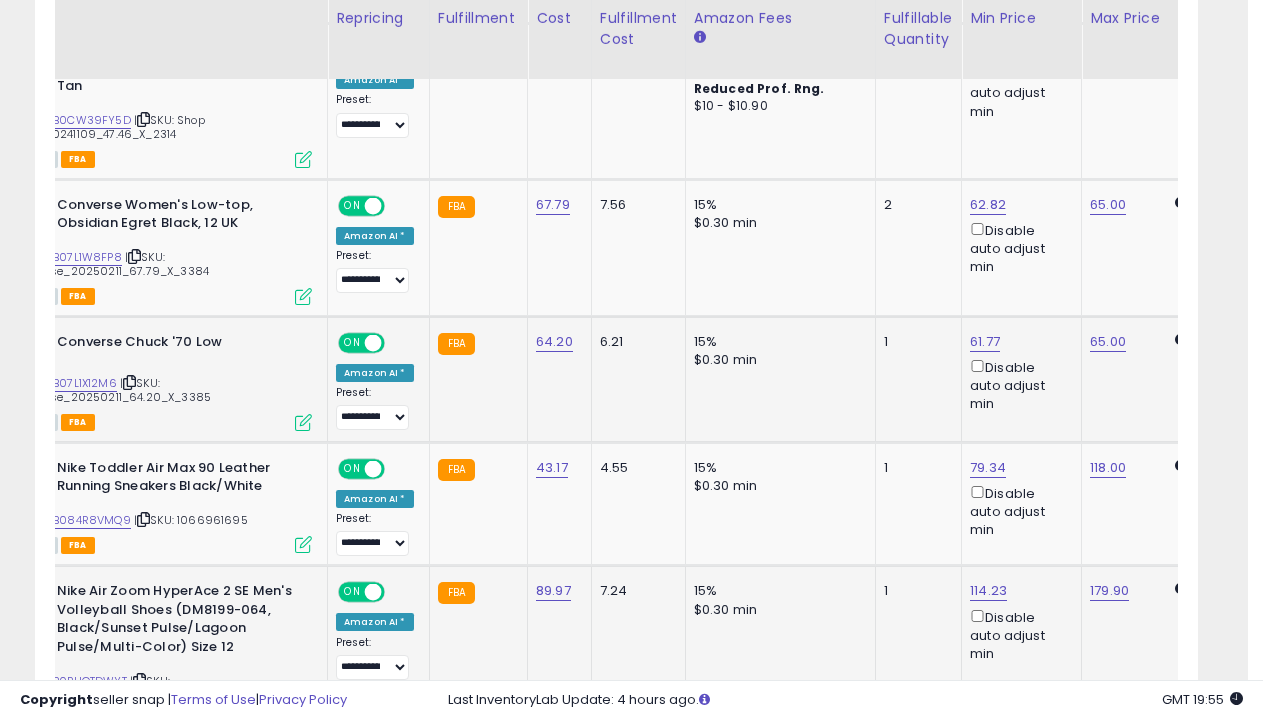 scroll, scrollTop: 1780, scrollLeft: 0, axis: vertical 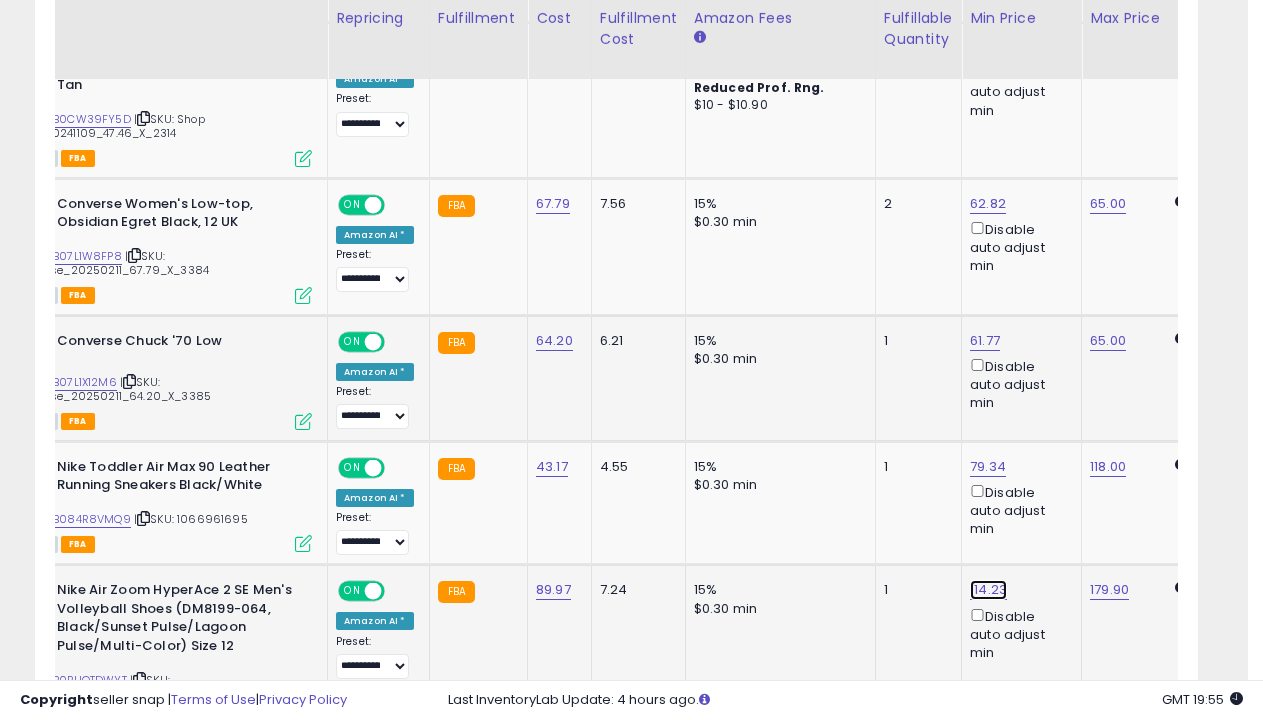 click on "114.23" at bounding box center (989, -556) 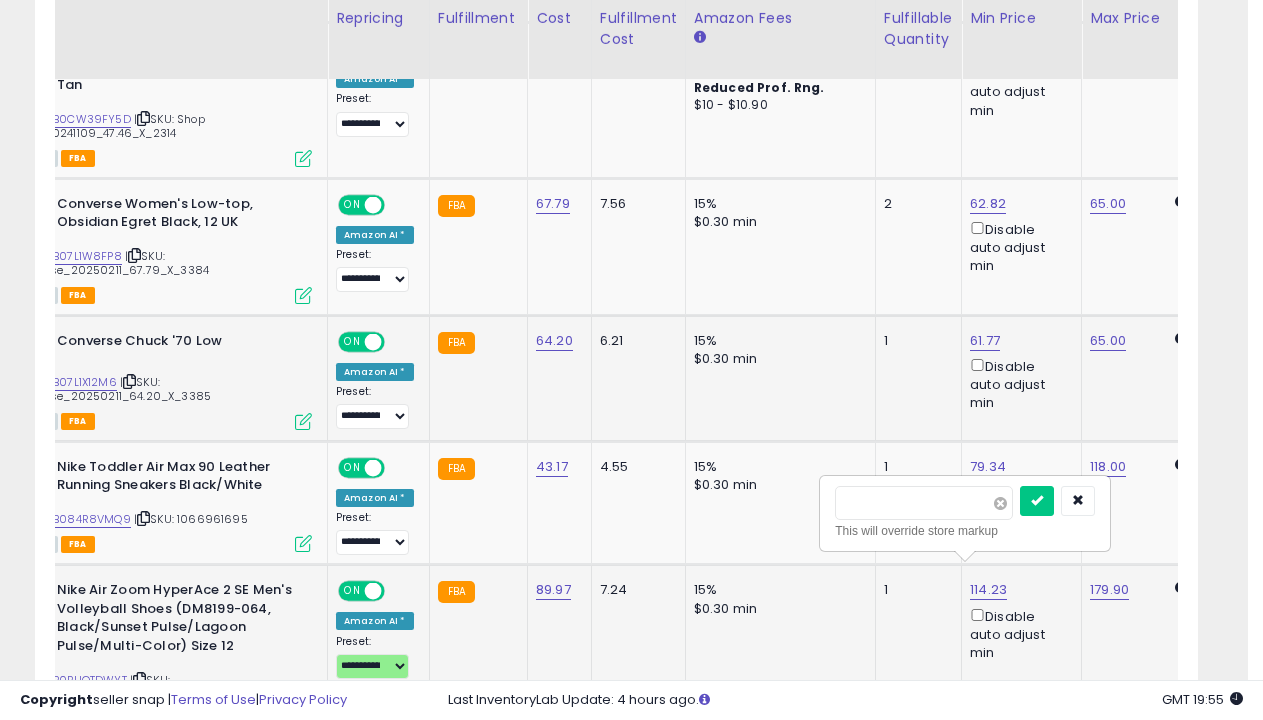 click at bounding box center [1000, 503] 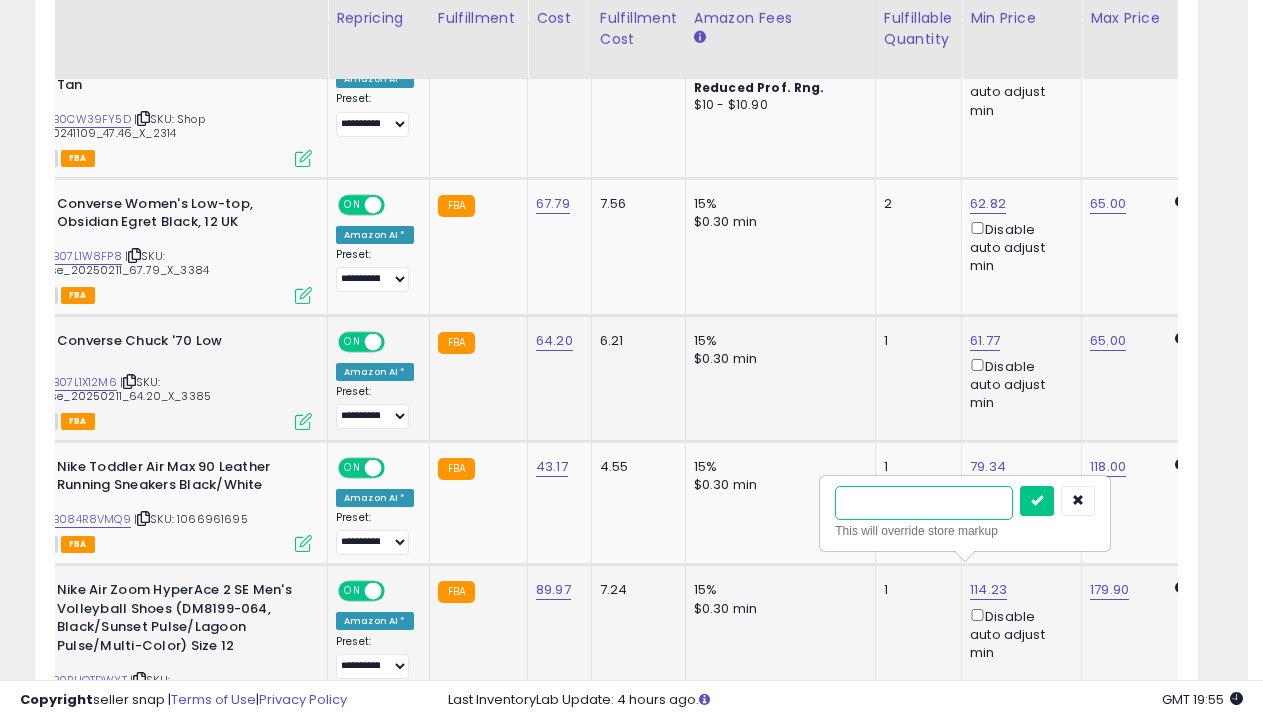 type on "******" 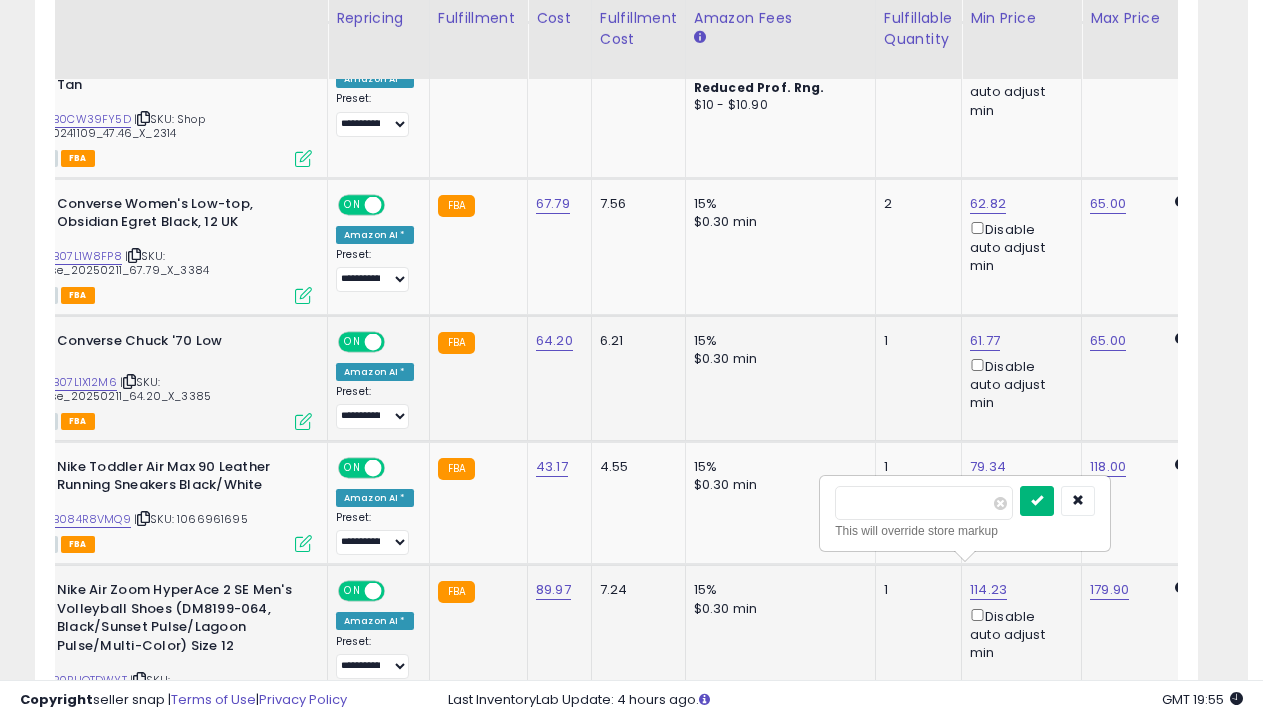 click at bounding box center [1037, 500] 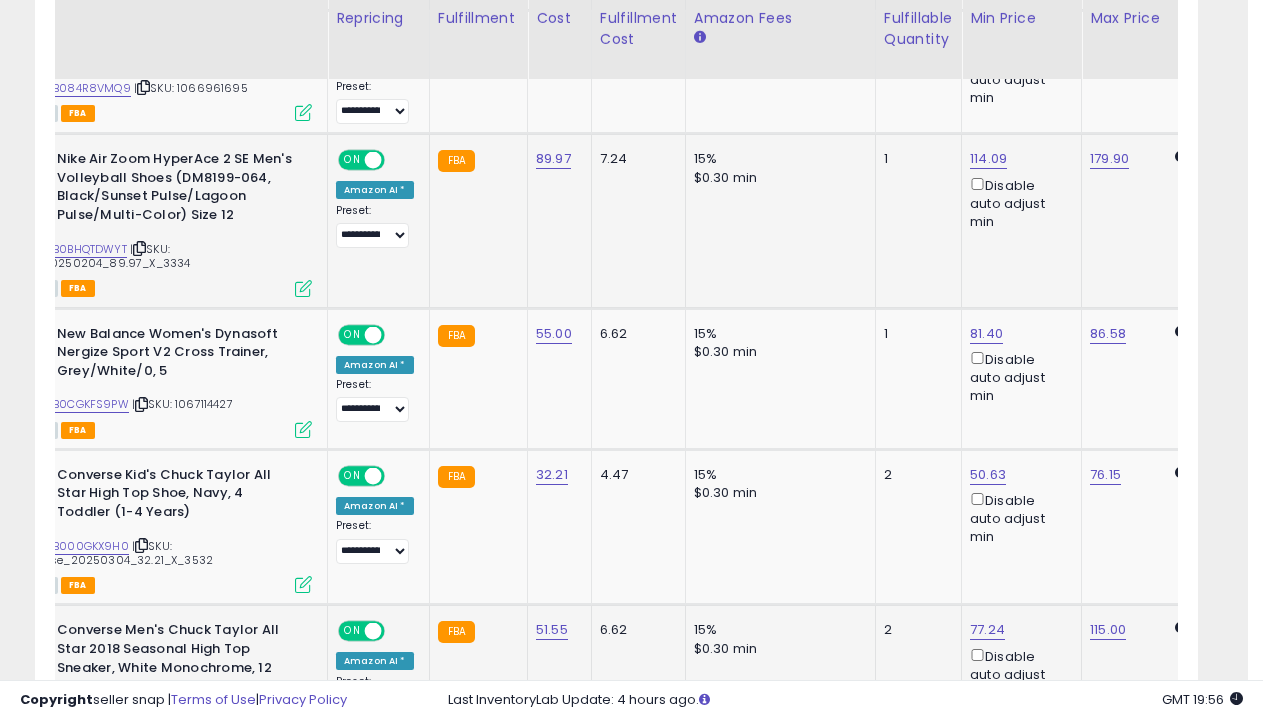 scroll, scrollTop: 2233, scrollLeft: 0, axis: vertical 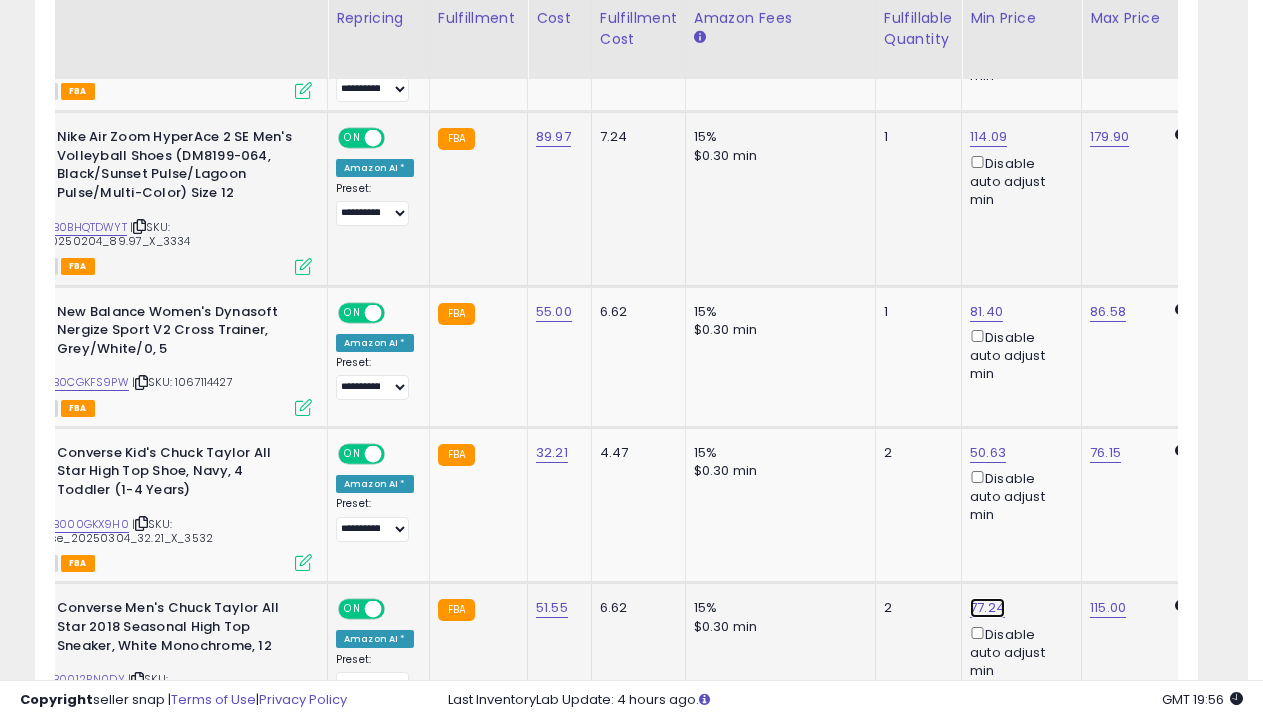 click on "77.24" at bounding box center [989, -1009] 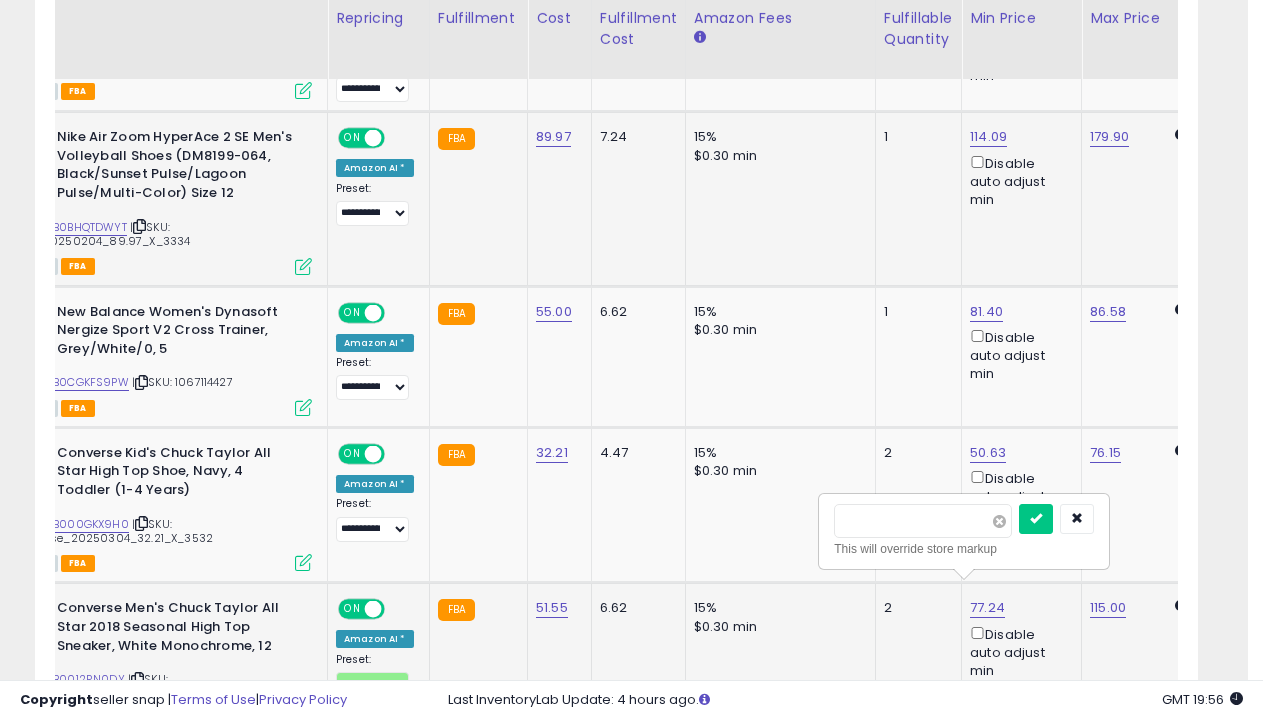 click at bounding box center [999, 521] 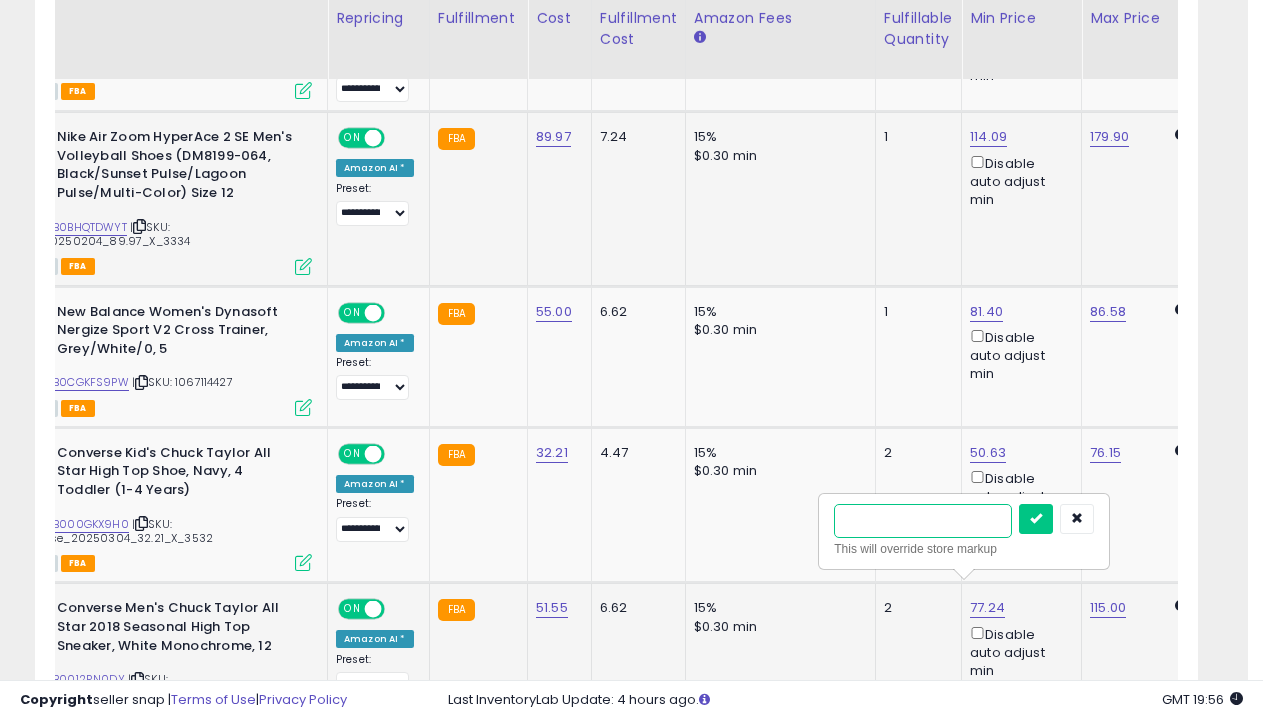 type on "*****" 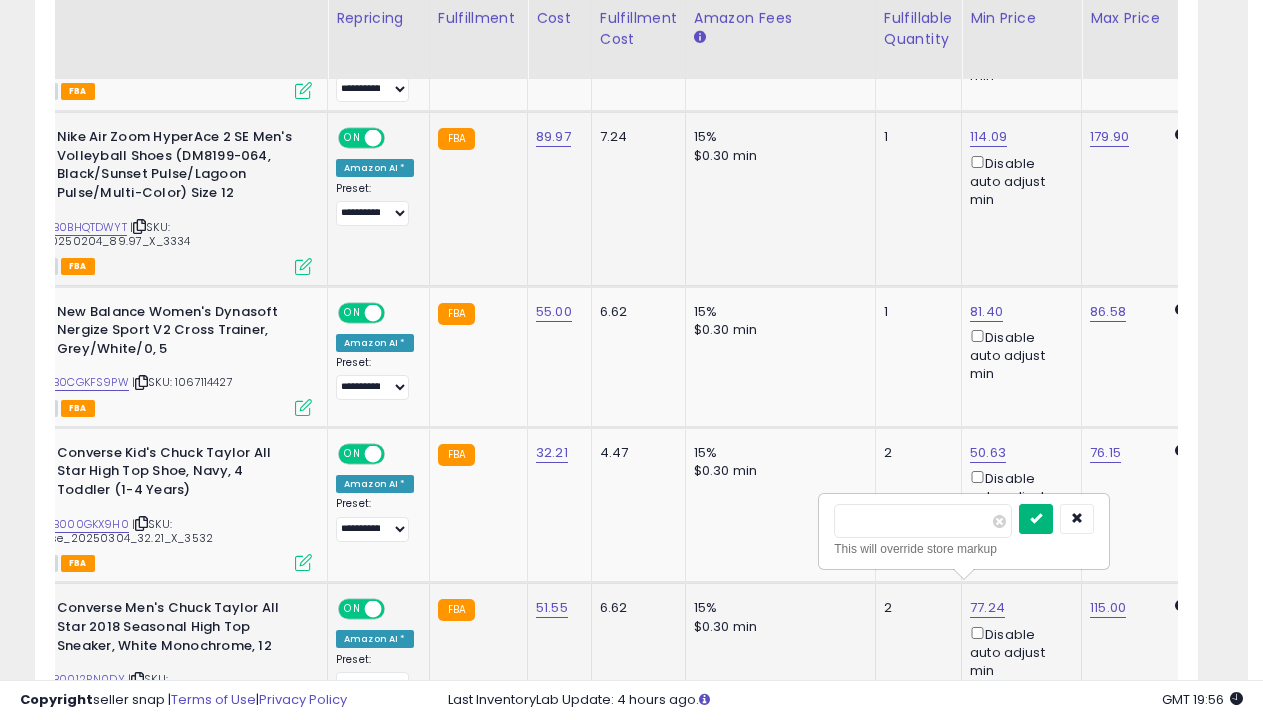 click at bounding box center (1036, 518) 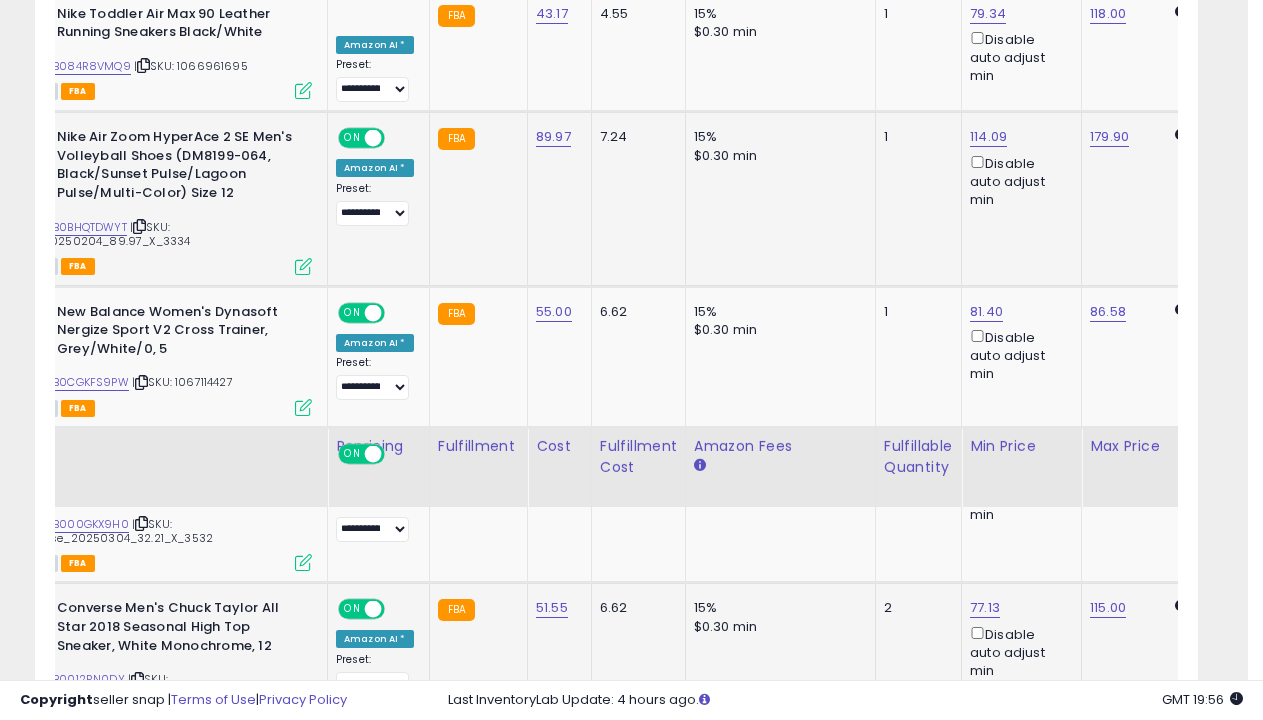 scroll, scrollTop: 2661, scrollLeft: 0, axis: vertical 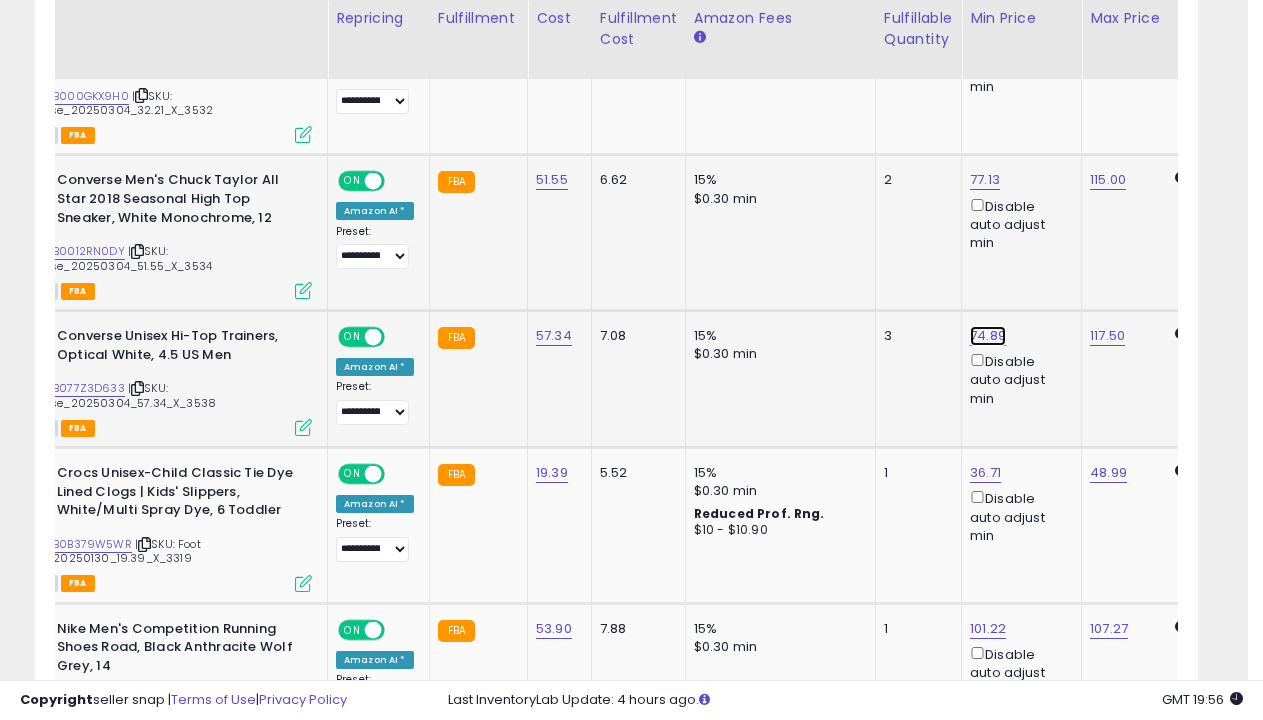 click on "74.89" at bounding box center (989, -1437) 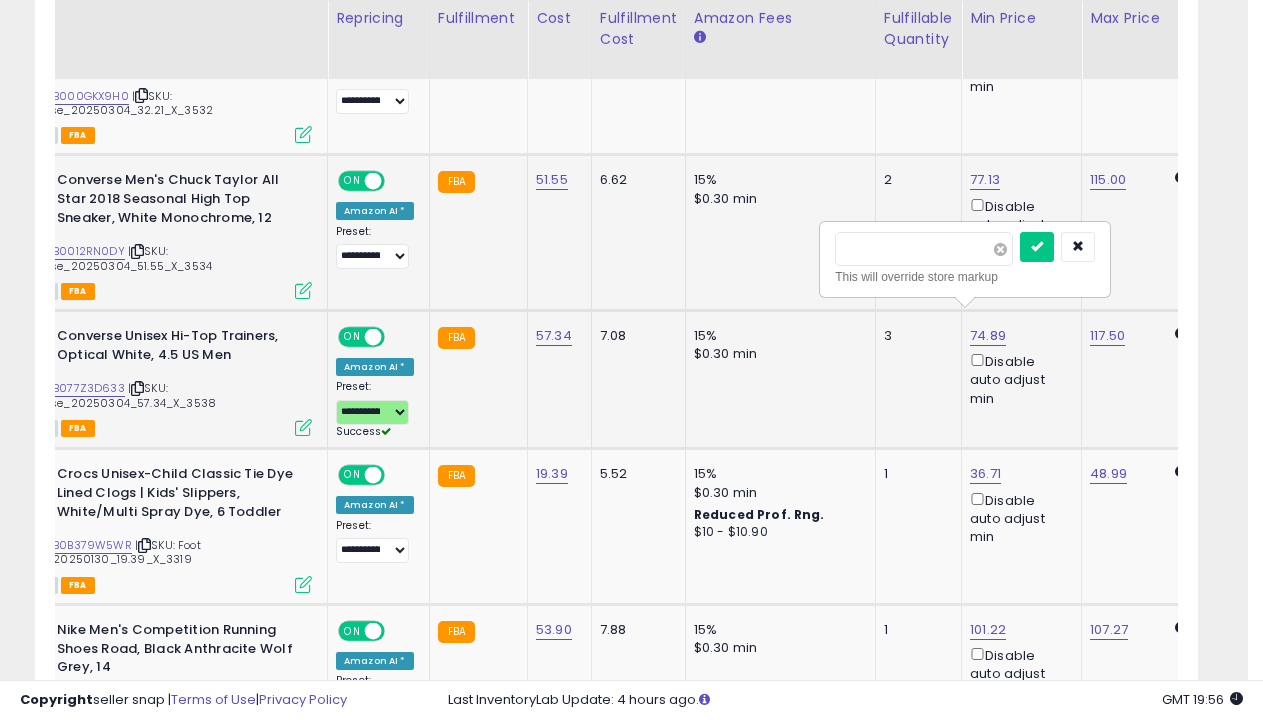 click at bounding box center (1000, 249) 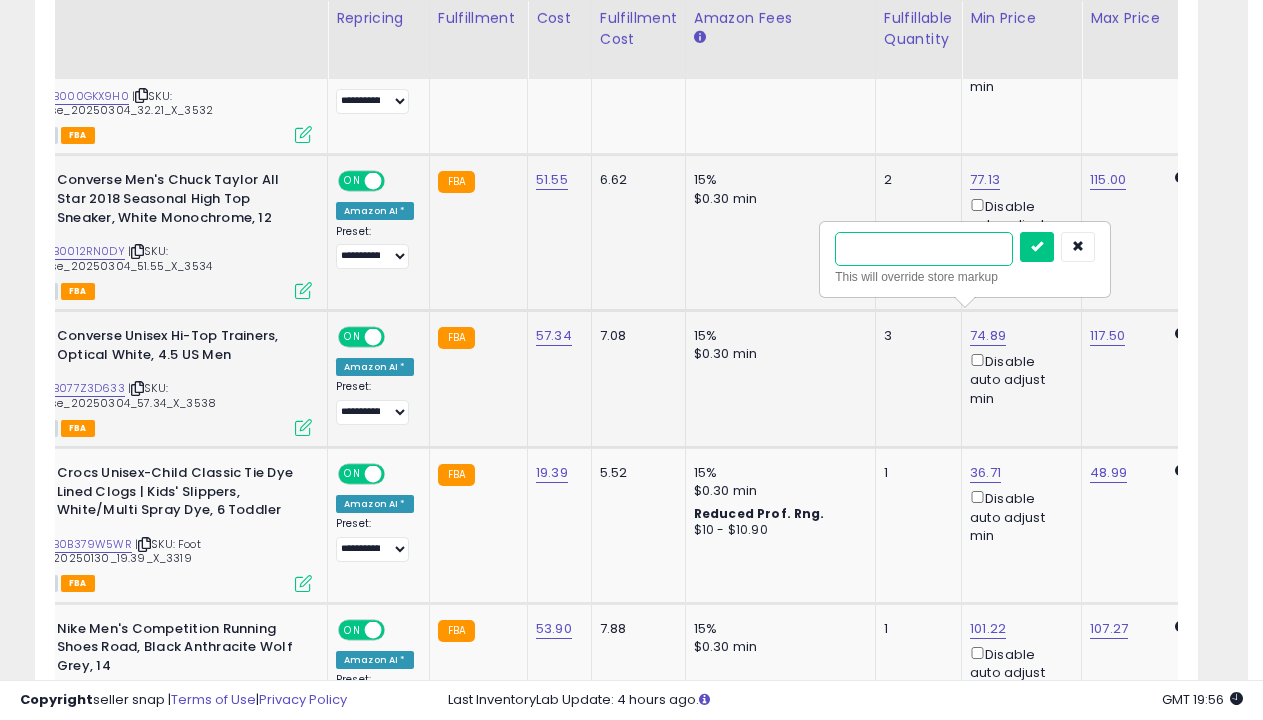type on "*****" 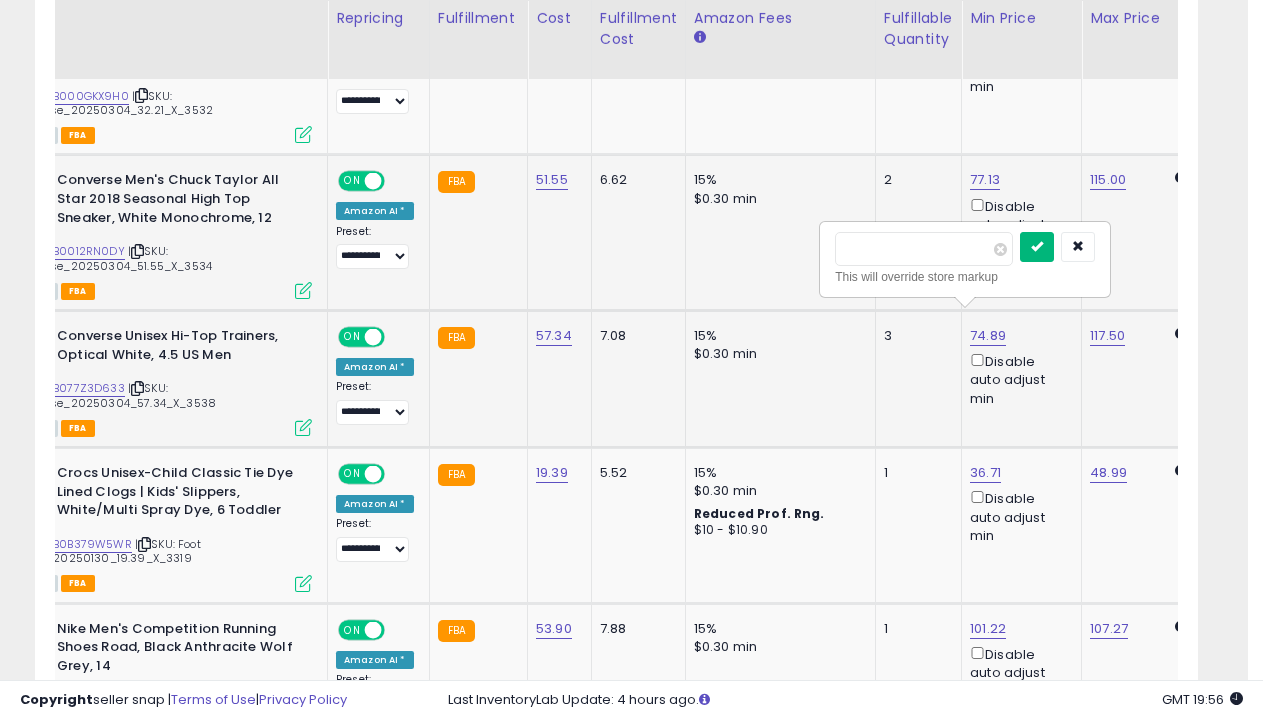 click at bounding box center [1037, 246] 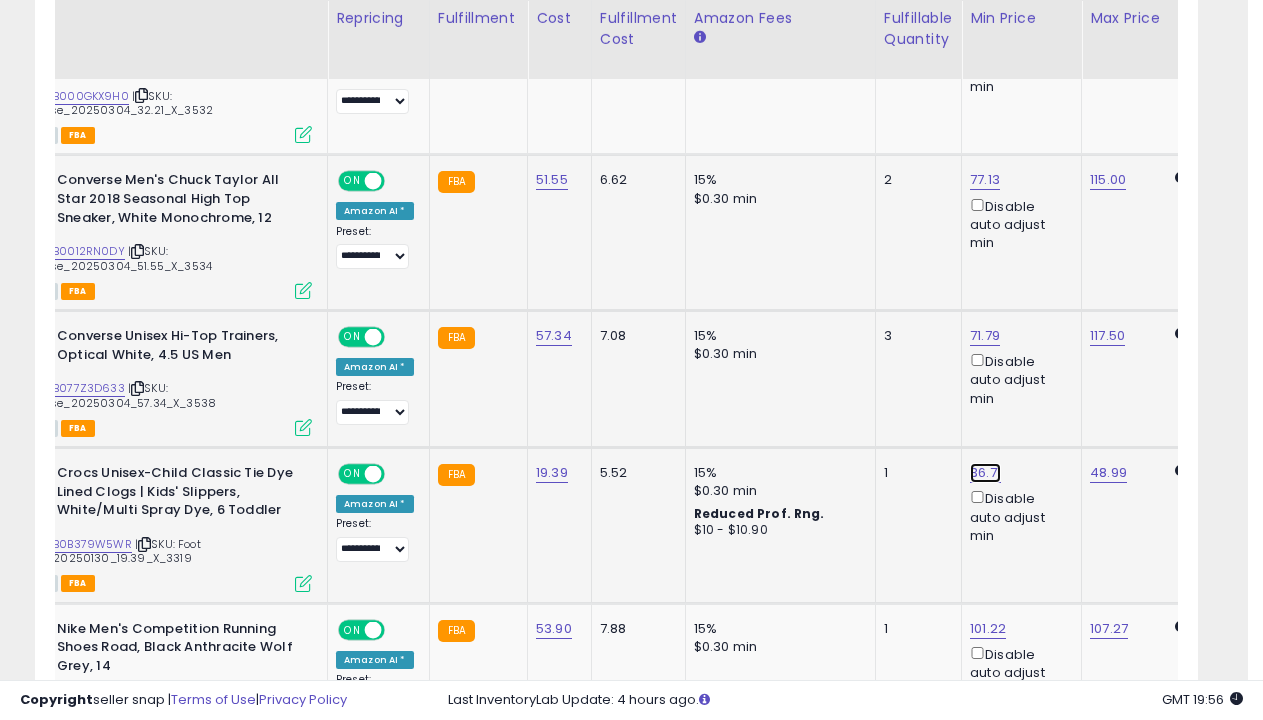 click on "36.71" at bounding box center [989, -1437] 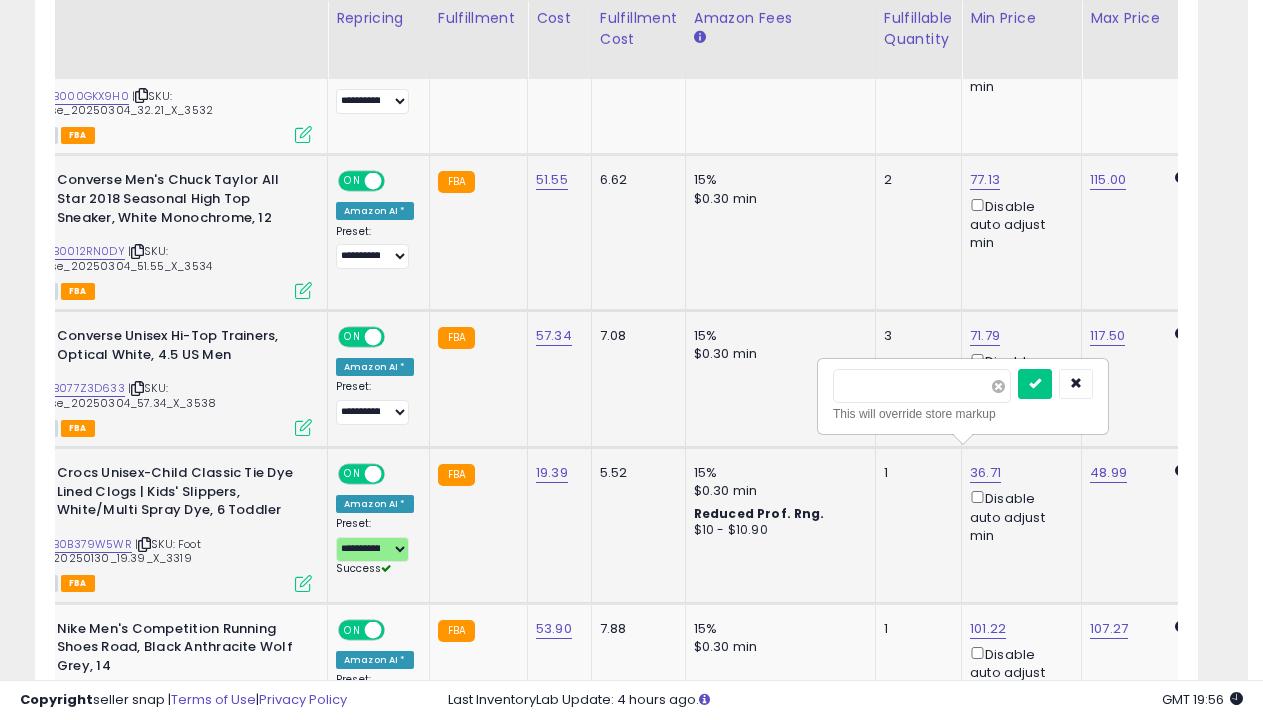 click at bounding box center (998, 386) 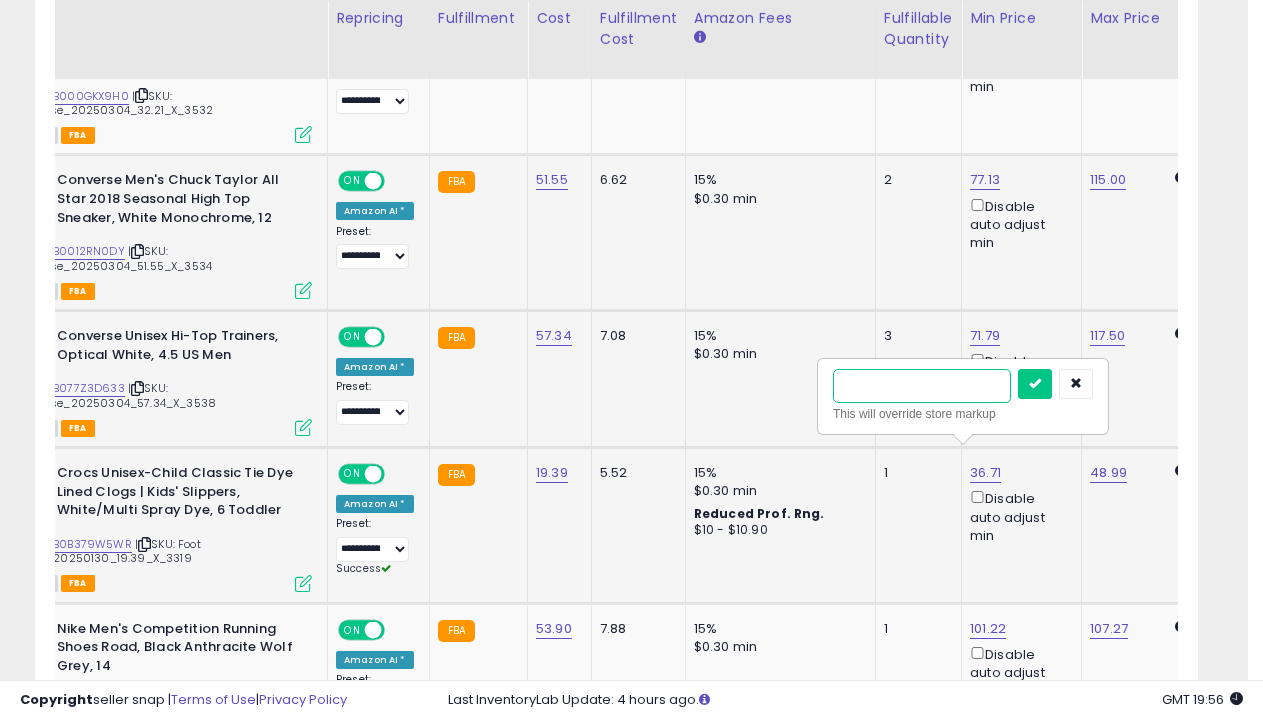 type on "****" 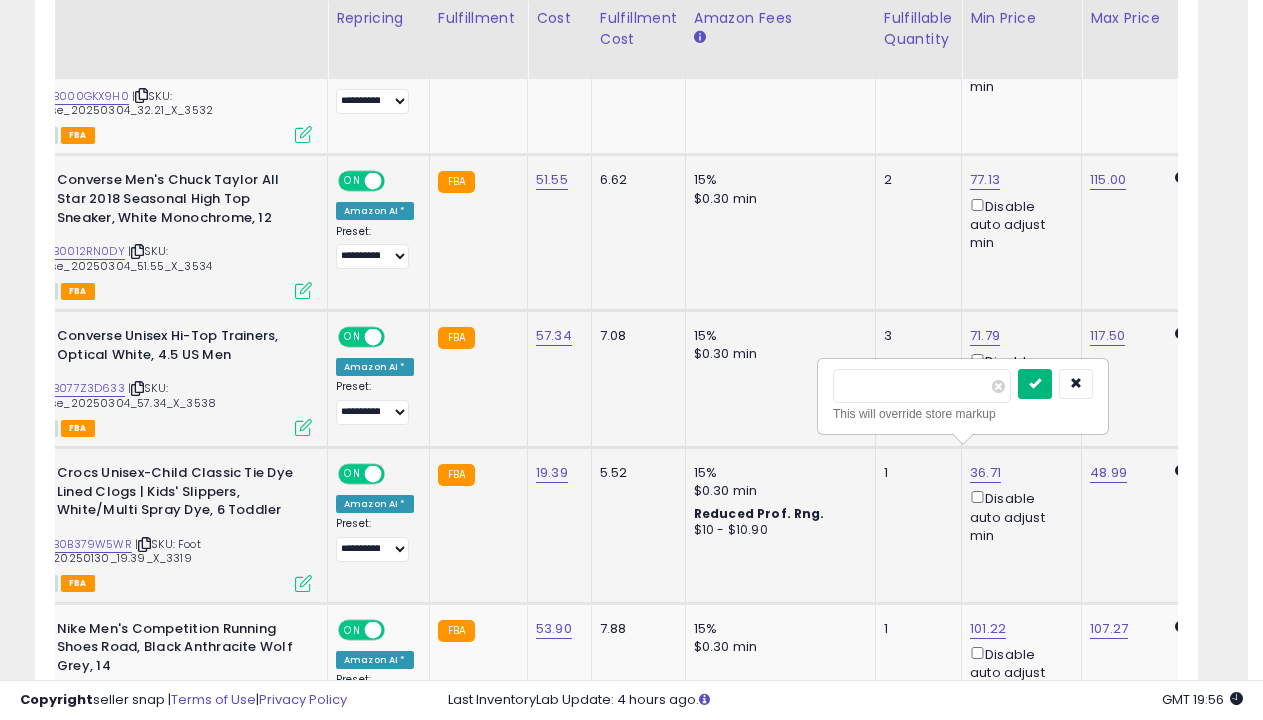 click at bounding box center (1035, 383) 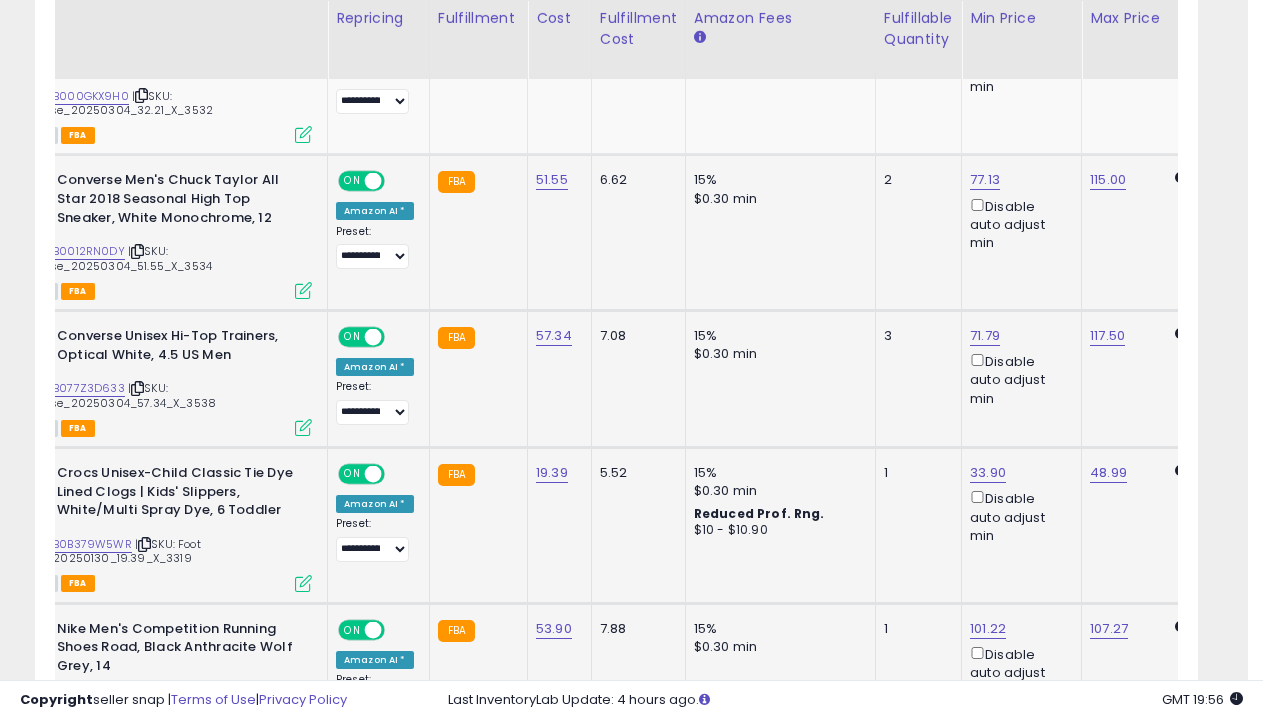 scroll, scrollTop: 2681, scrollLeft: 0, axis: vertical 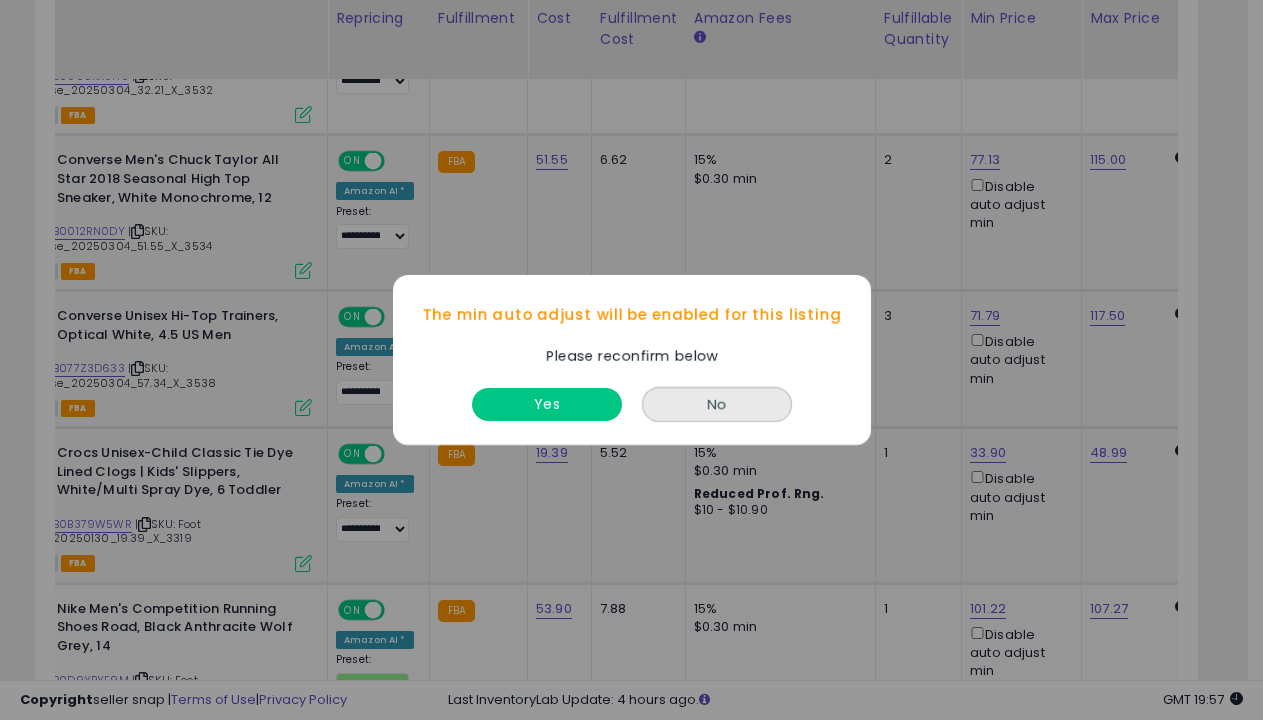 click on "Yes" at bounding box center (547, 404) 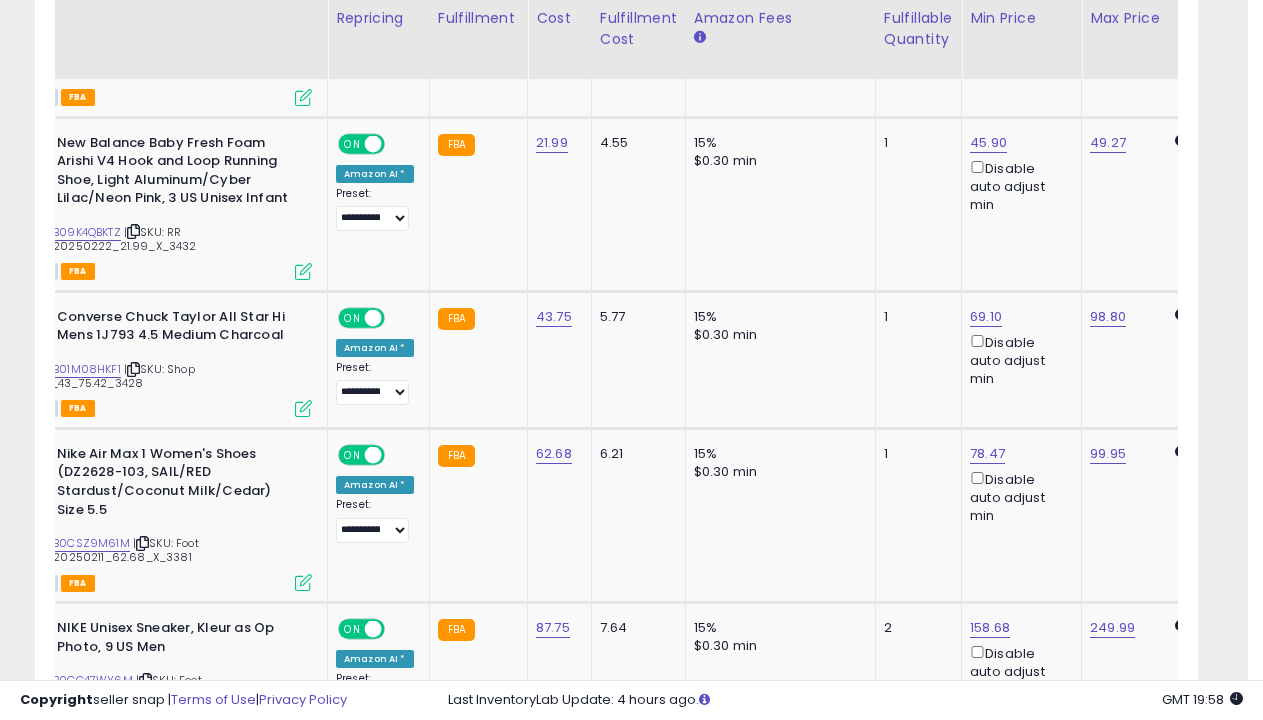 scroll, scrollTop: 4510, scrollLeft: 0, axis: vertical 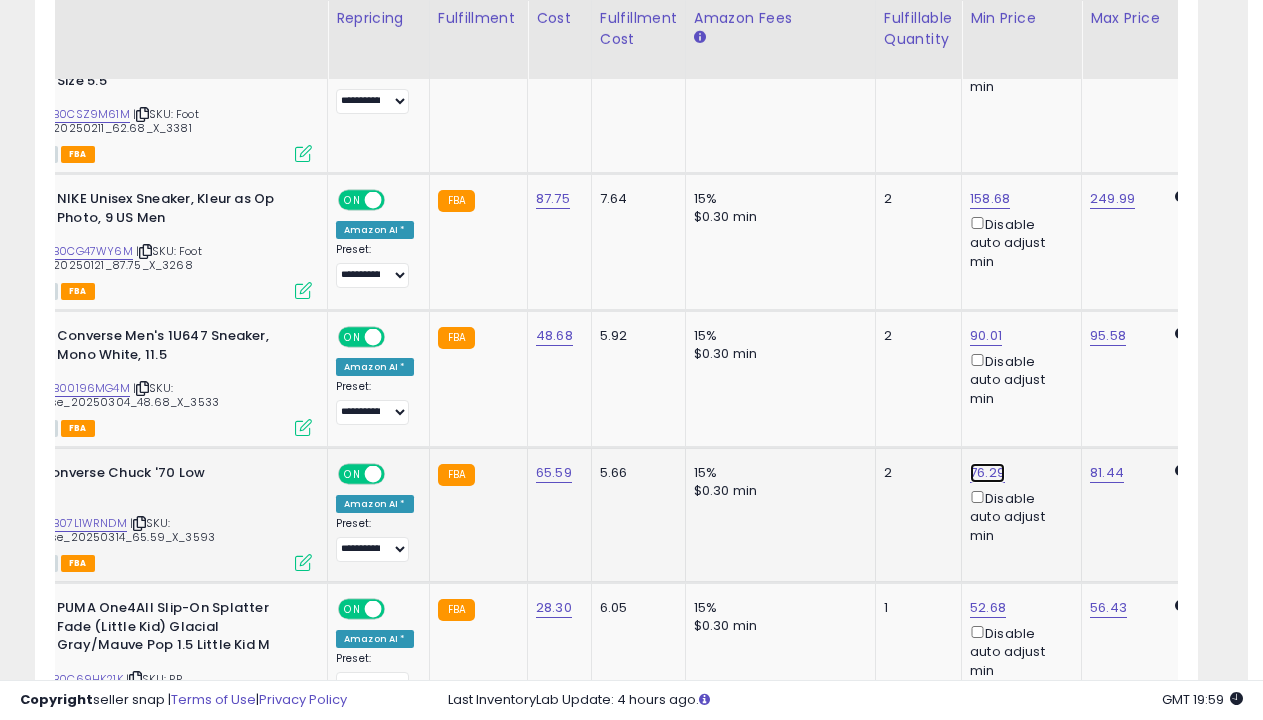 click on "76.29" at bounding box center [989, -3286] 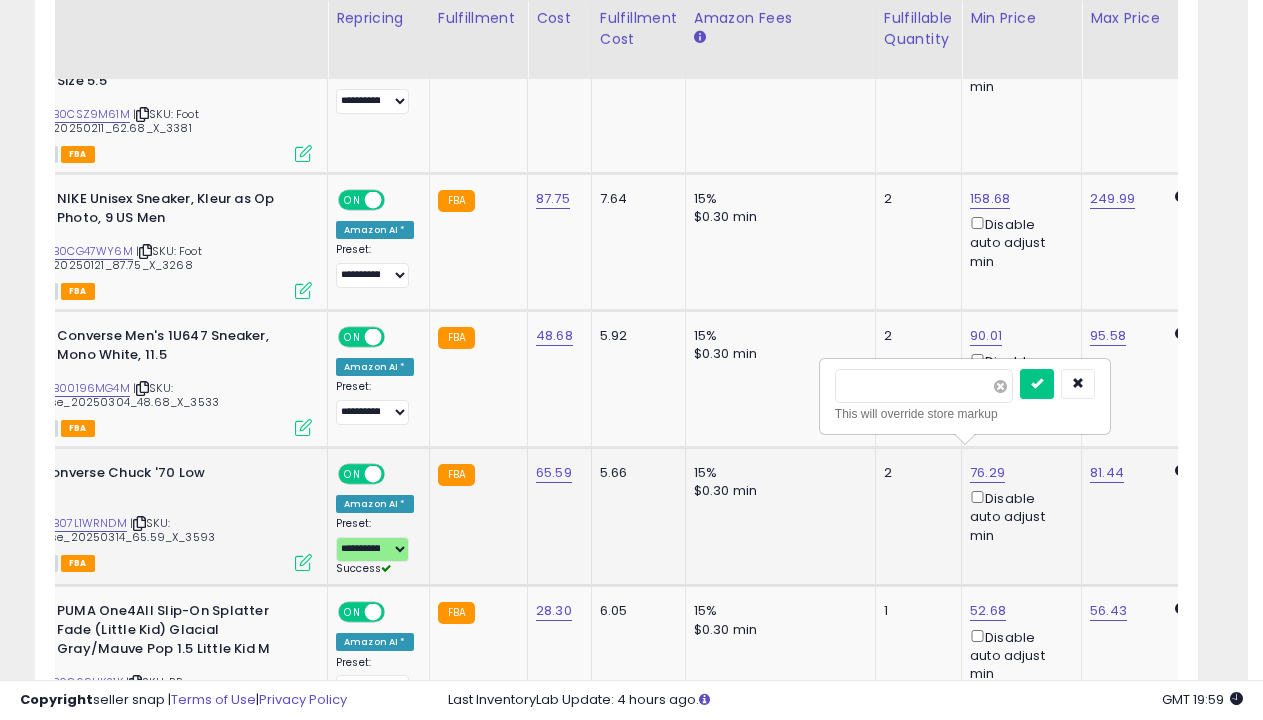 click at bounding box center [1000, 386] 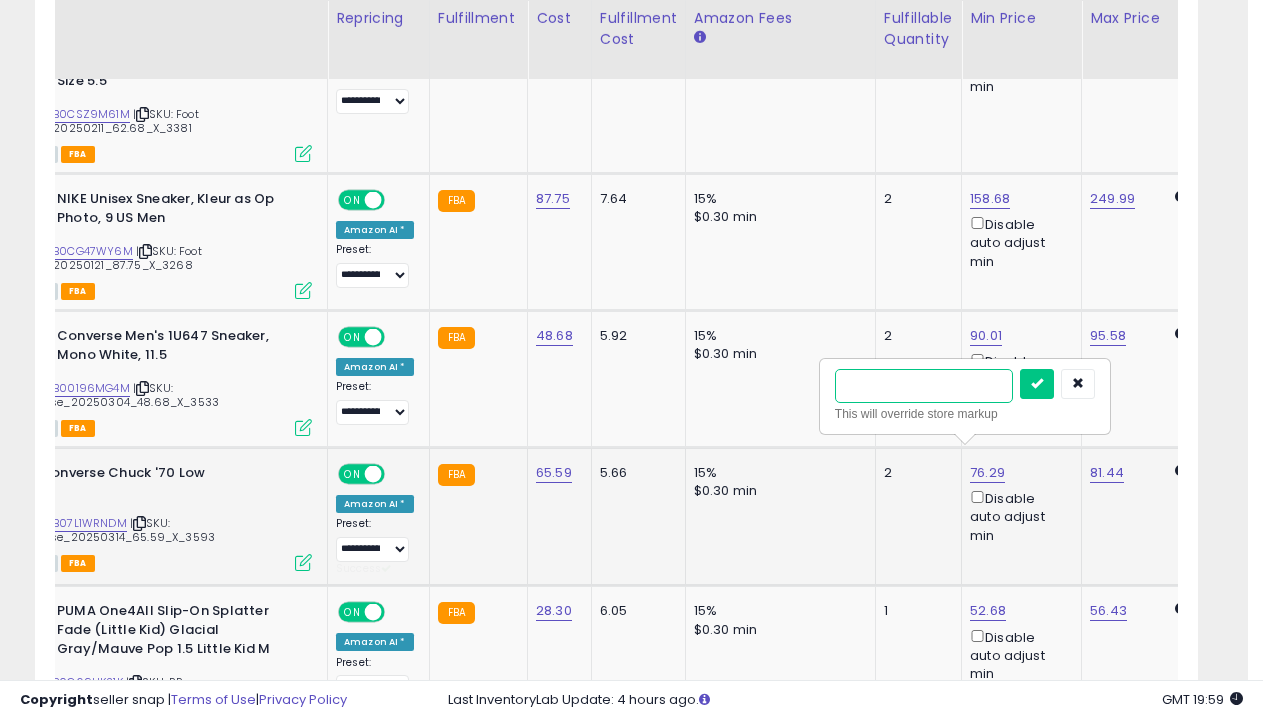type on "*****" 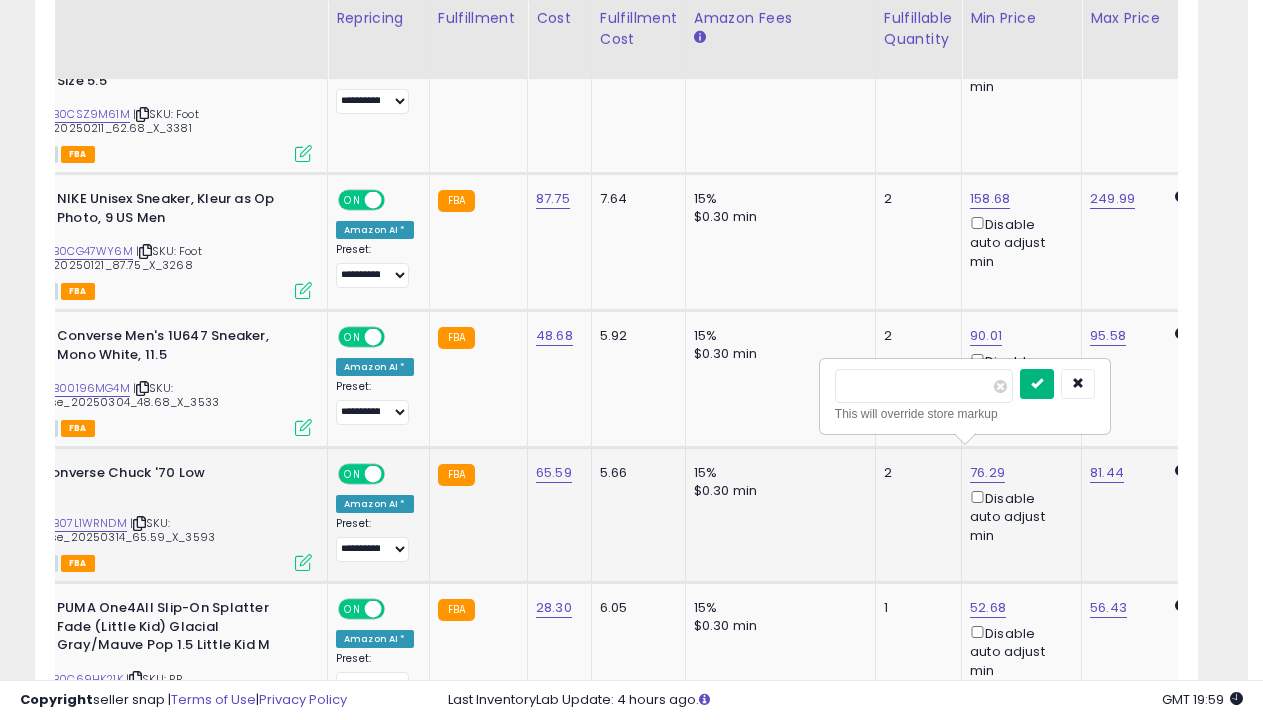 click at bounding box center (1037, 383) 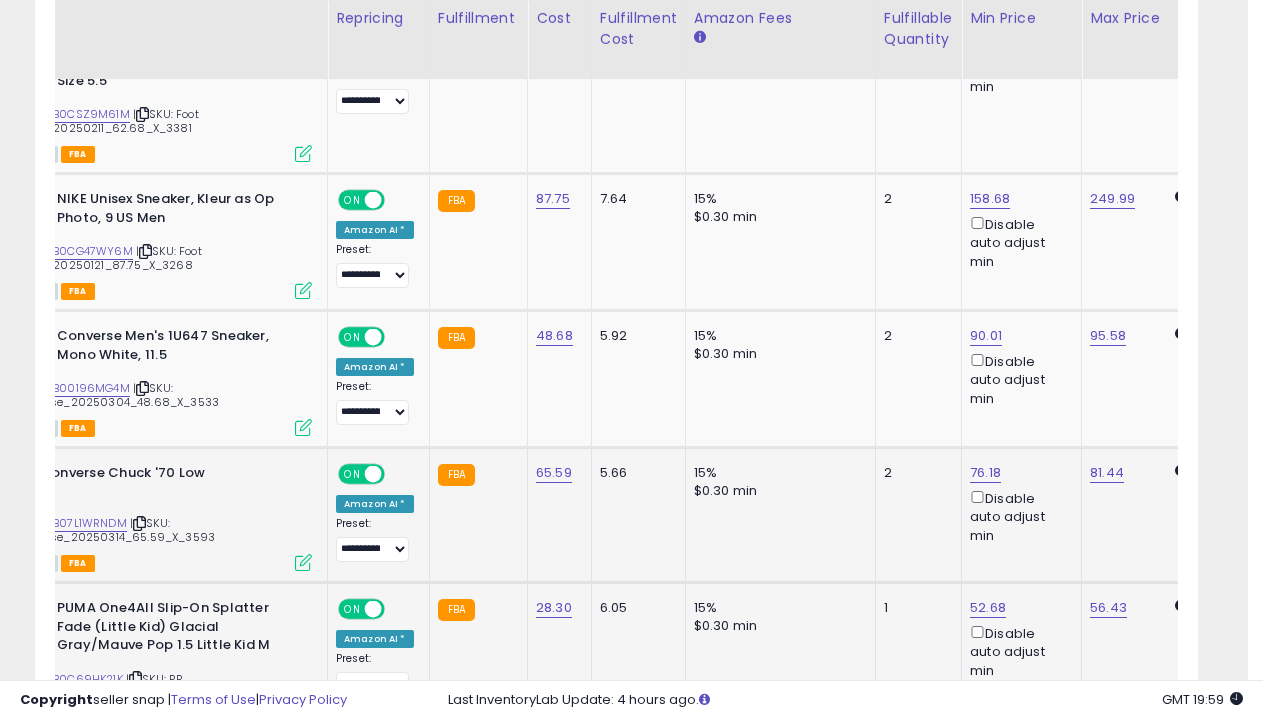 select on "**********" 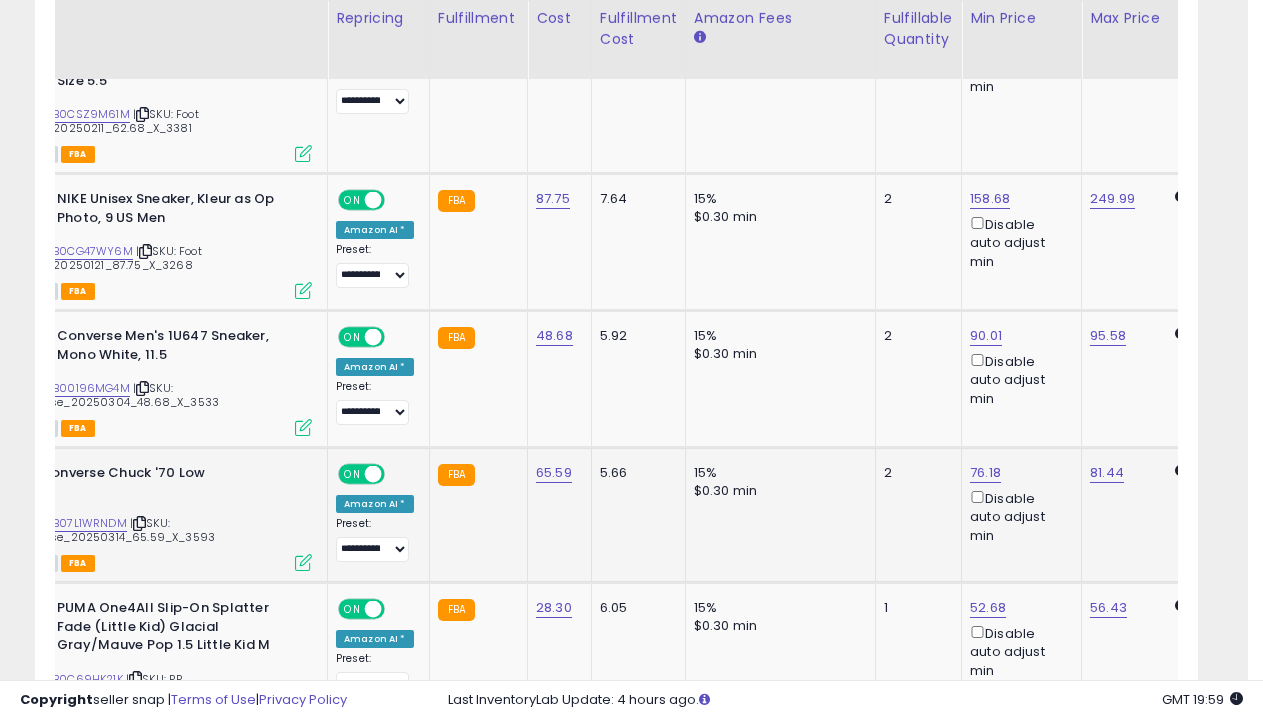 click on "181-270 Days no sale" at bounding box center [121, -3860] 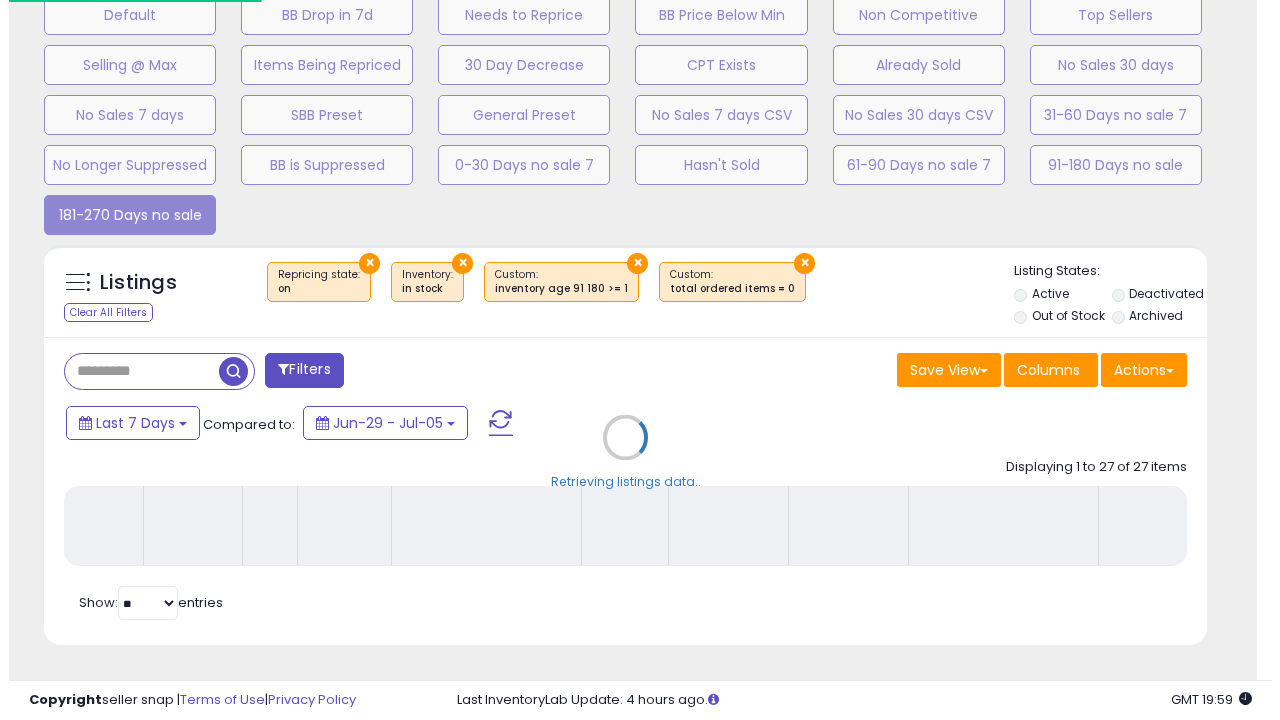 scroll, scrollTop: 489, scrollLeft: 0, axis: vertical 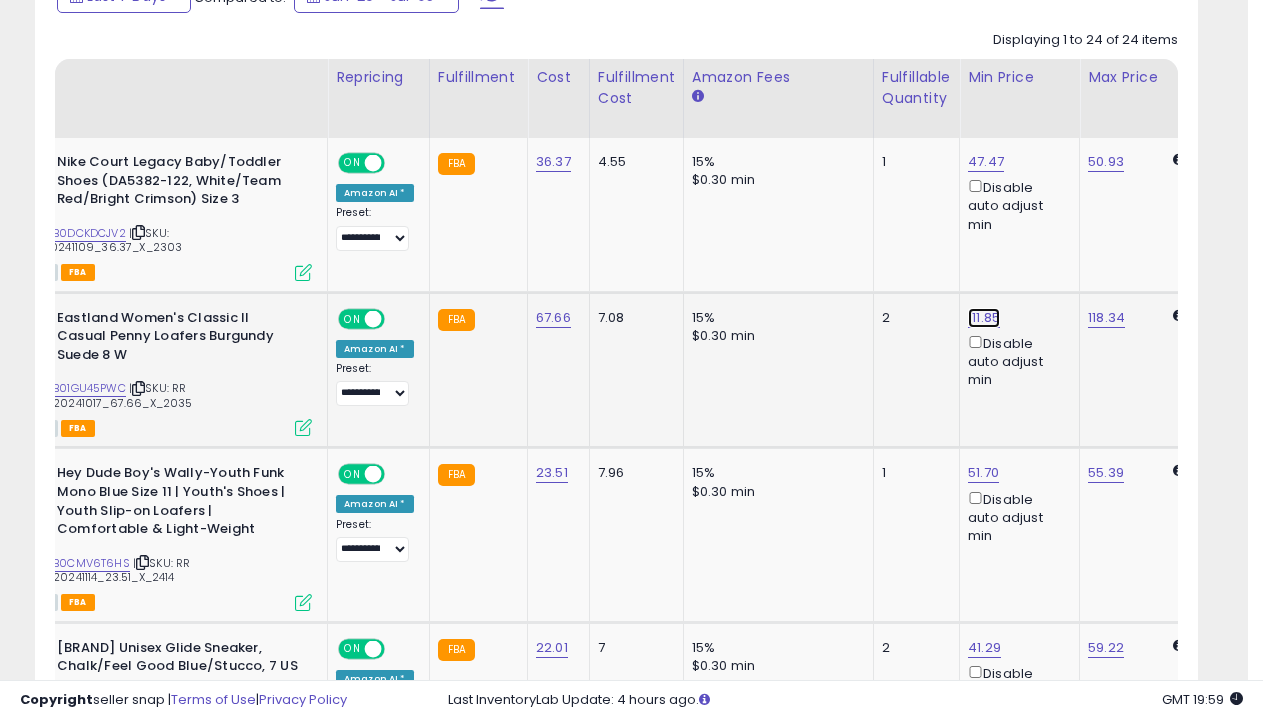 click on "111.85" at bounding box center [986, 162] 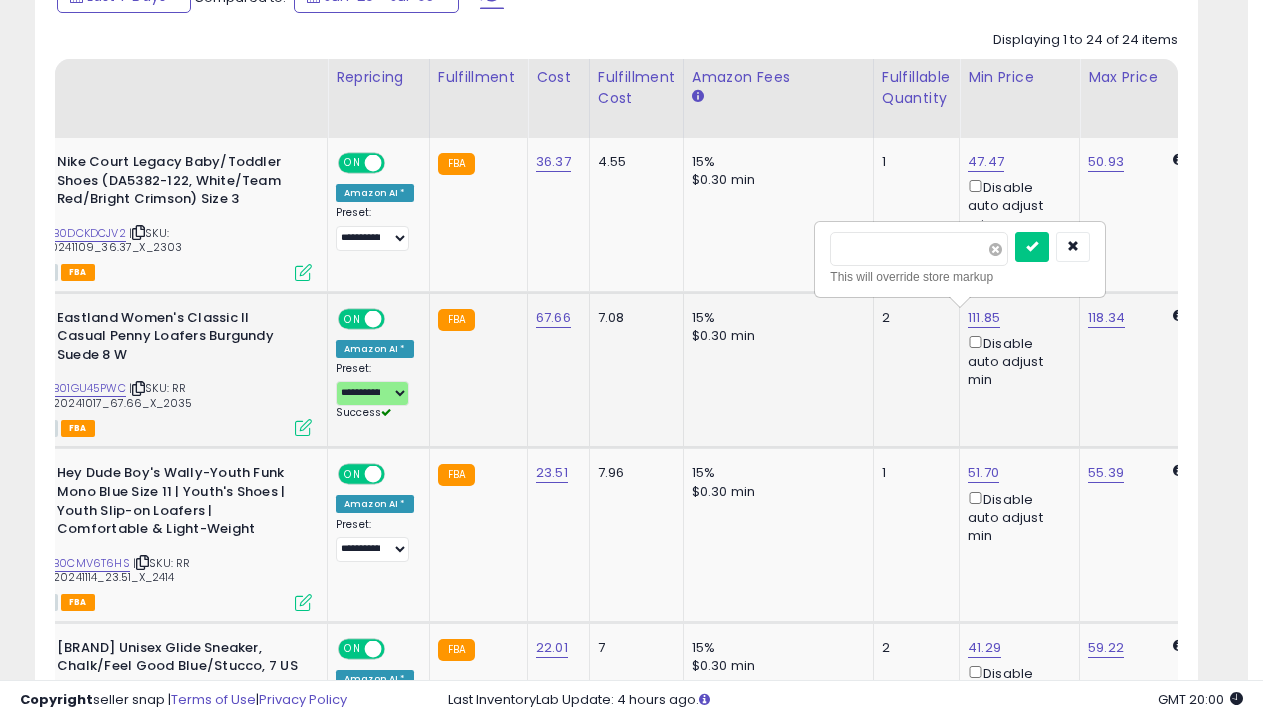 click at bounding box center [995, 249] 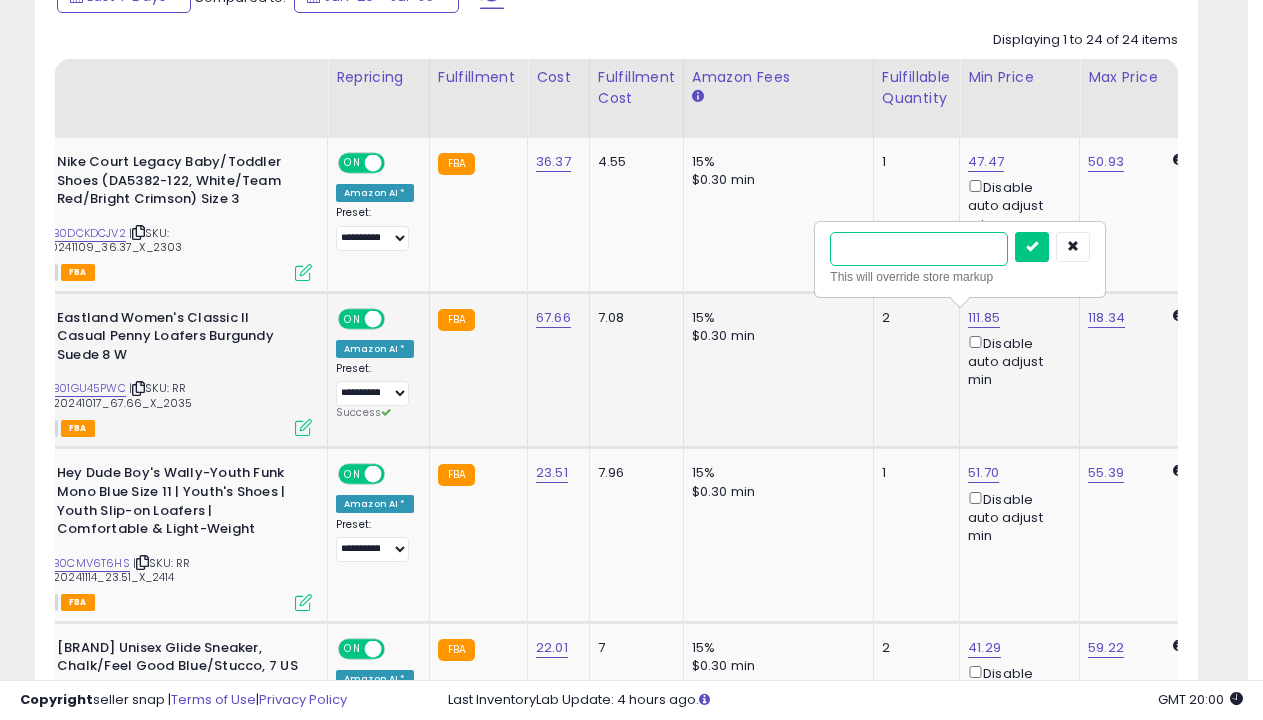 type on "******" 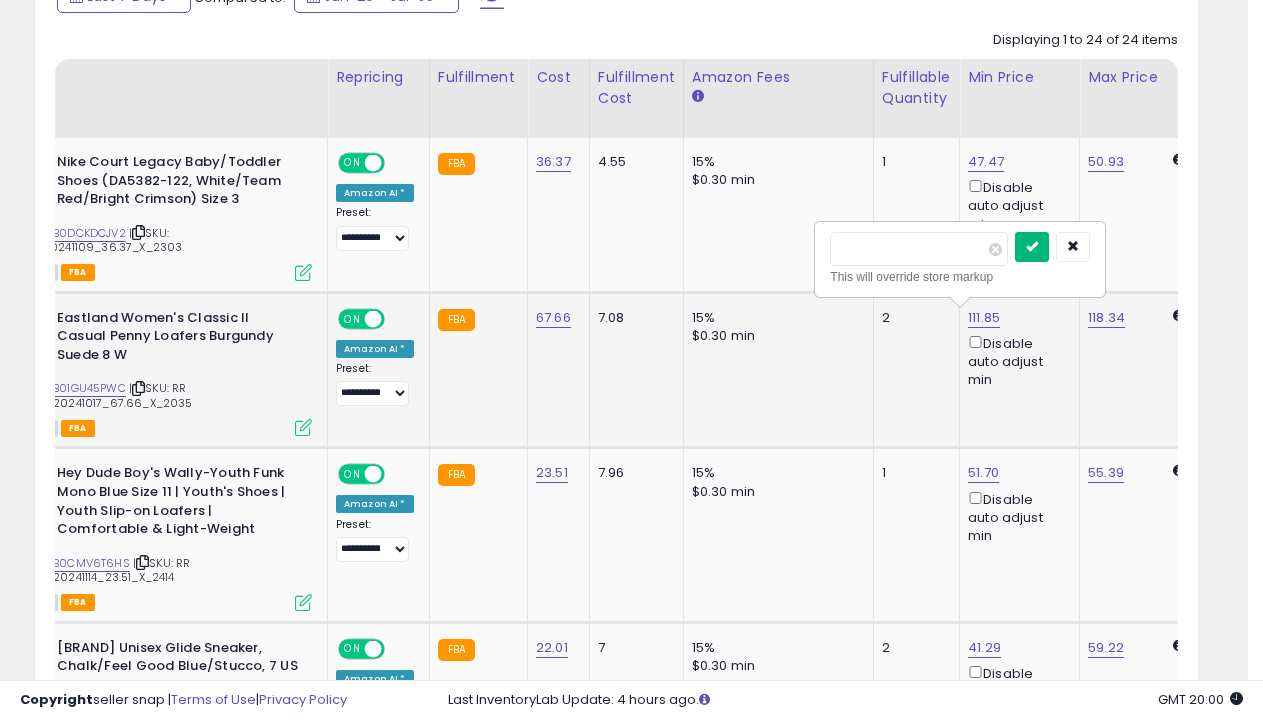 click at bounding box center [1032, 246] 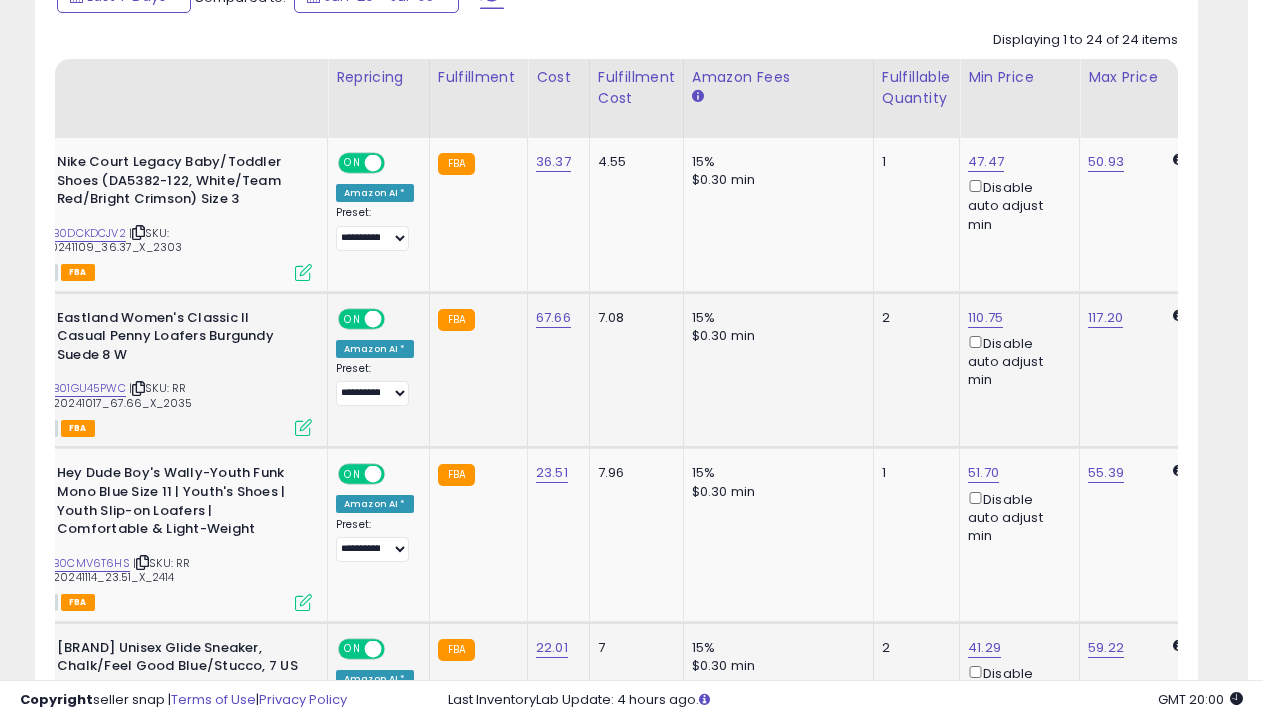 scroll, scrollTop: 1101, scrollLeft: 0, axis: vertical 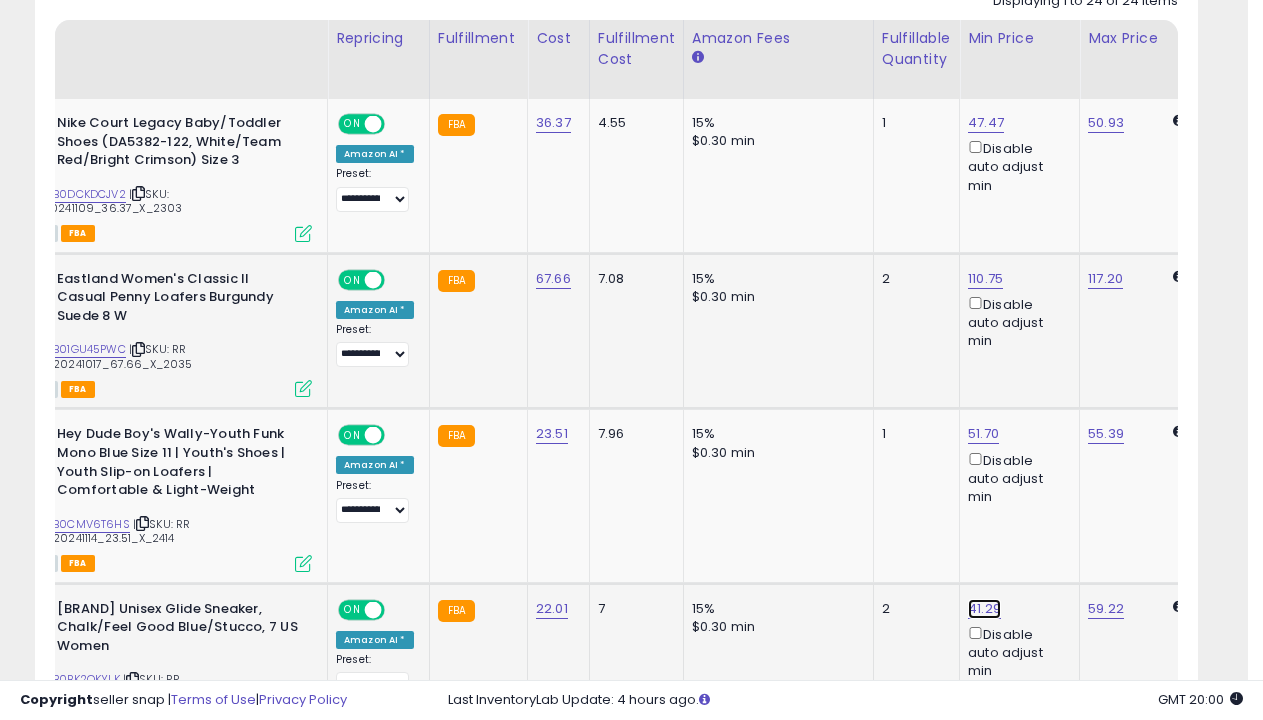 click on "41.29" at bounding box center [986, 123] 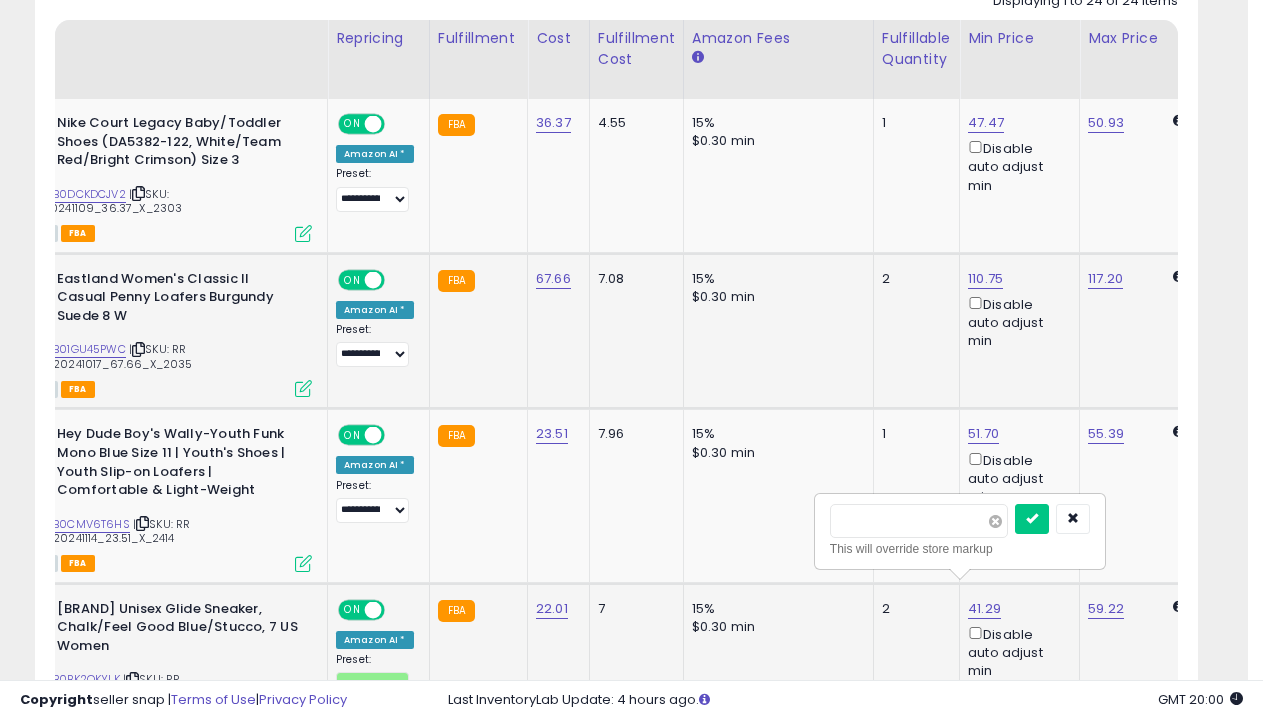 click at bounding box center (995, 521) 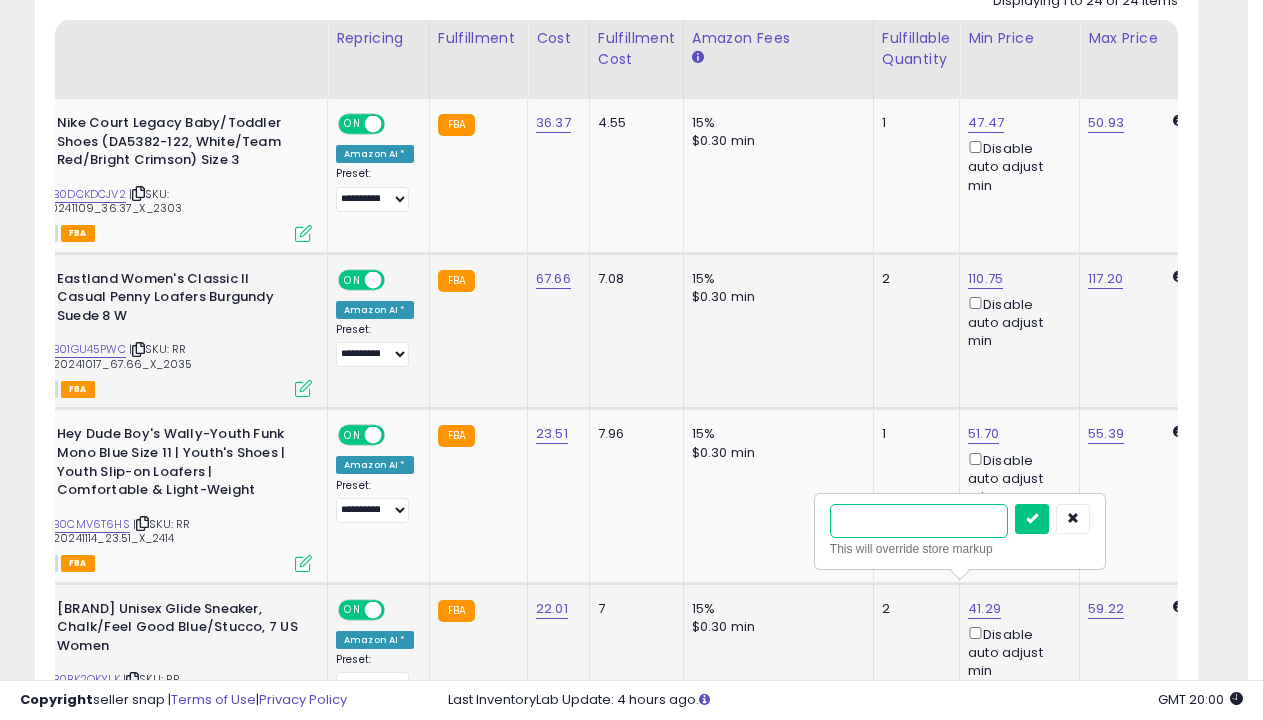 type on "*****" 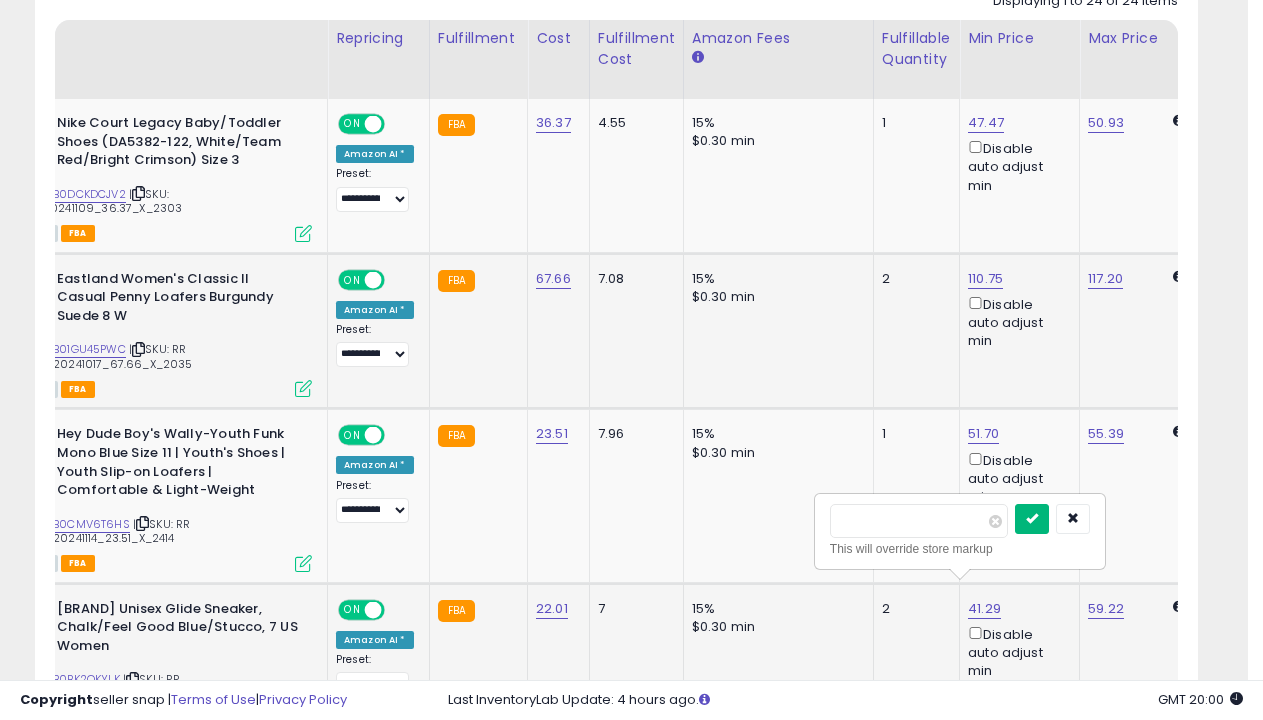 click at bounding box center (1032, 518) 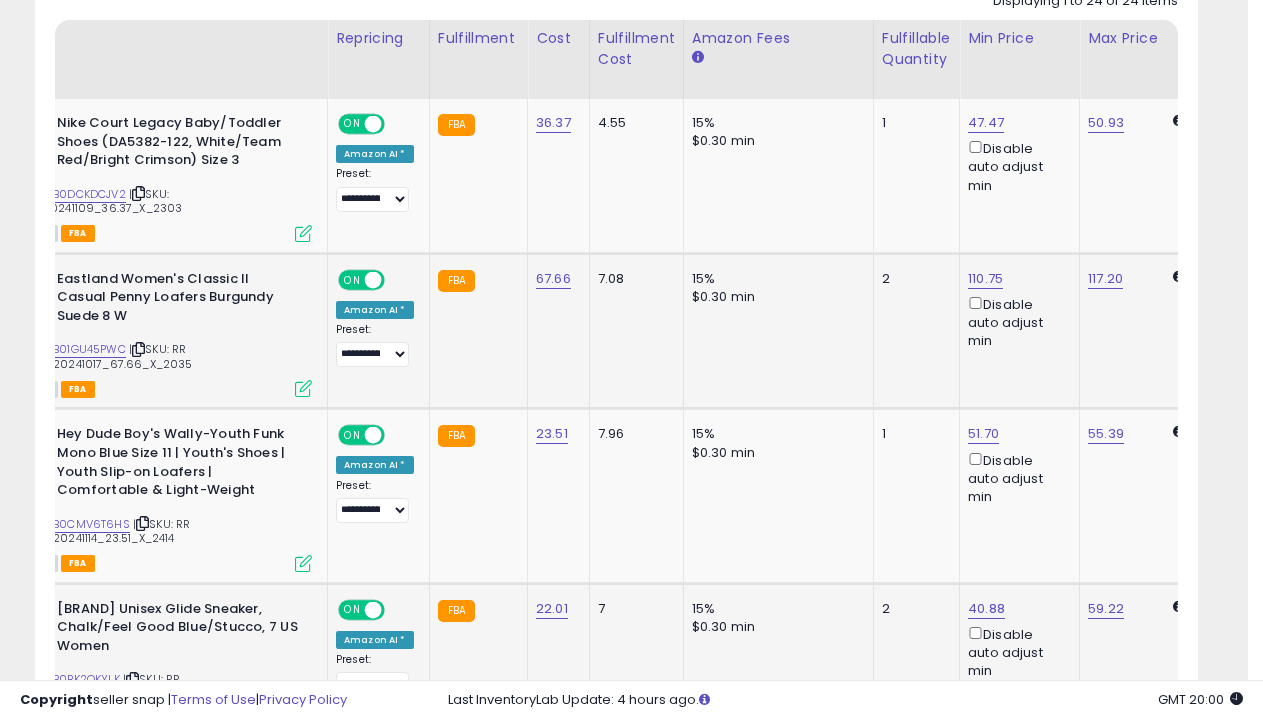 scroll, scrollTop: 1548, scrollLeft: 0, axis: vertical 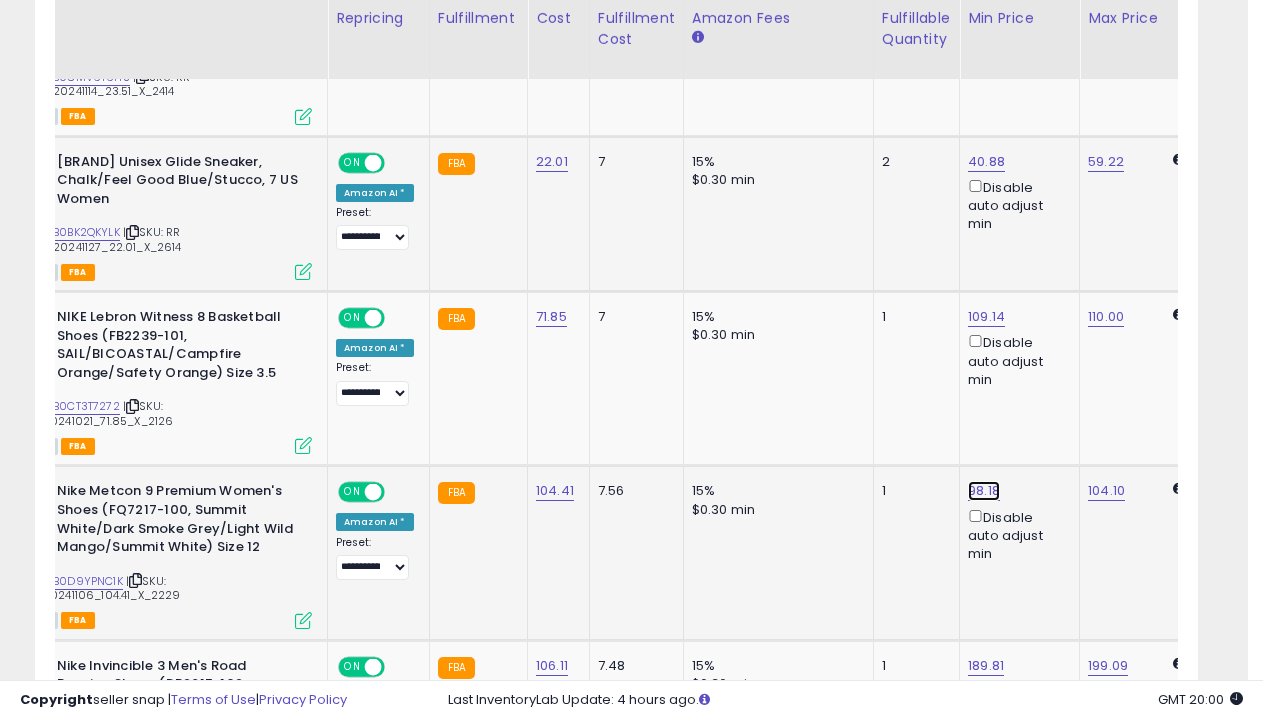 click on "98.18" at bounding box center [986, -324] 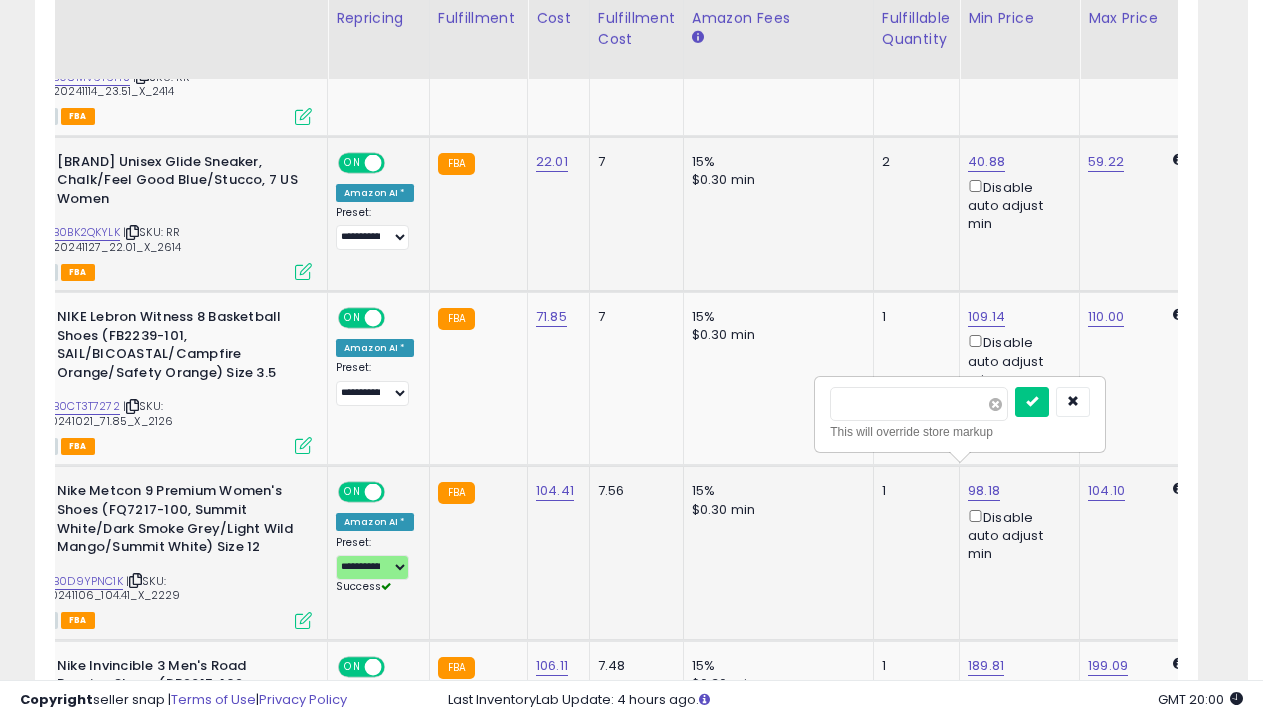 click at bounding box center [995, 404] 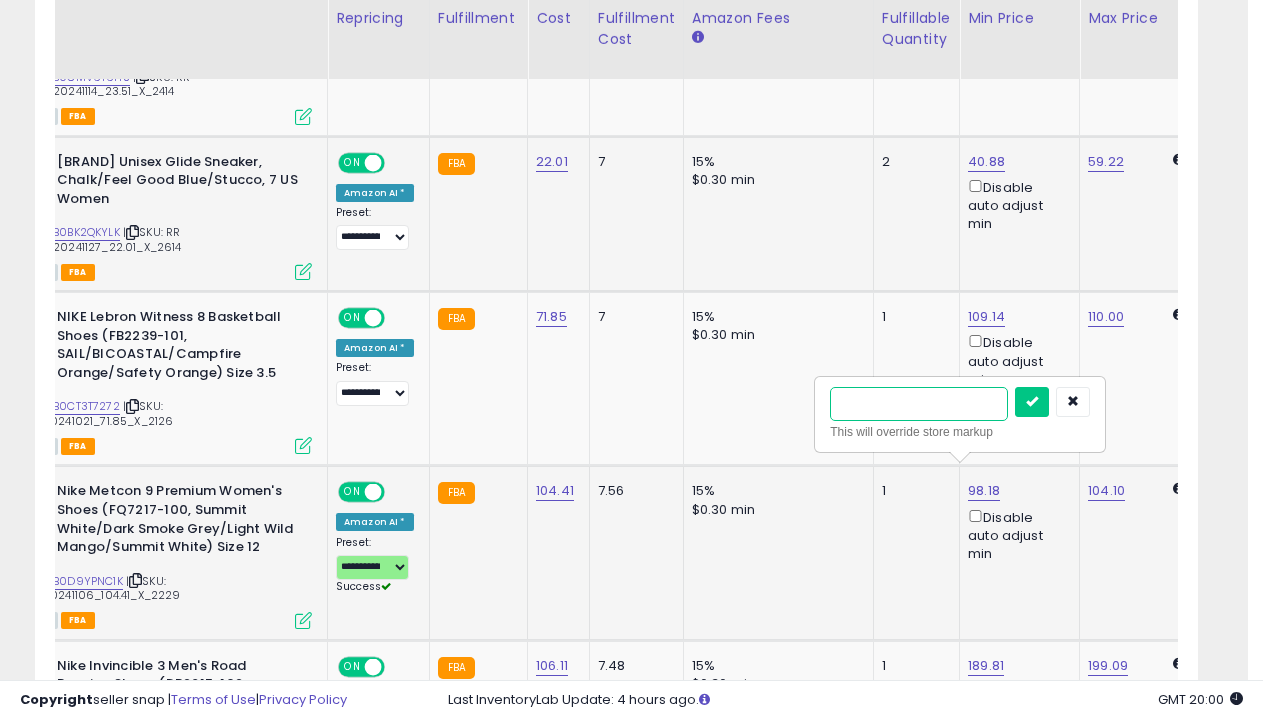 type on "*****" 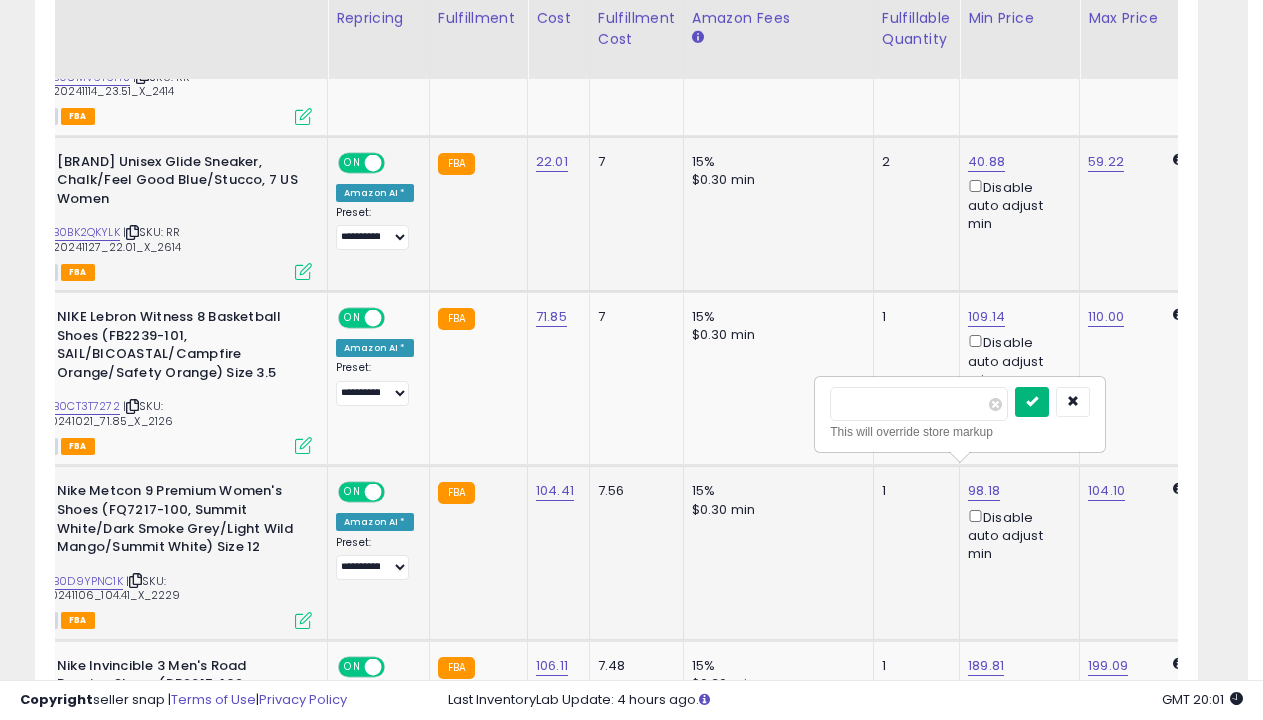 click at bounding box center [1032, 401] 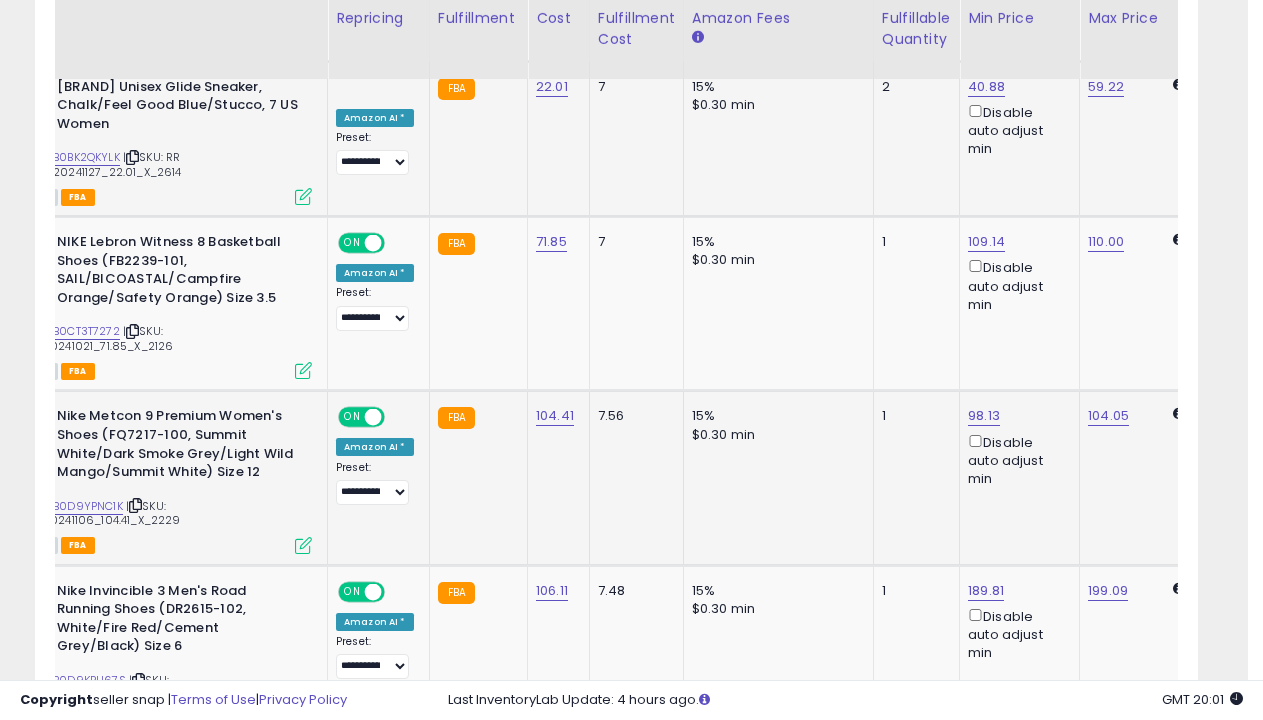 scroll, scrollTop: 2061, scrollLeft: 0, axis: vertical 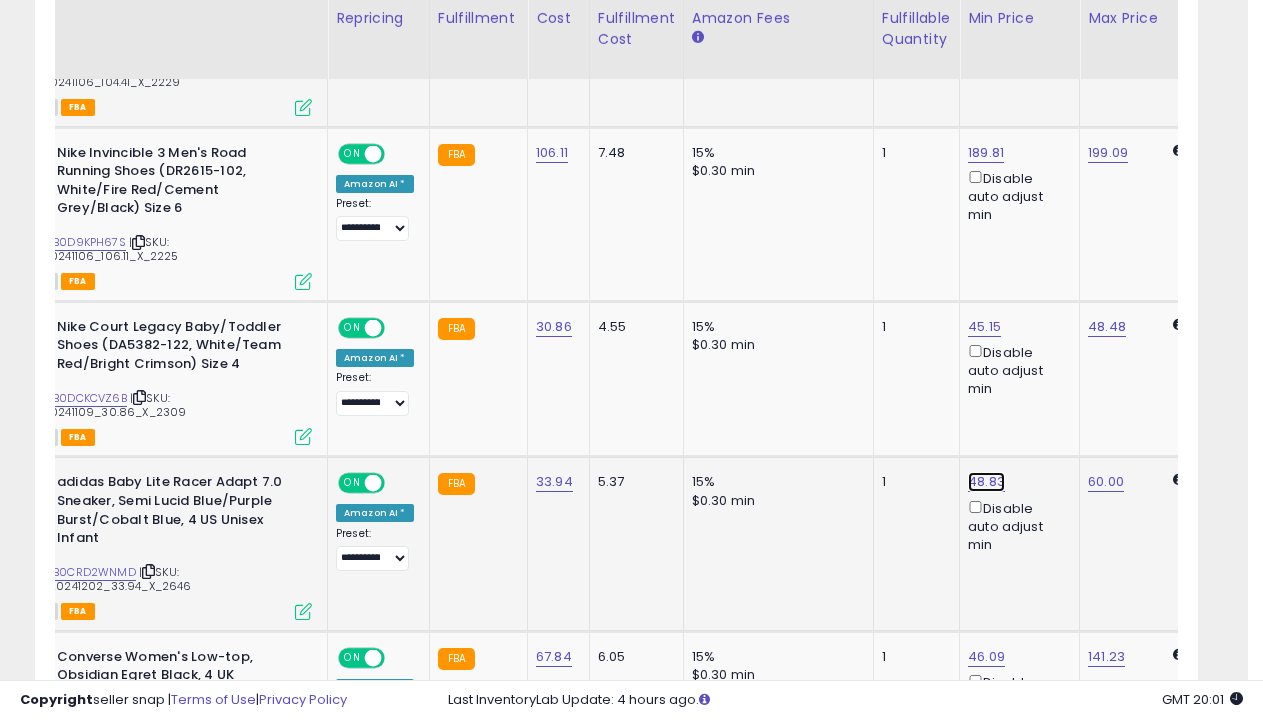 click on "48.83" at bounding box center (986, -837) 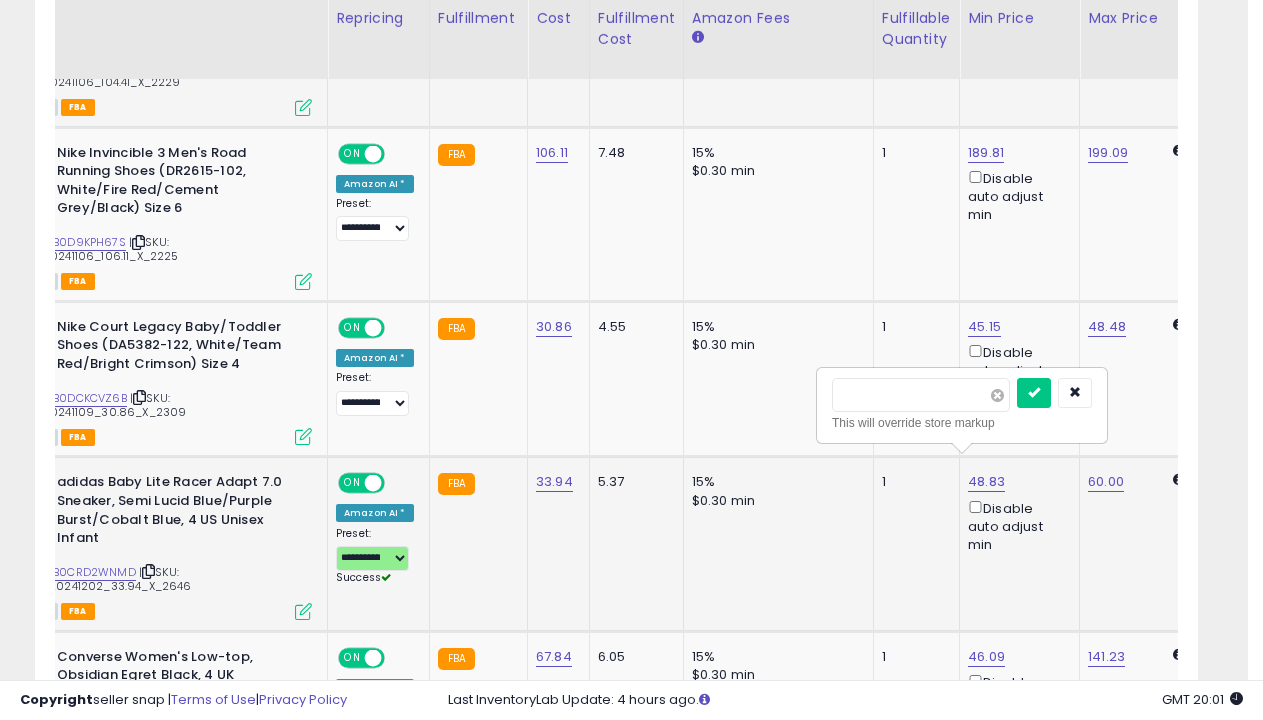 click at bounding box center (997, 395) 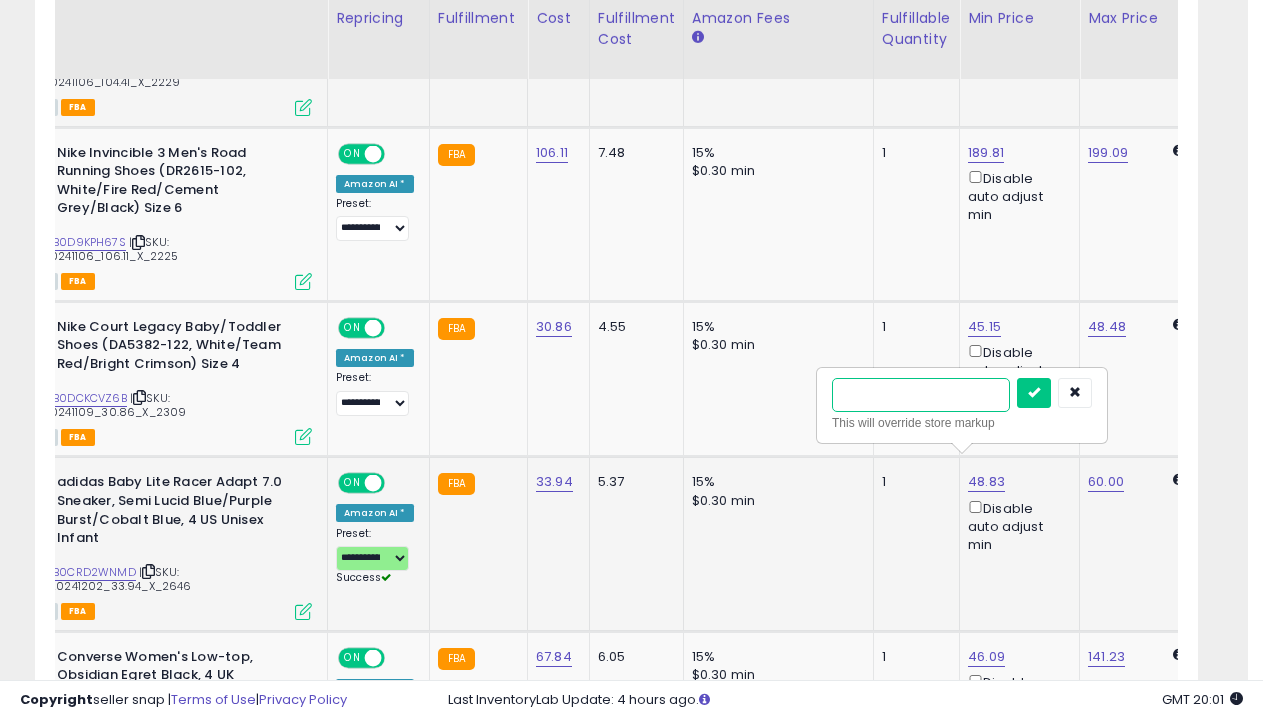 type on "*****" 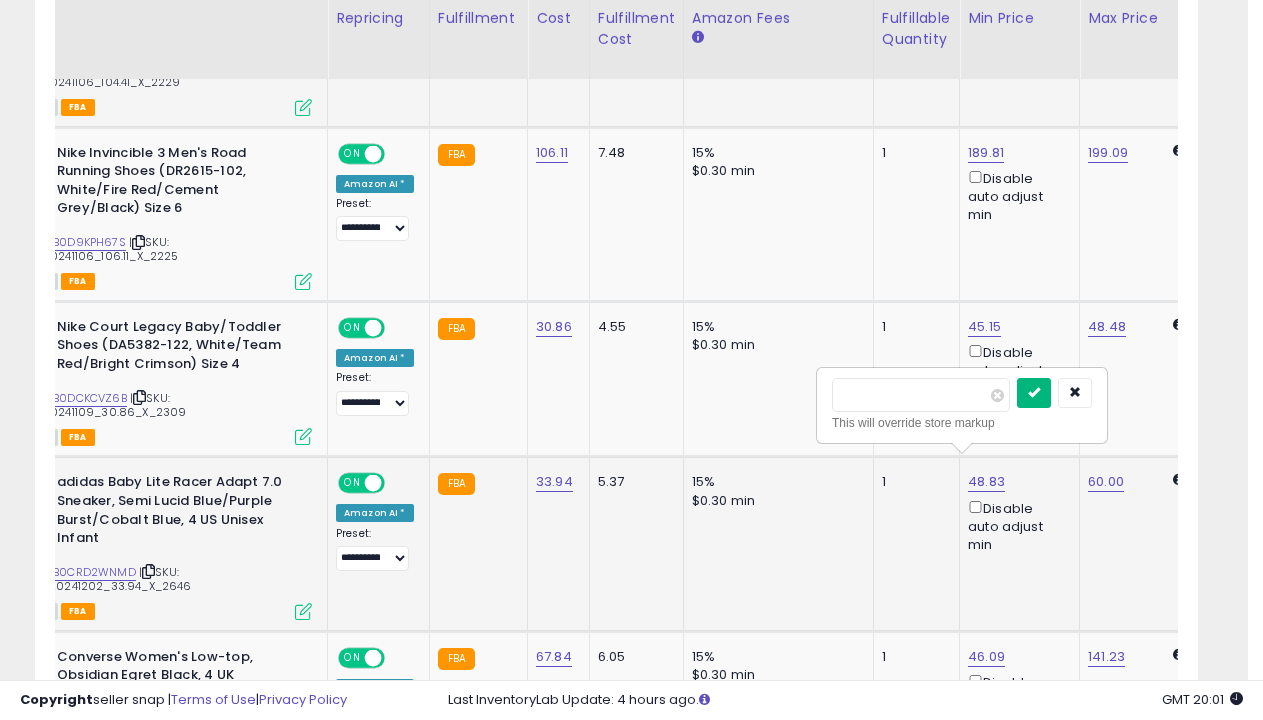 click at bounding box center (1034, 392) 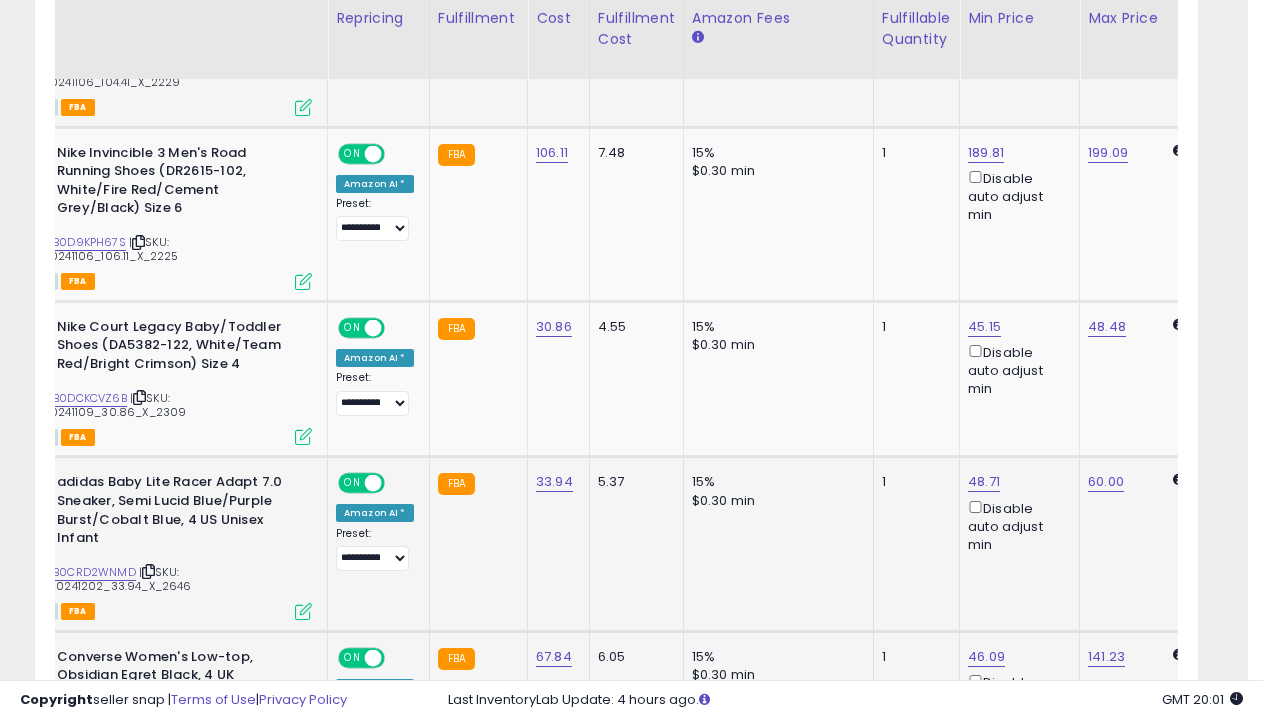 scroll, scrollTop: 2090, scrollLeft: 0, axis: vertical 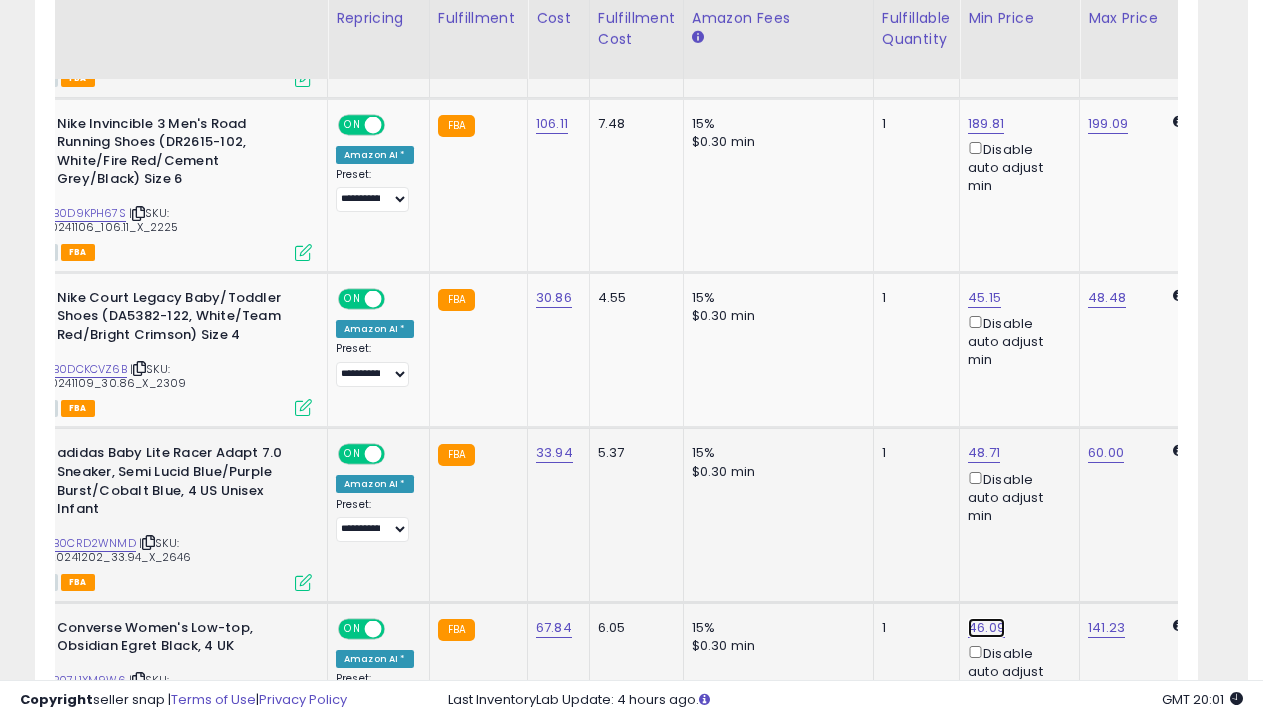 click on "46.09" at bounding box center [986, -866] 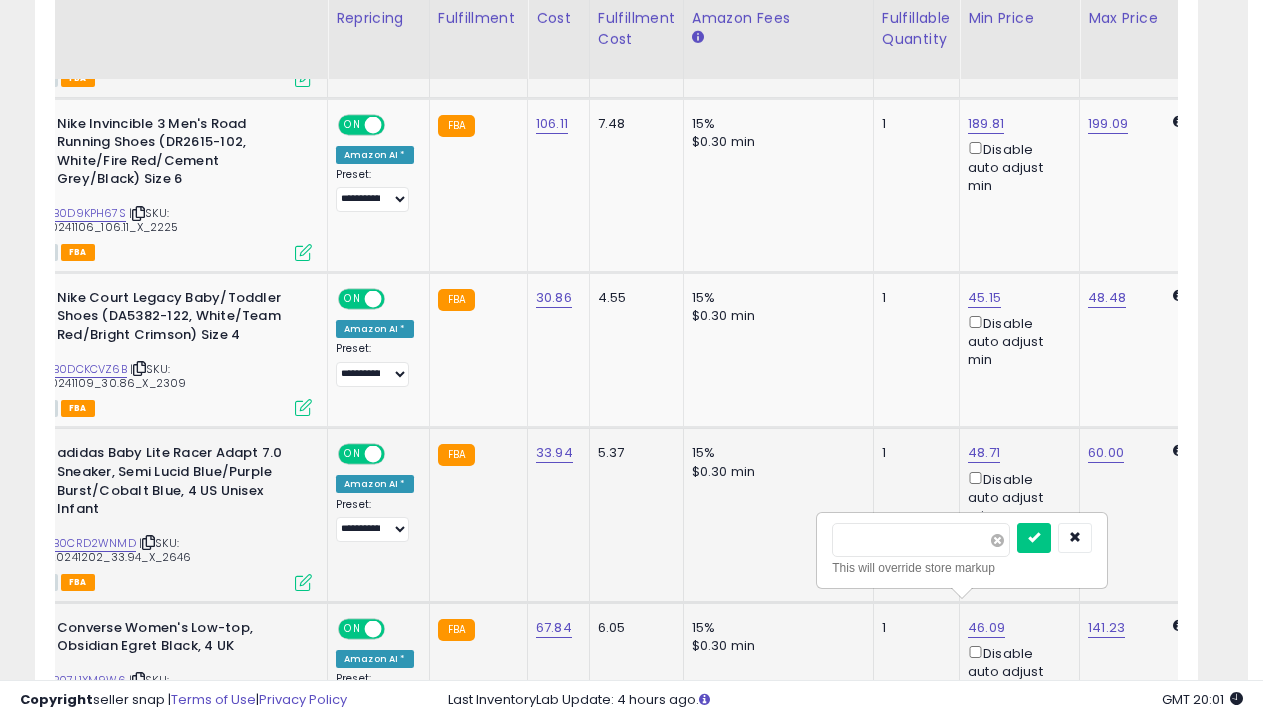 click at bounding box center [997, 540] 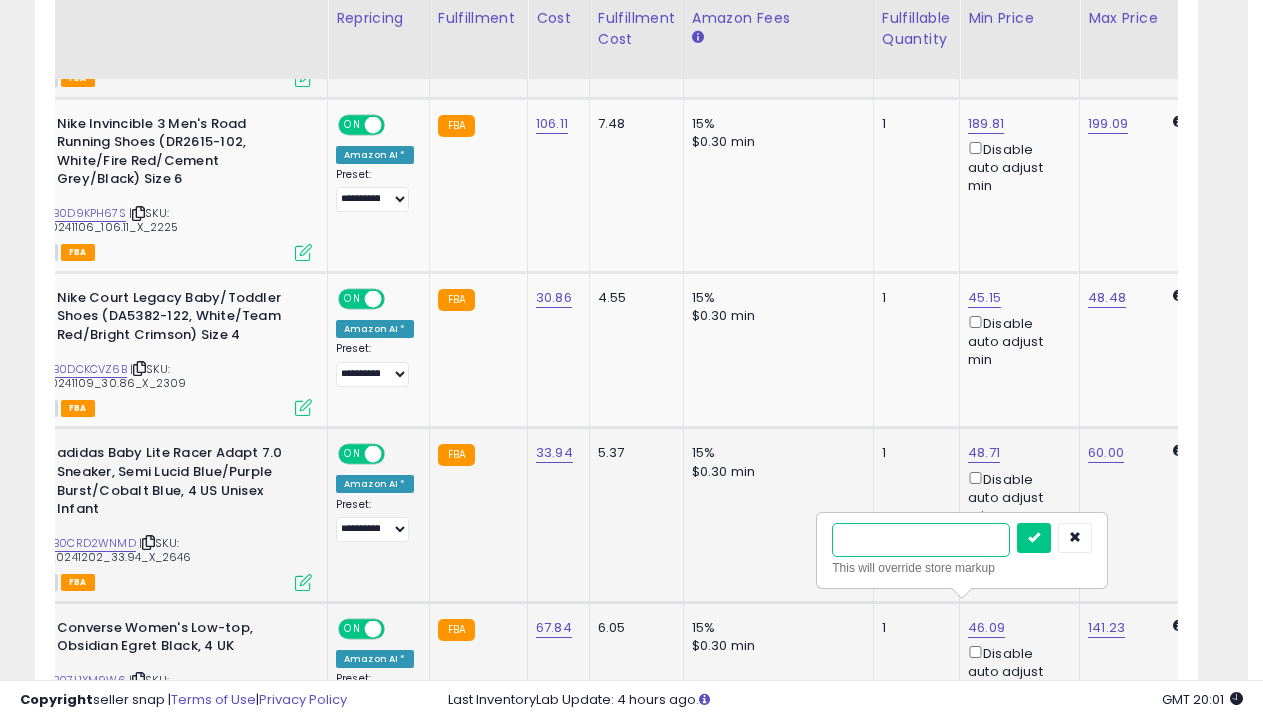 type on "*****" 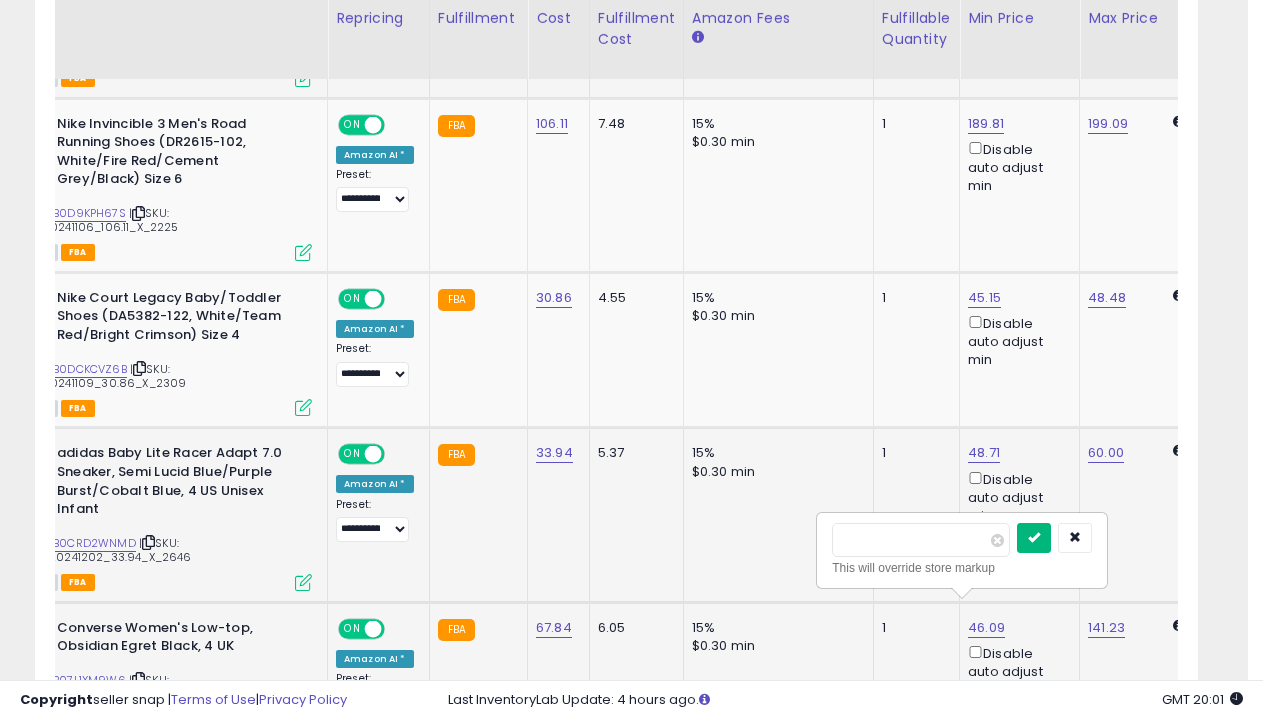 click at bounding box center [1034, 537] 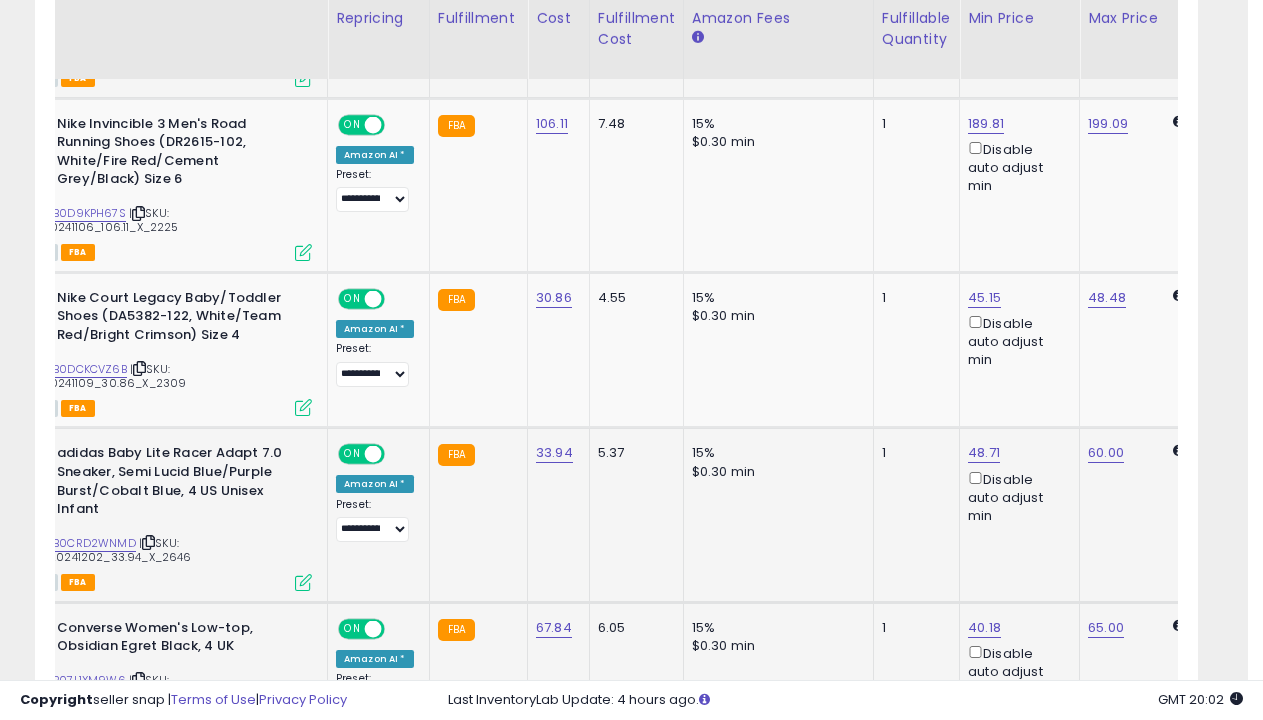 scroll, scrollTop: 2519, scrollLeft: 0, axis: vertical 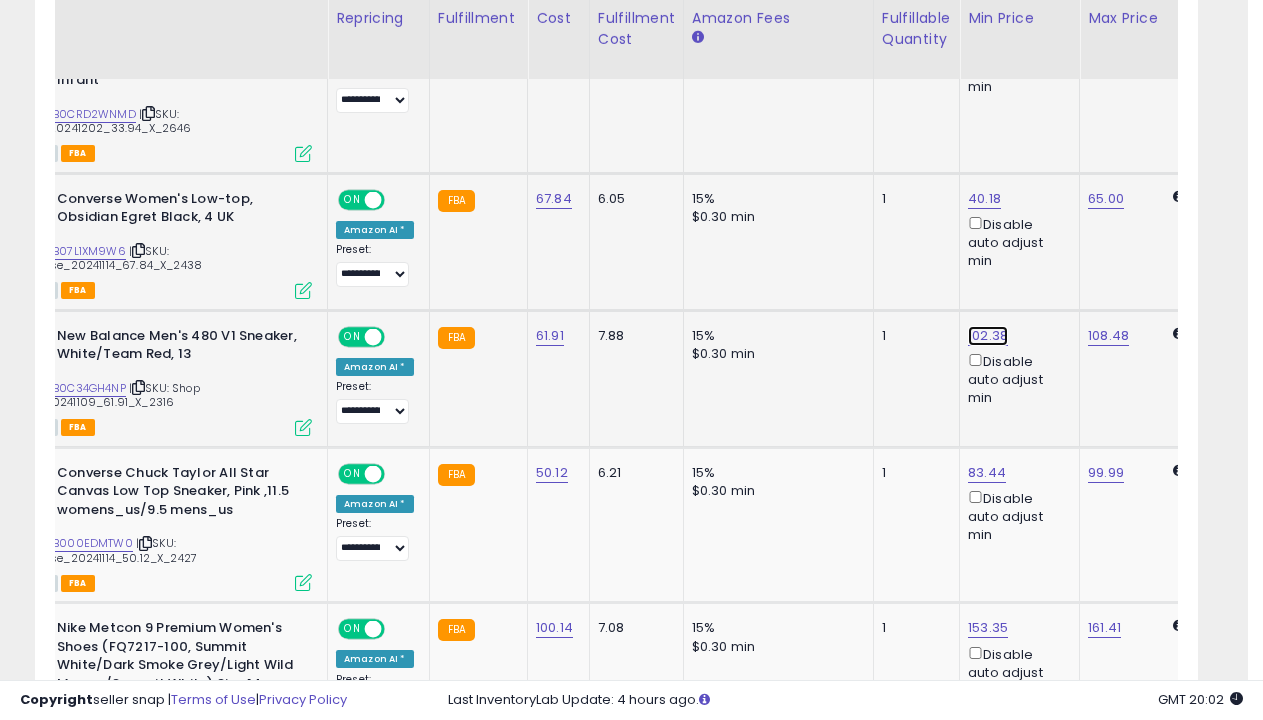 click on "102.38" at bounding box center (986, -1295) 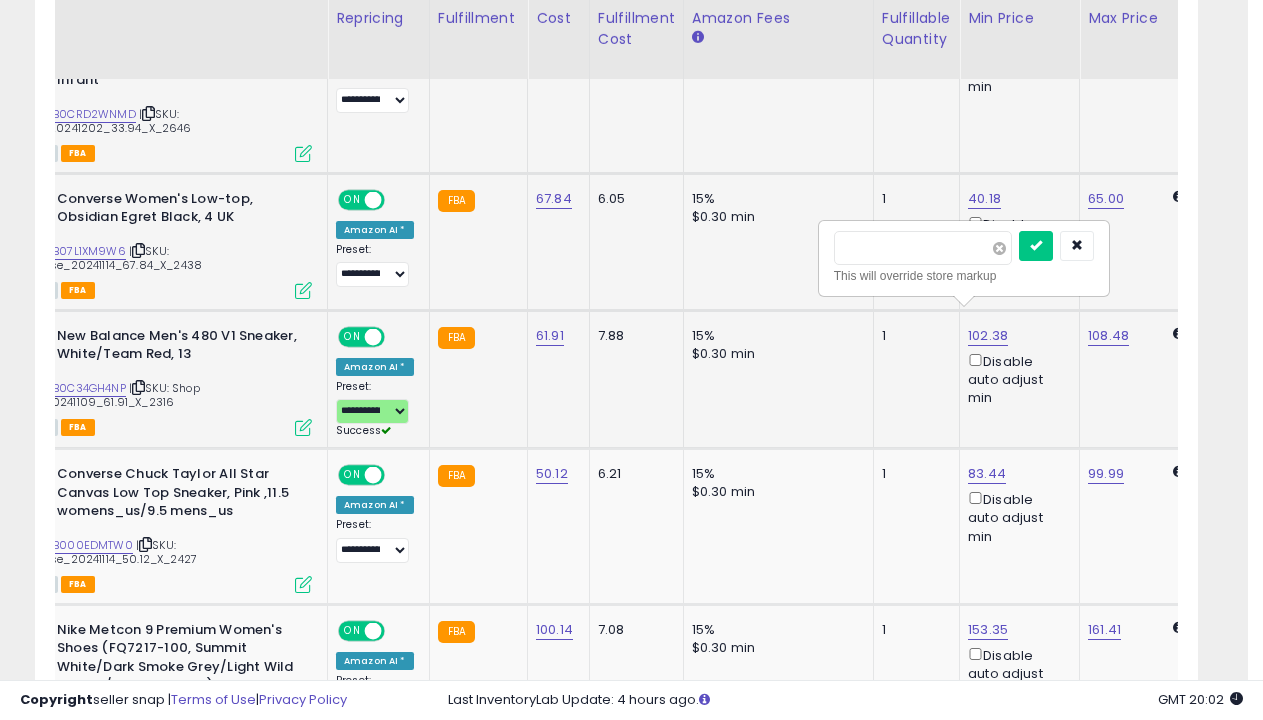 click at bounding box center (999, 248) 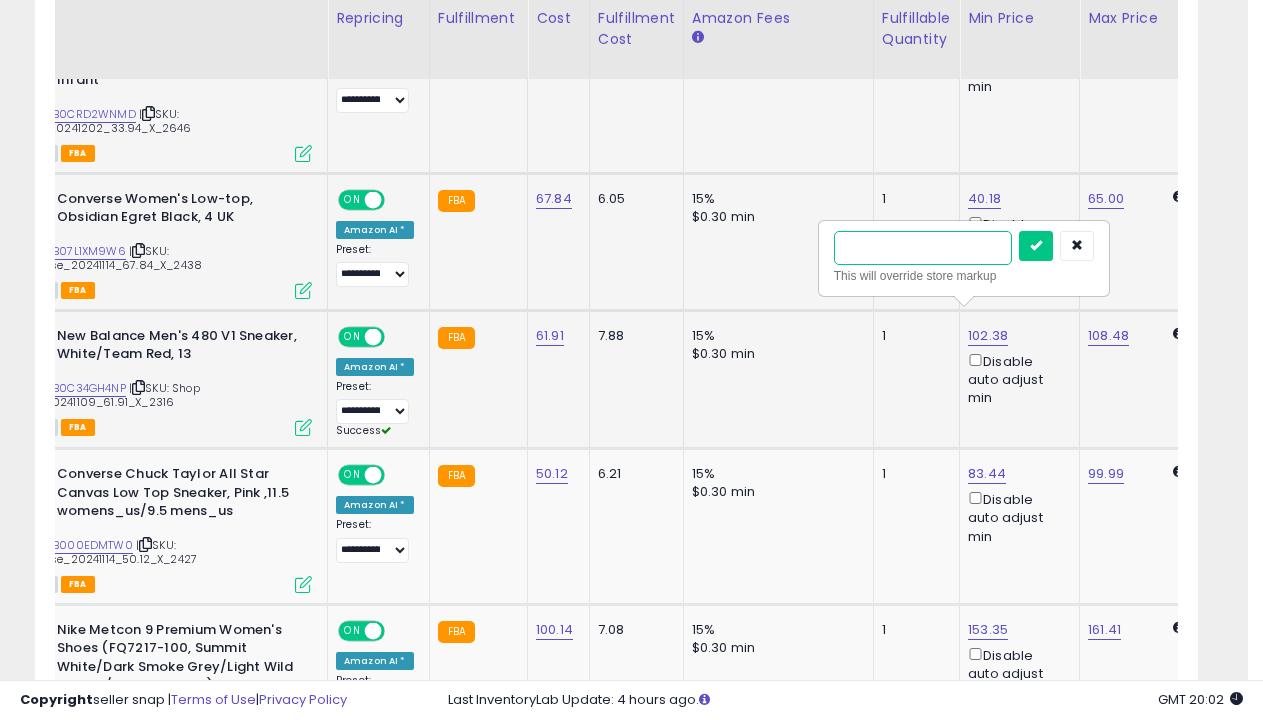 type on "******" 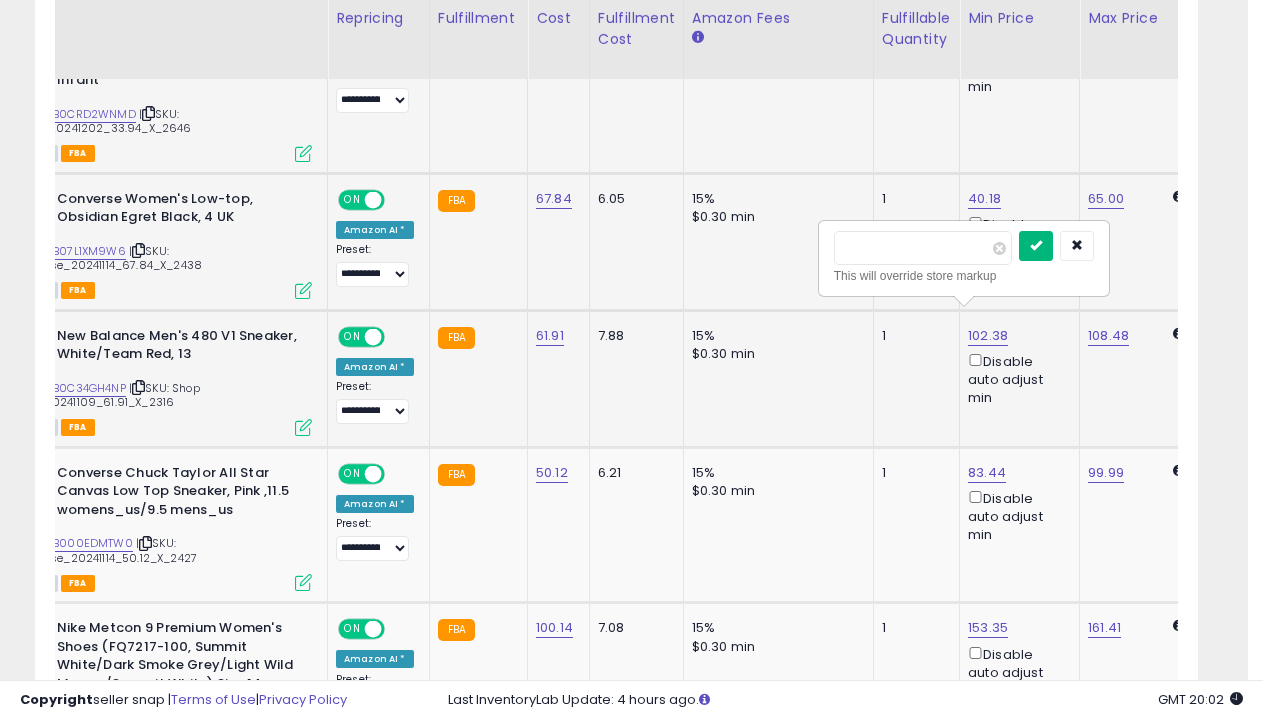 click at bounding box center [1036, 245] 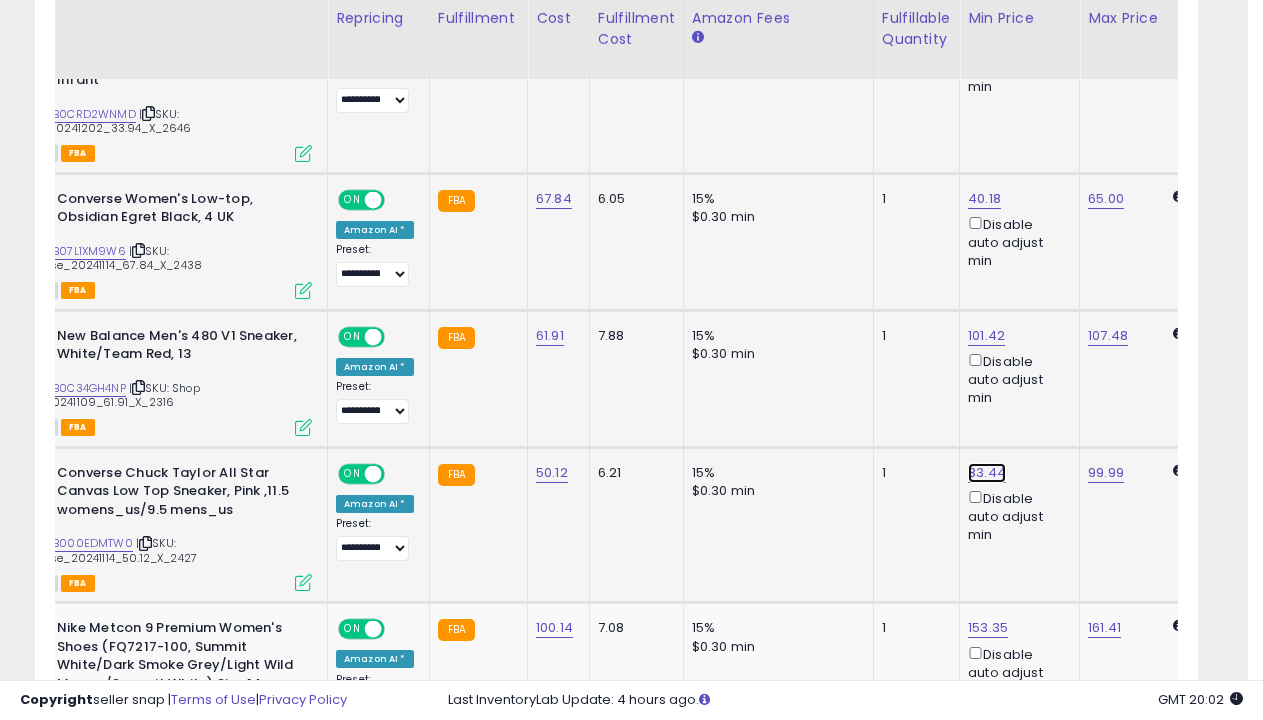 click on "83.44" at bounding box center (986, -1295) 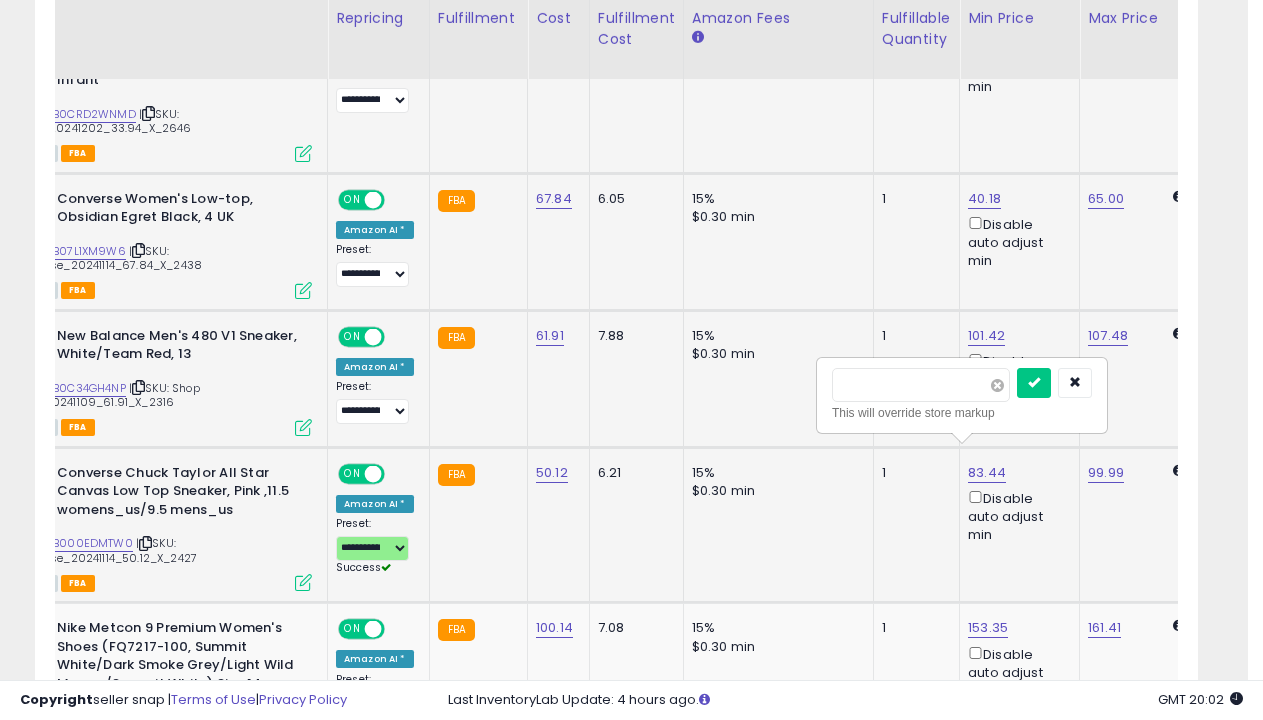 click at bounding box center (997, 385) 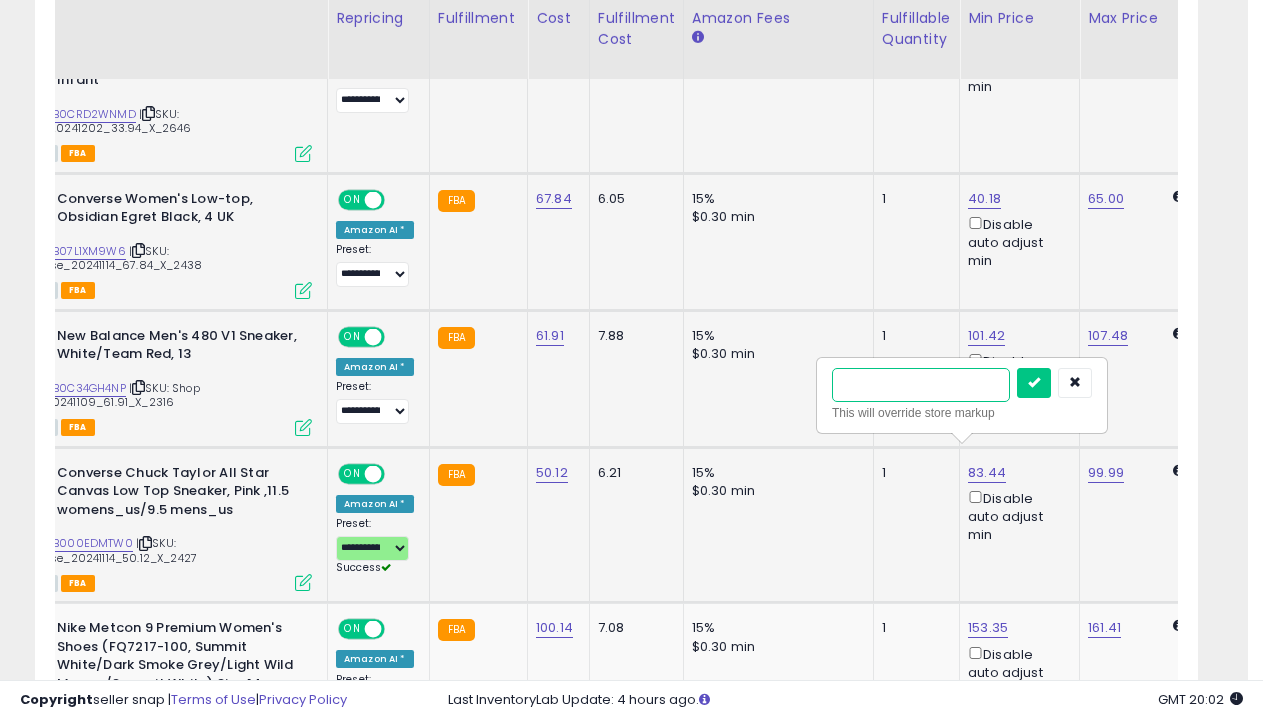 type on "*****" 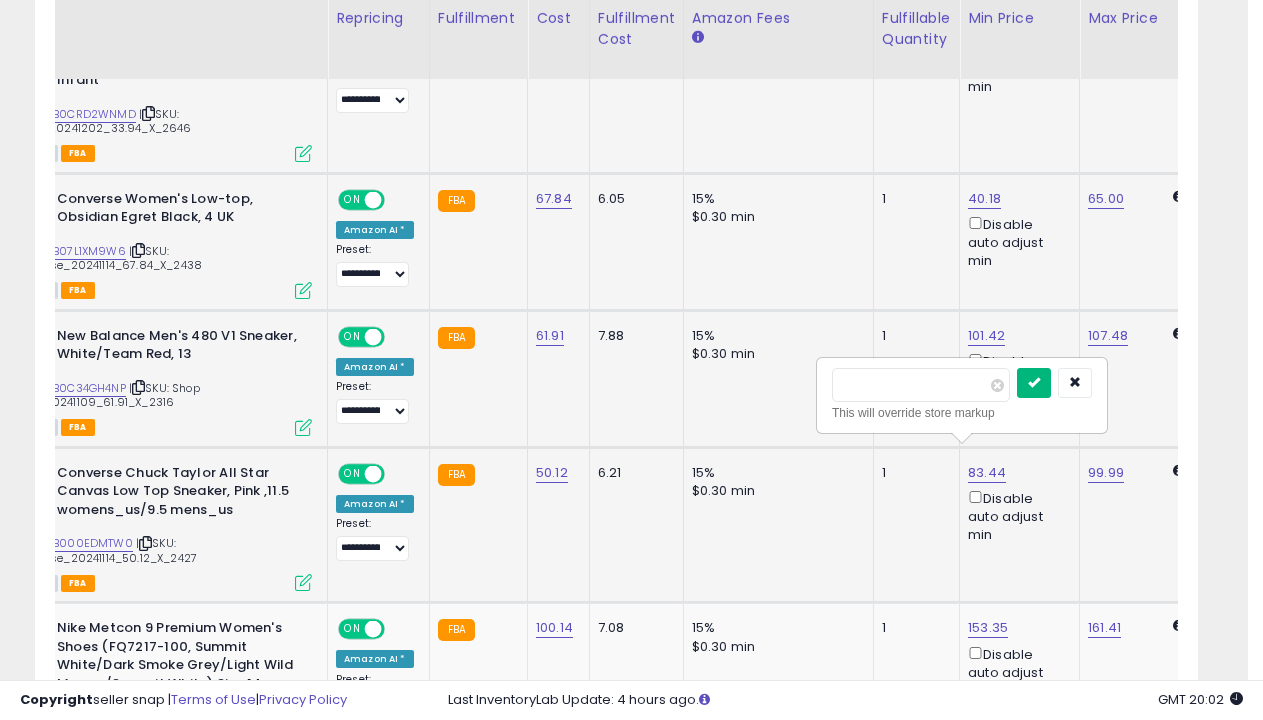 click at bounding box center (1034, 382) 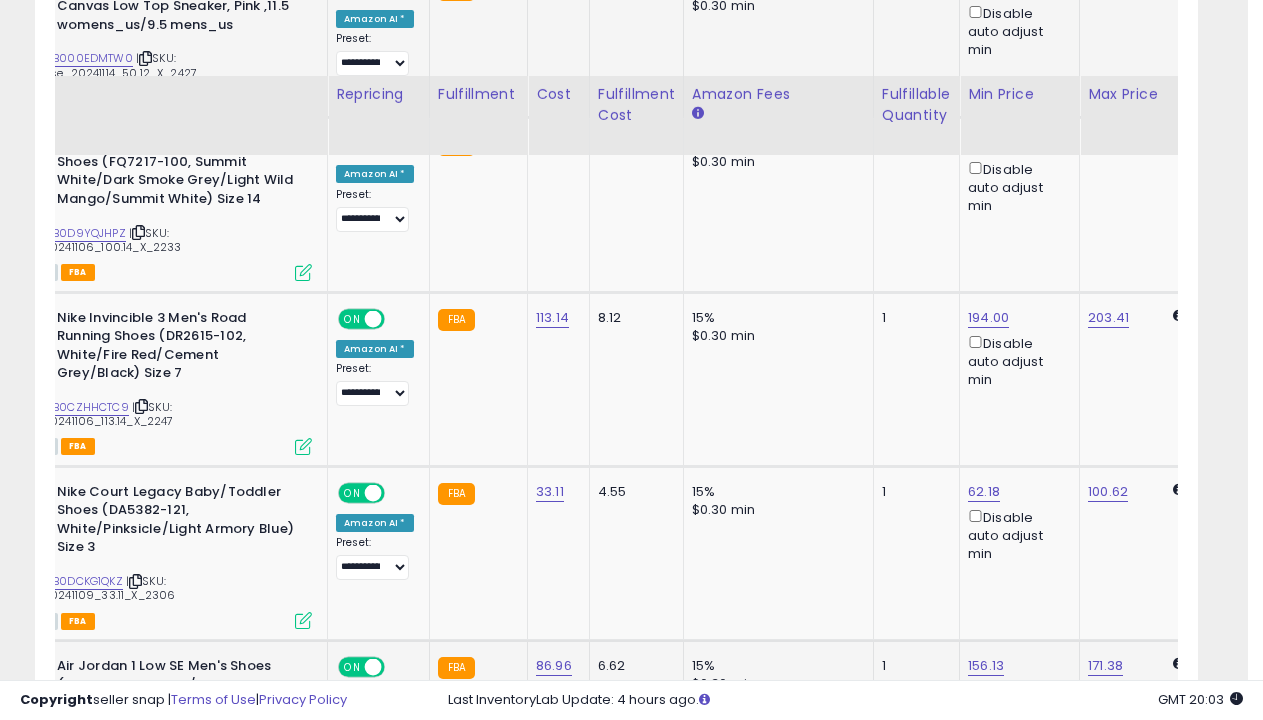 scroll, scrollTop: 3080, scrollLeft: 0, axis: vertical 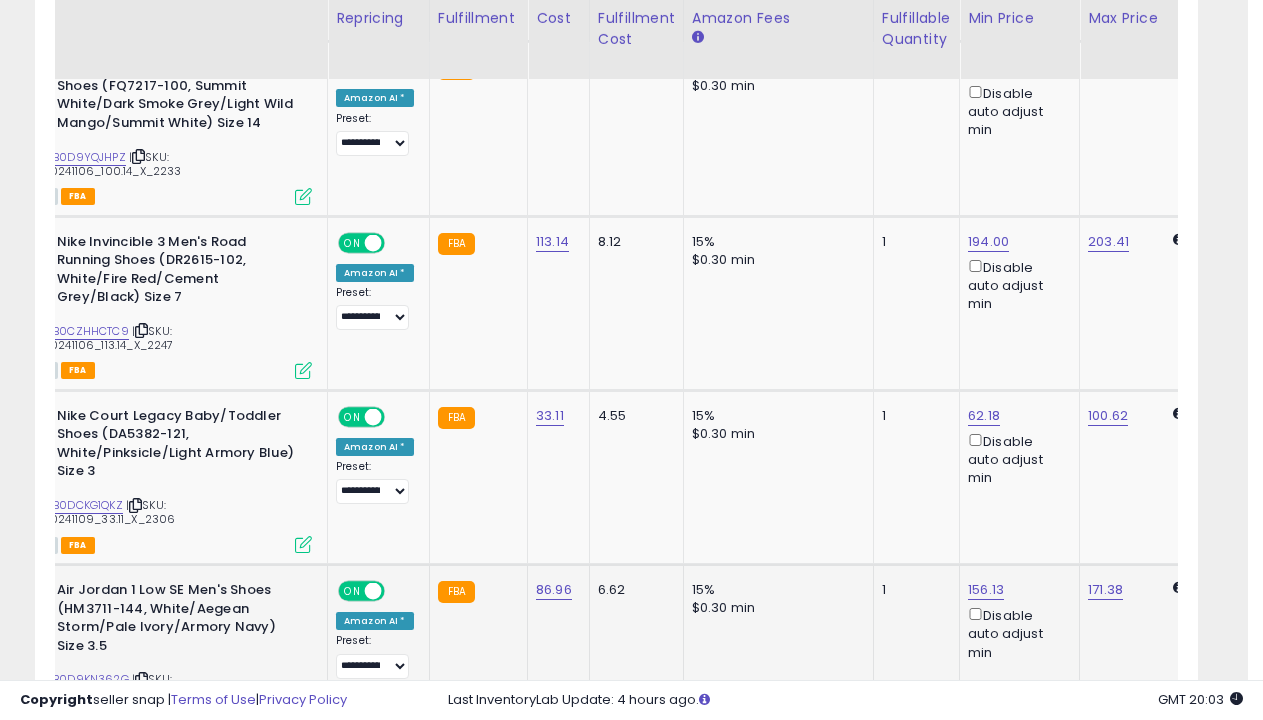 select on "**********" 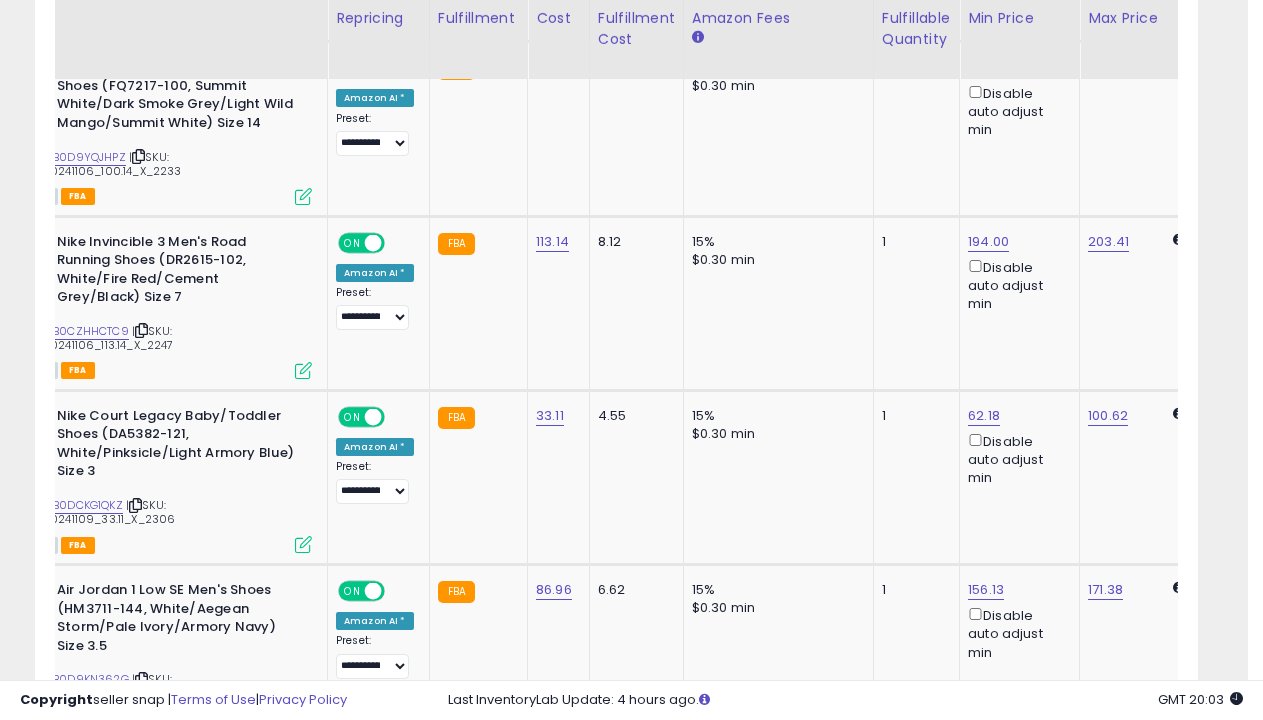 scroll, scrollTop: 3527, scrollLeft: 0, axis: vertical 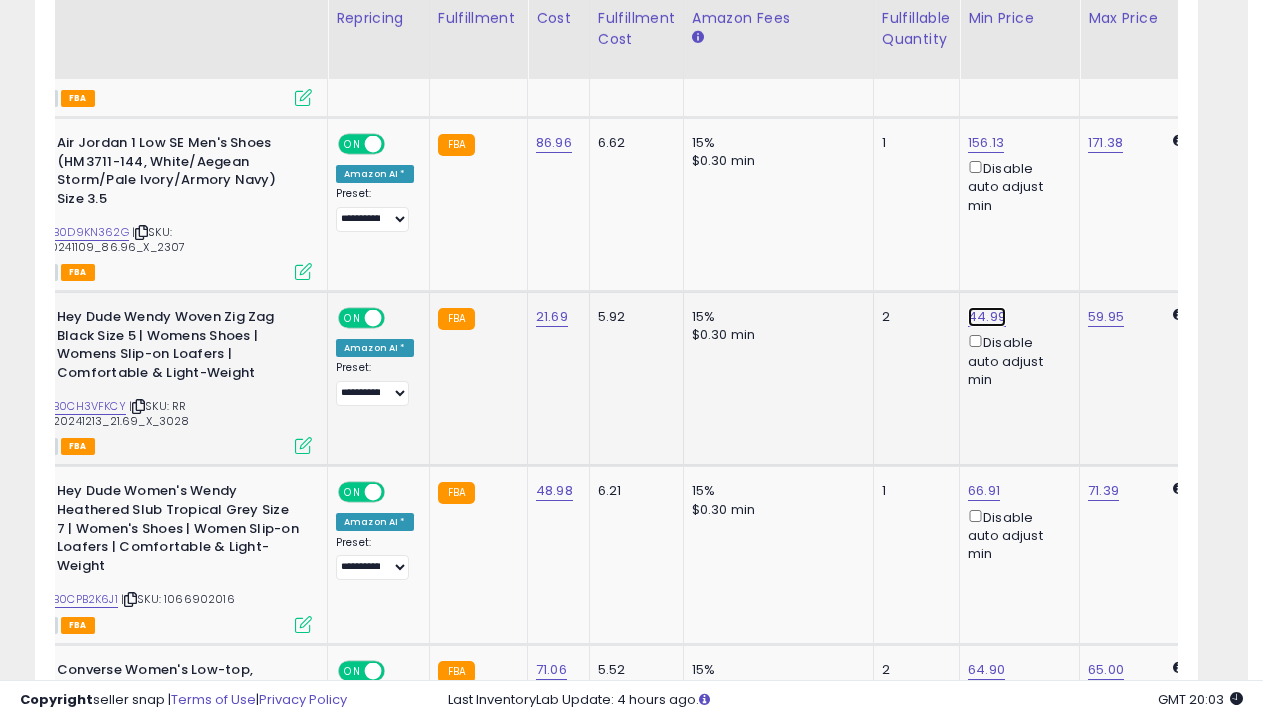 click on "44.99" at bounding box center [986, -2303] 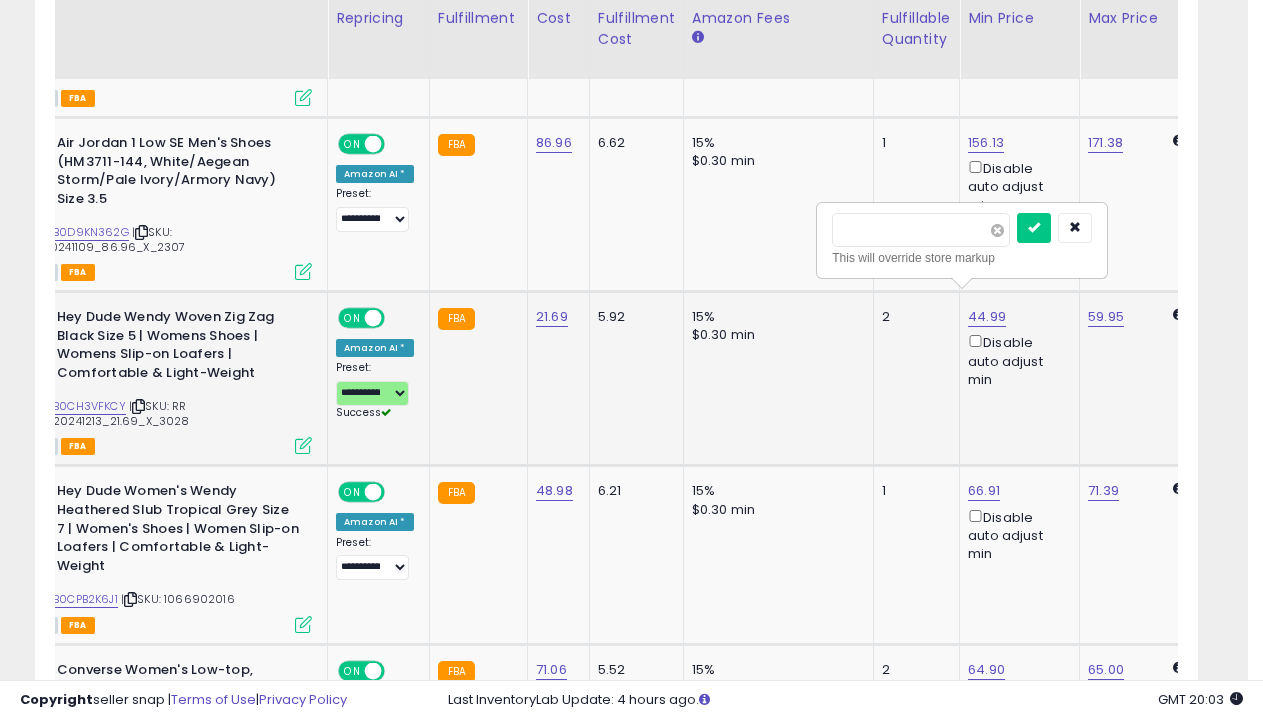 click at bounding box center [997, 230] 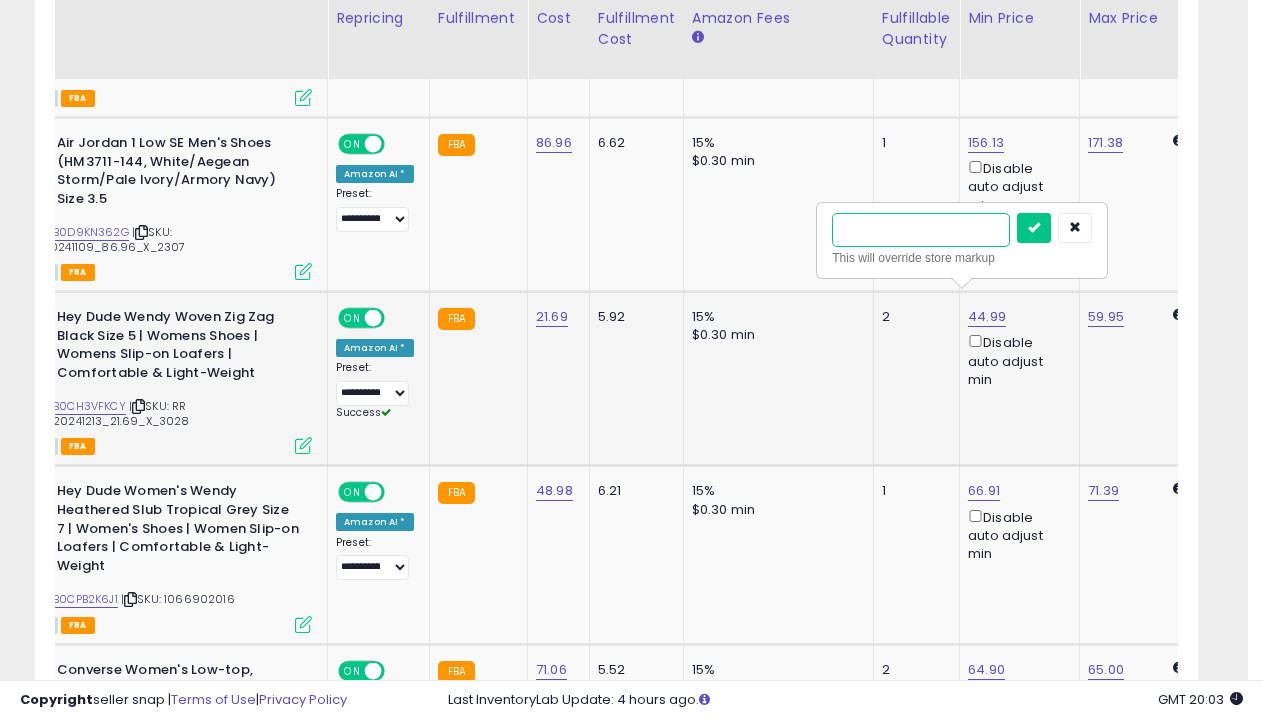 type on "*****" 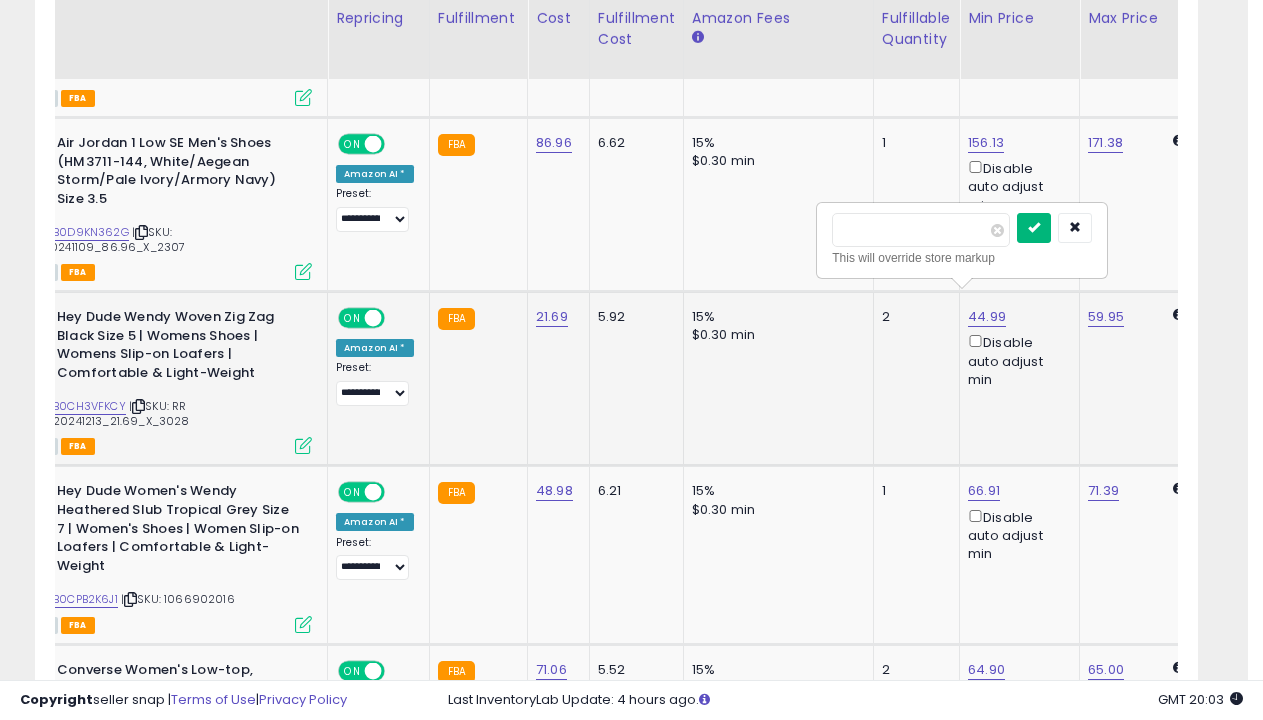 click at bounding box center [1034, 227] 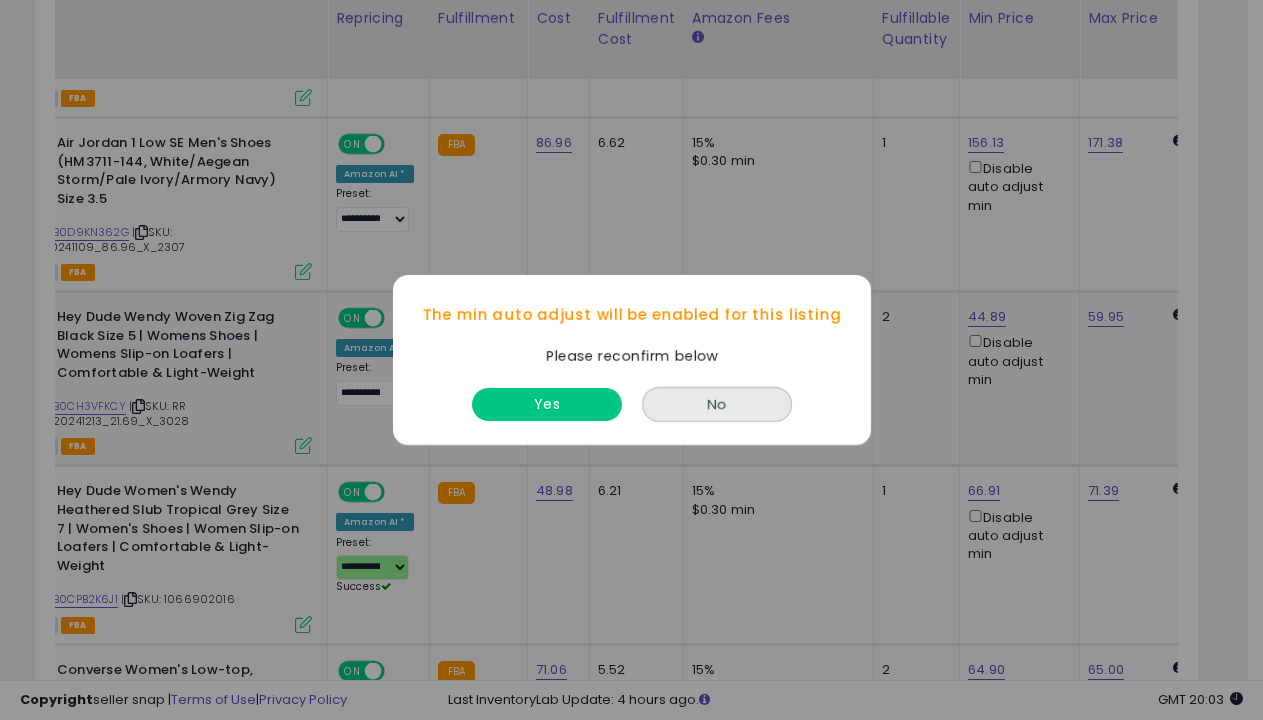 click on "Yes" at bounding box center [547, 404] 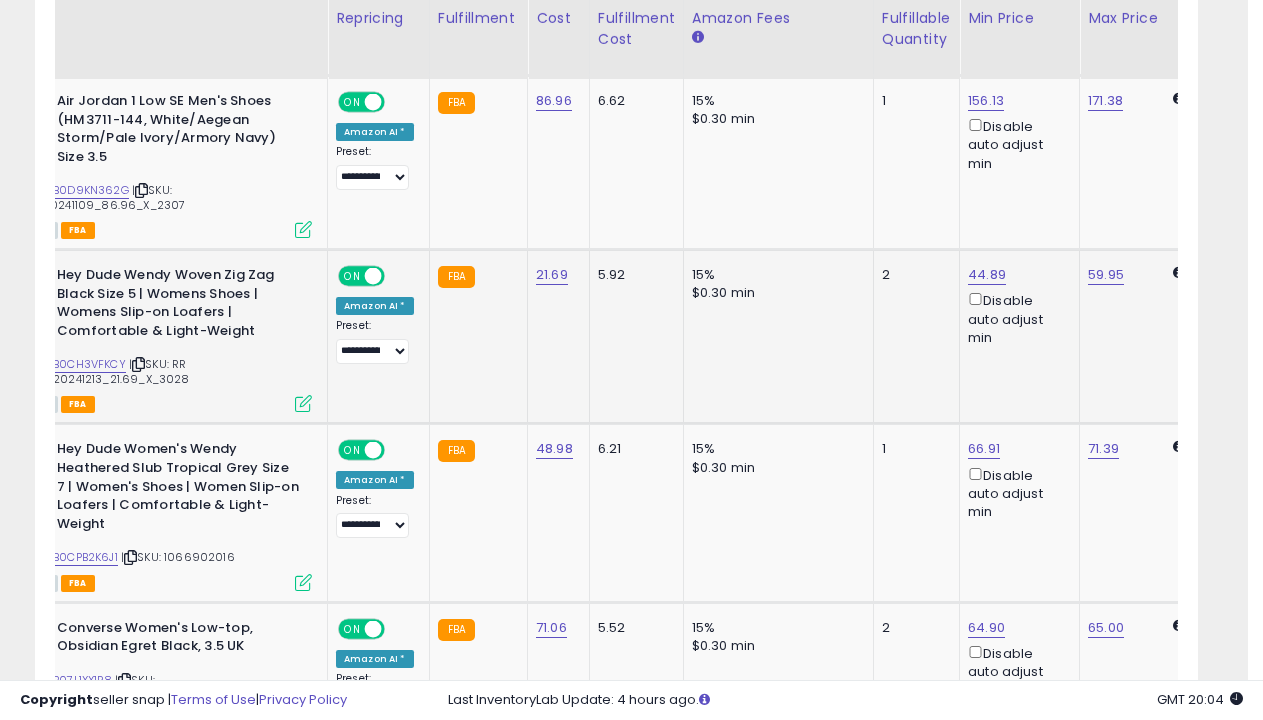 scroll, scrollTop: 4016, scrollLeft: 0, axis: vertical 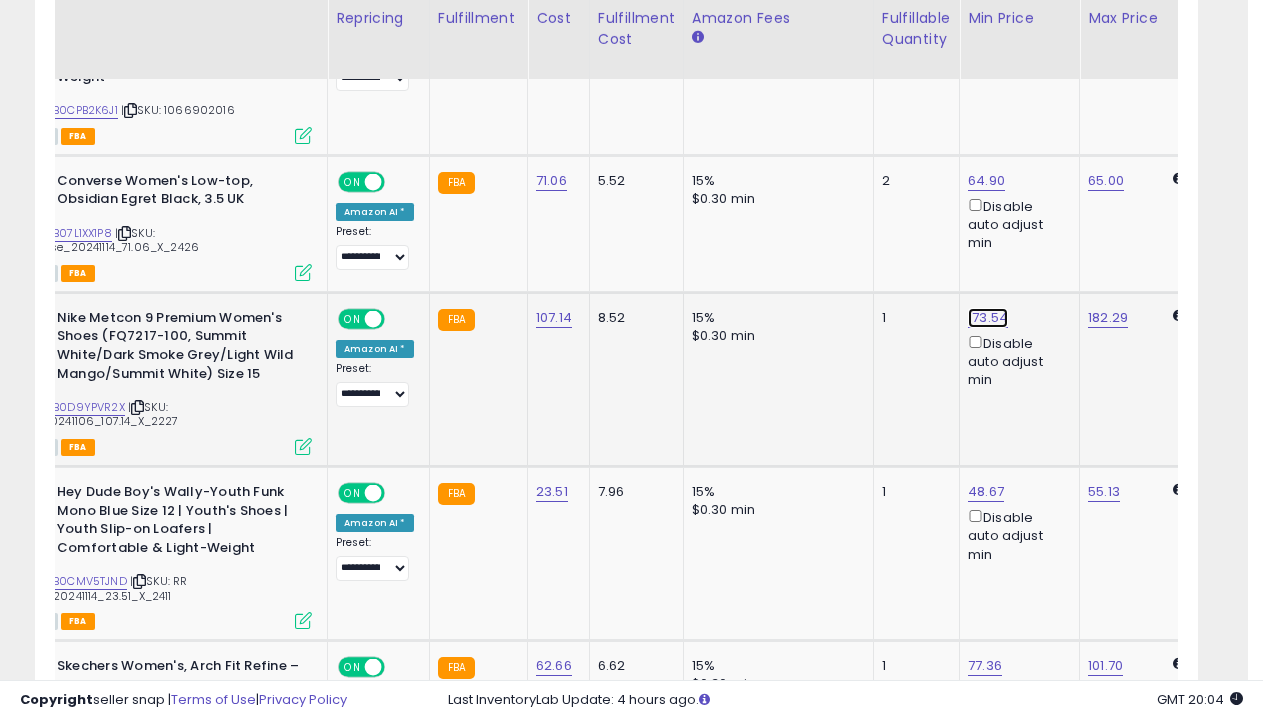 click on "173.54" at bounding box center (986, -2792) 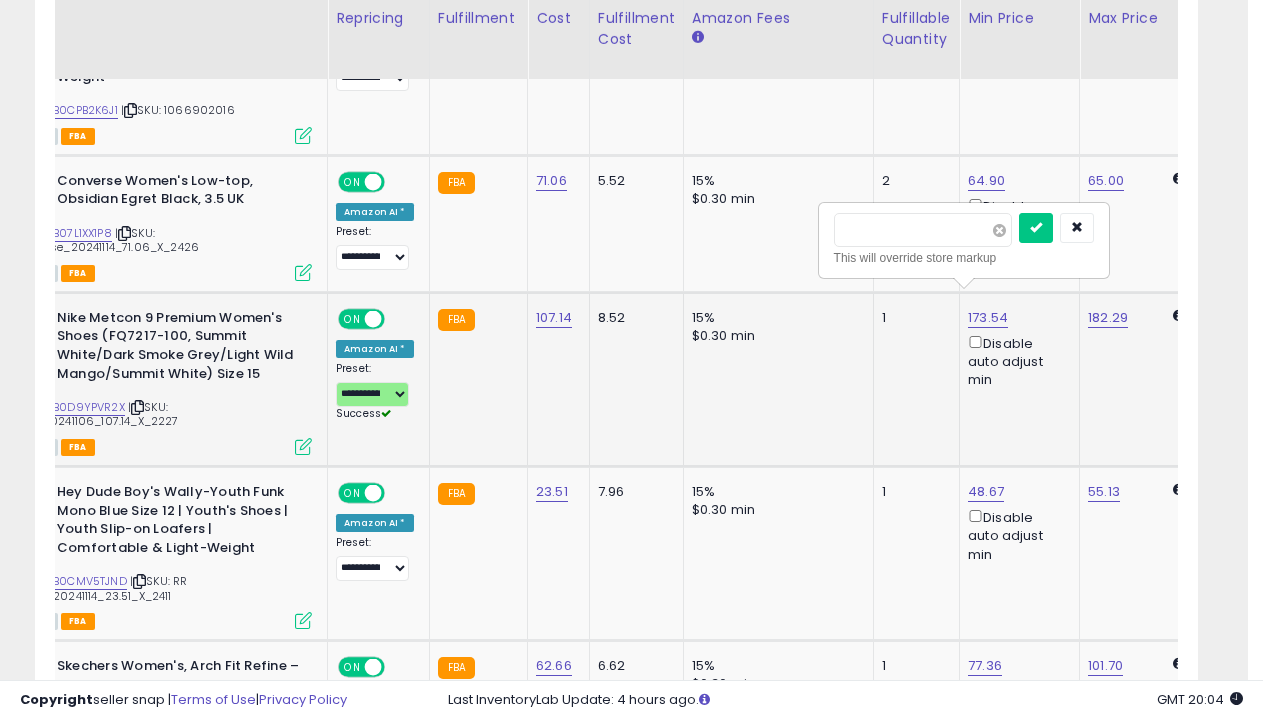 click at bounding box center (999, 230) 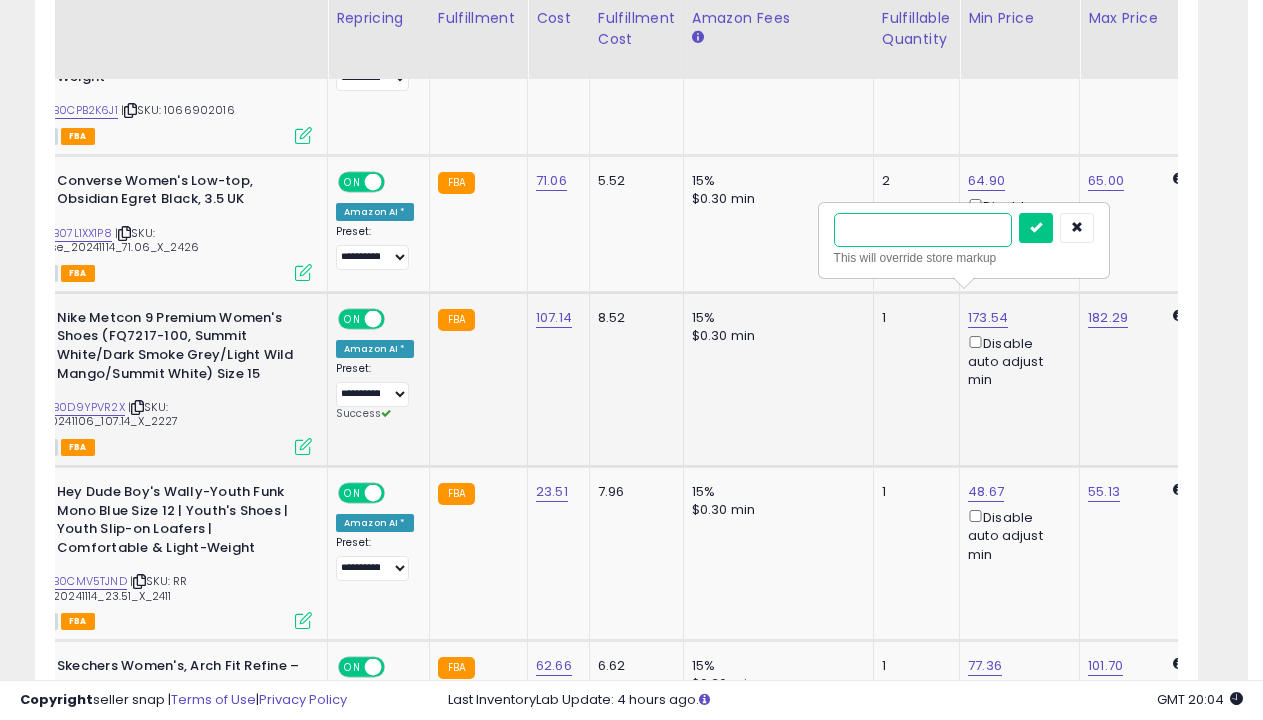 type on "******" 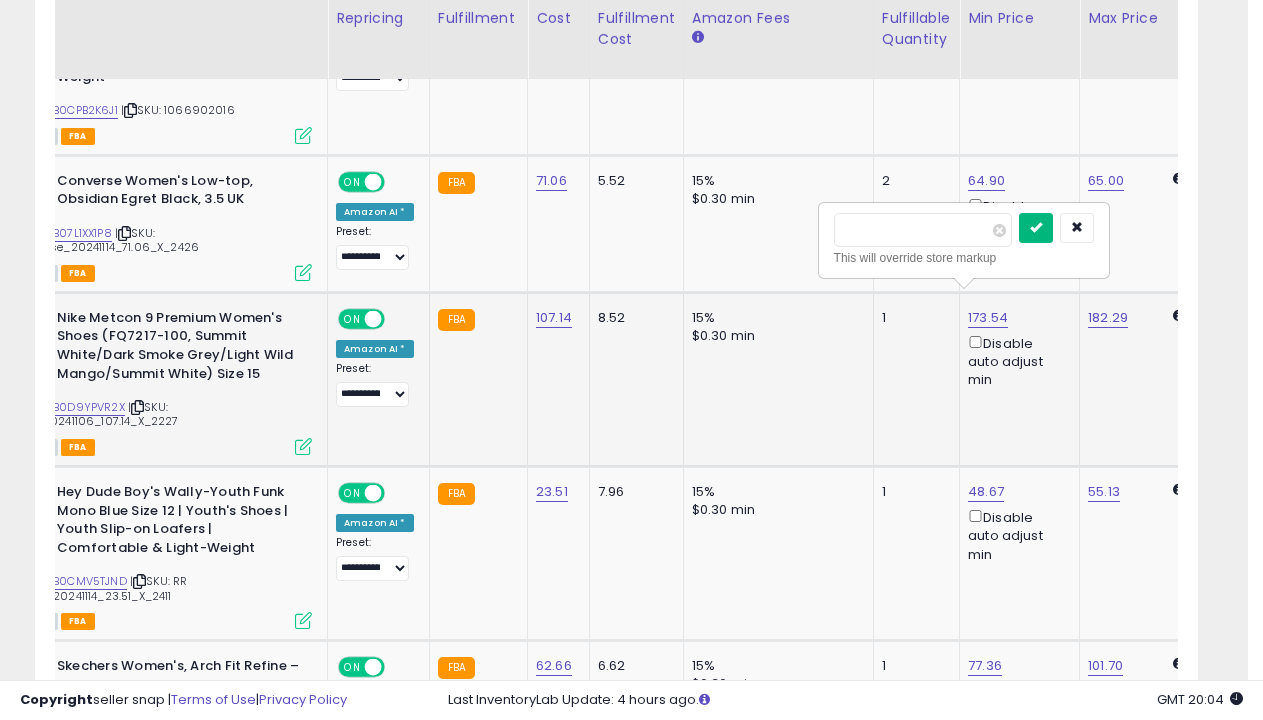 click at bounding box center [1036, 227] 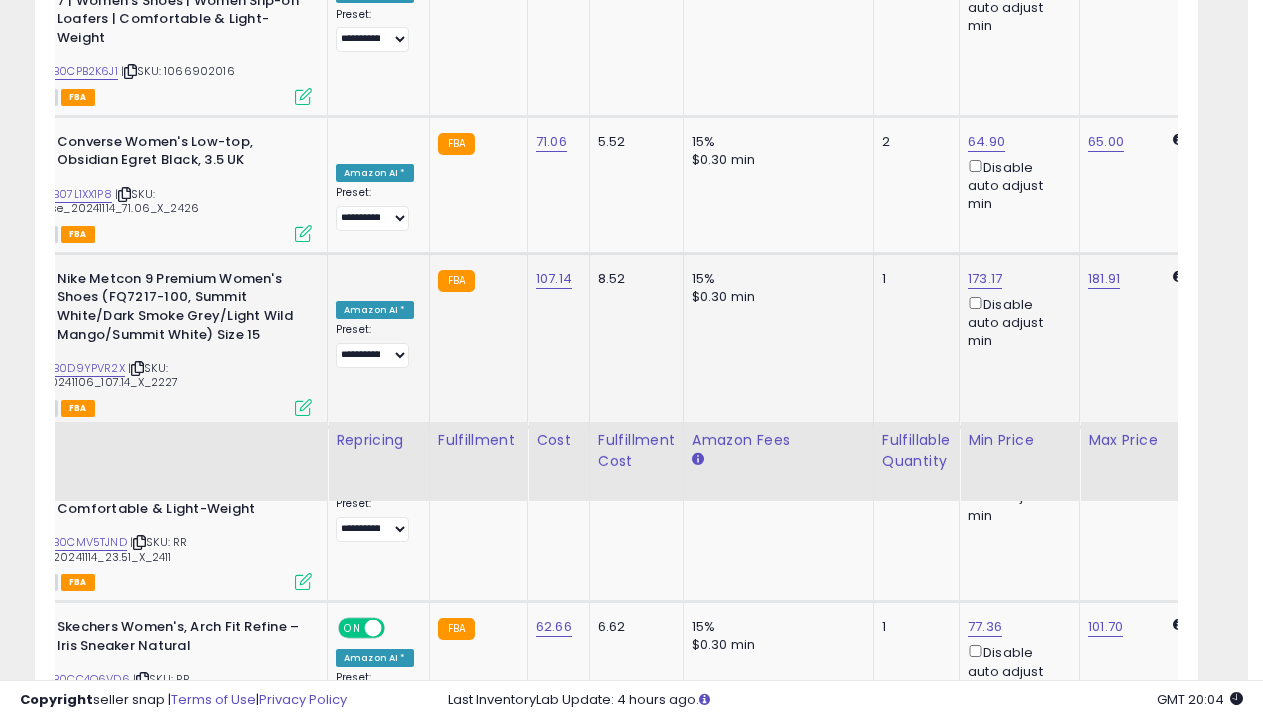 scroll, scrollTop: 4477, scrollLeft: 0, axis: vertical 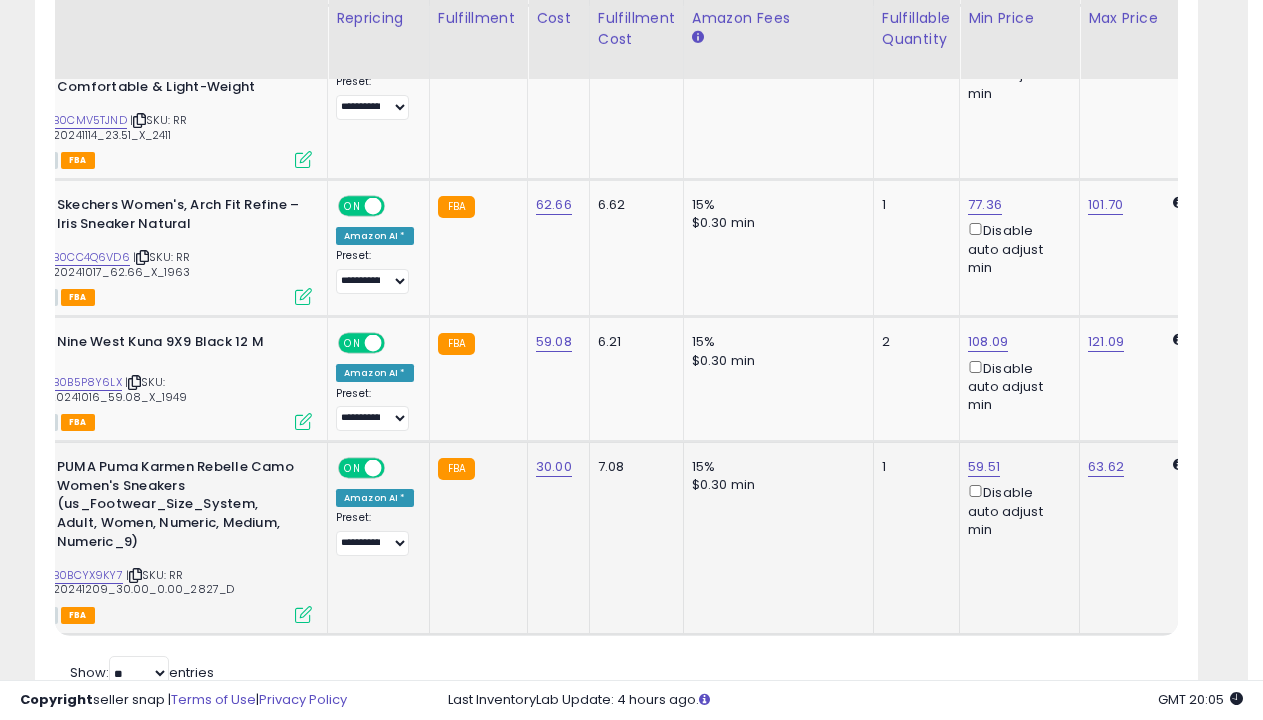 select on "**********" 